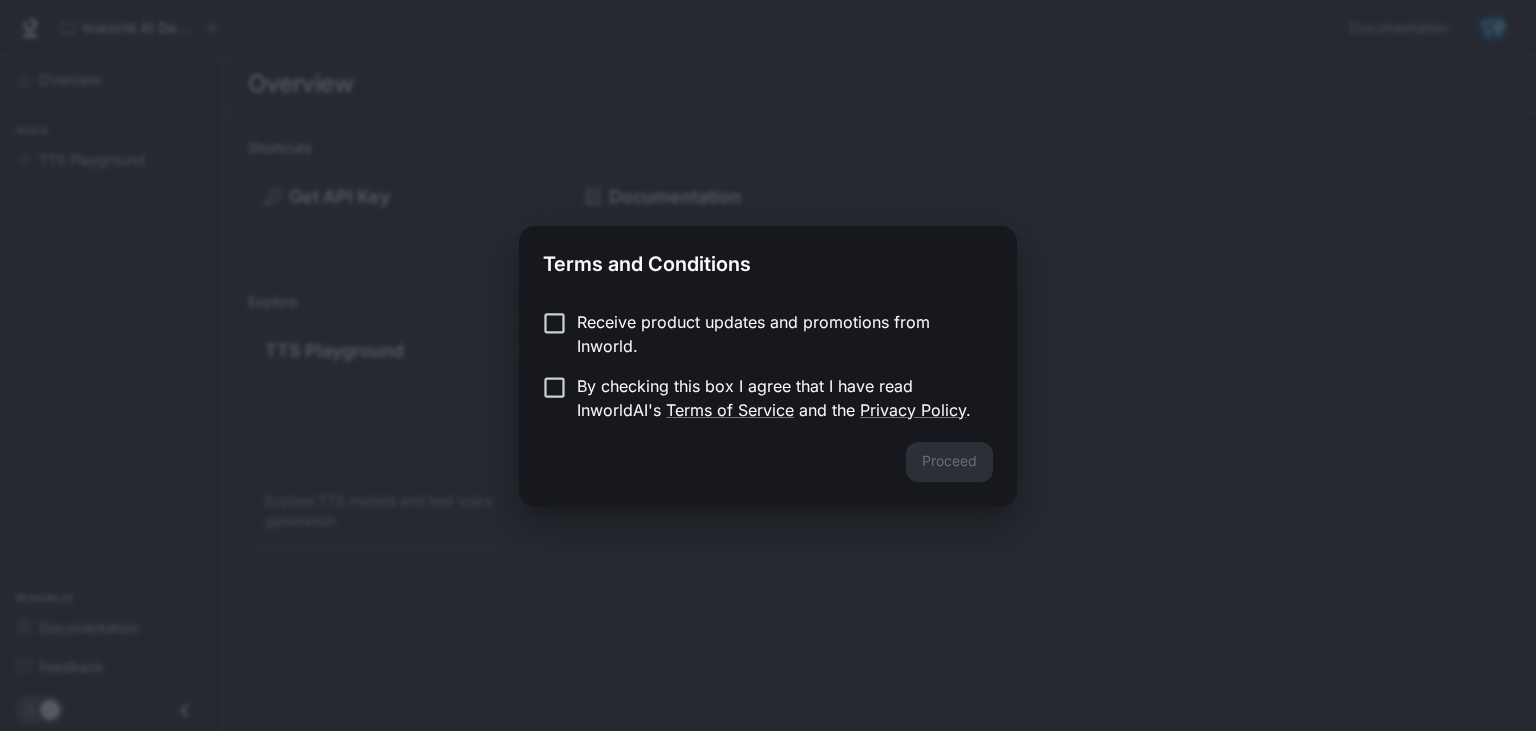scroll, scrollTop: 0, scrollLeft: 0, axis: both 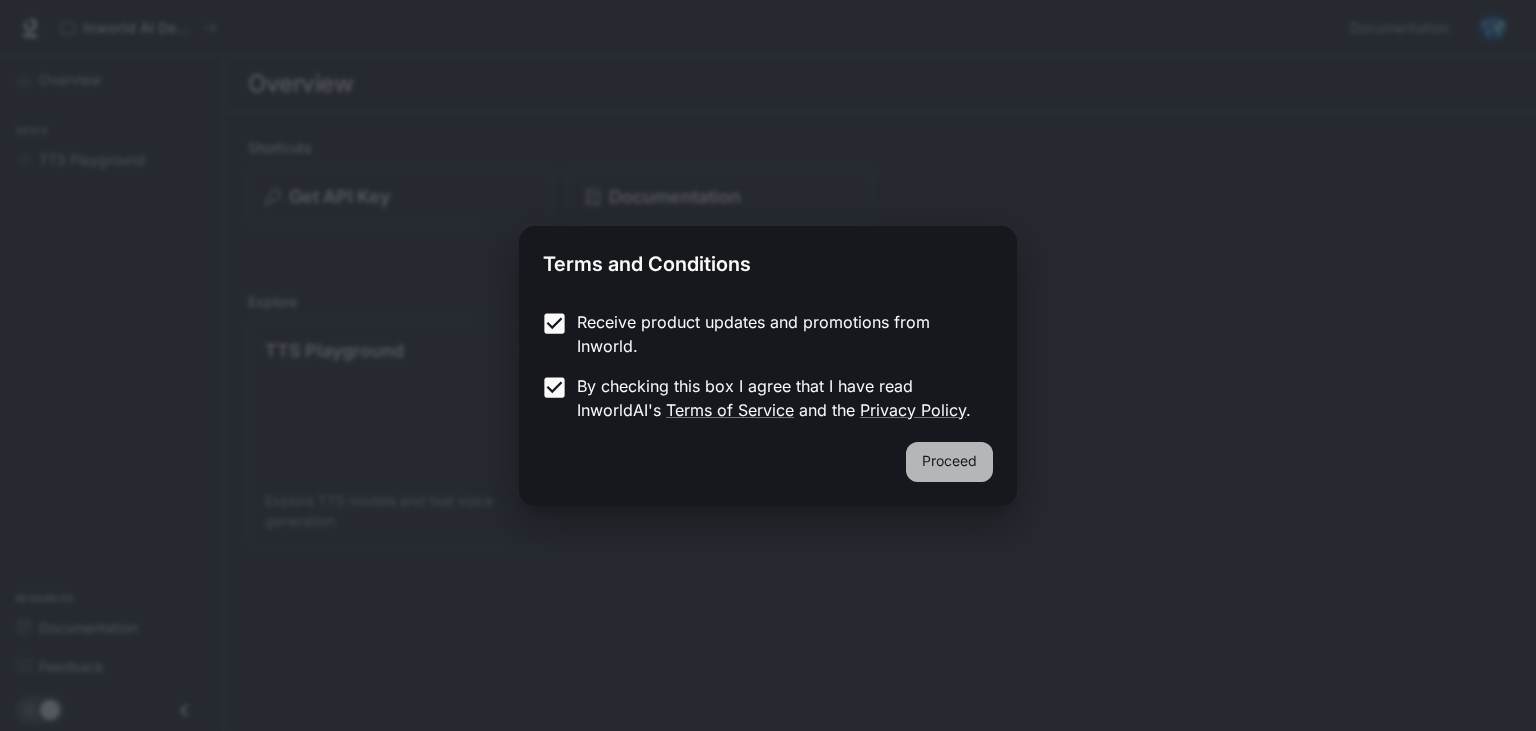 click on "Proceed" at bounding box center (949, 462) 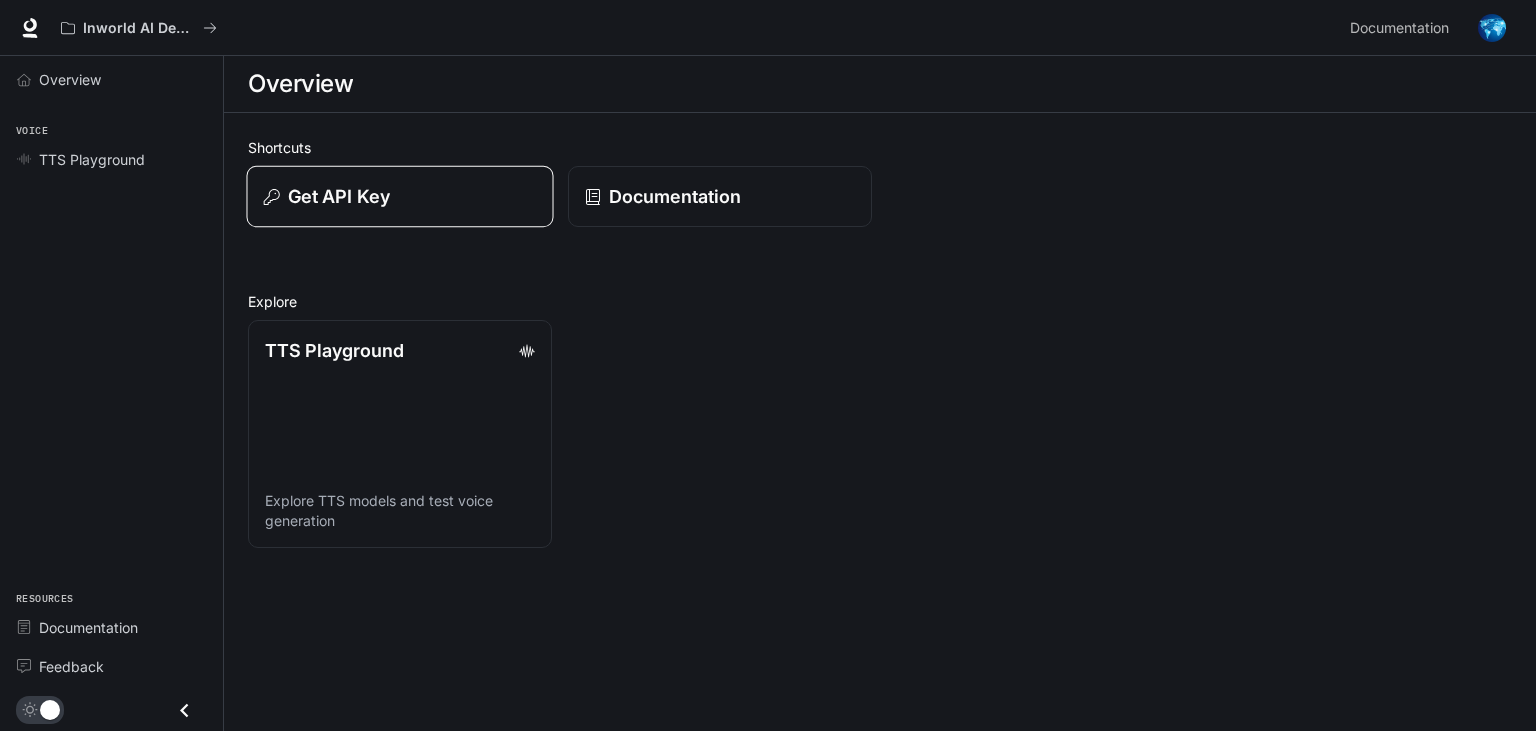 click on "Get API Key" at bounding box center [399, 197] 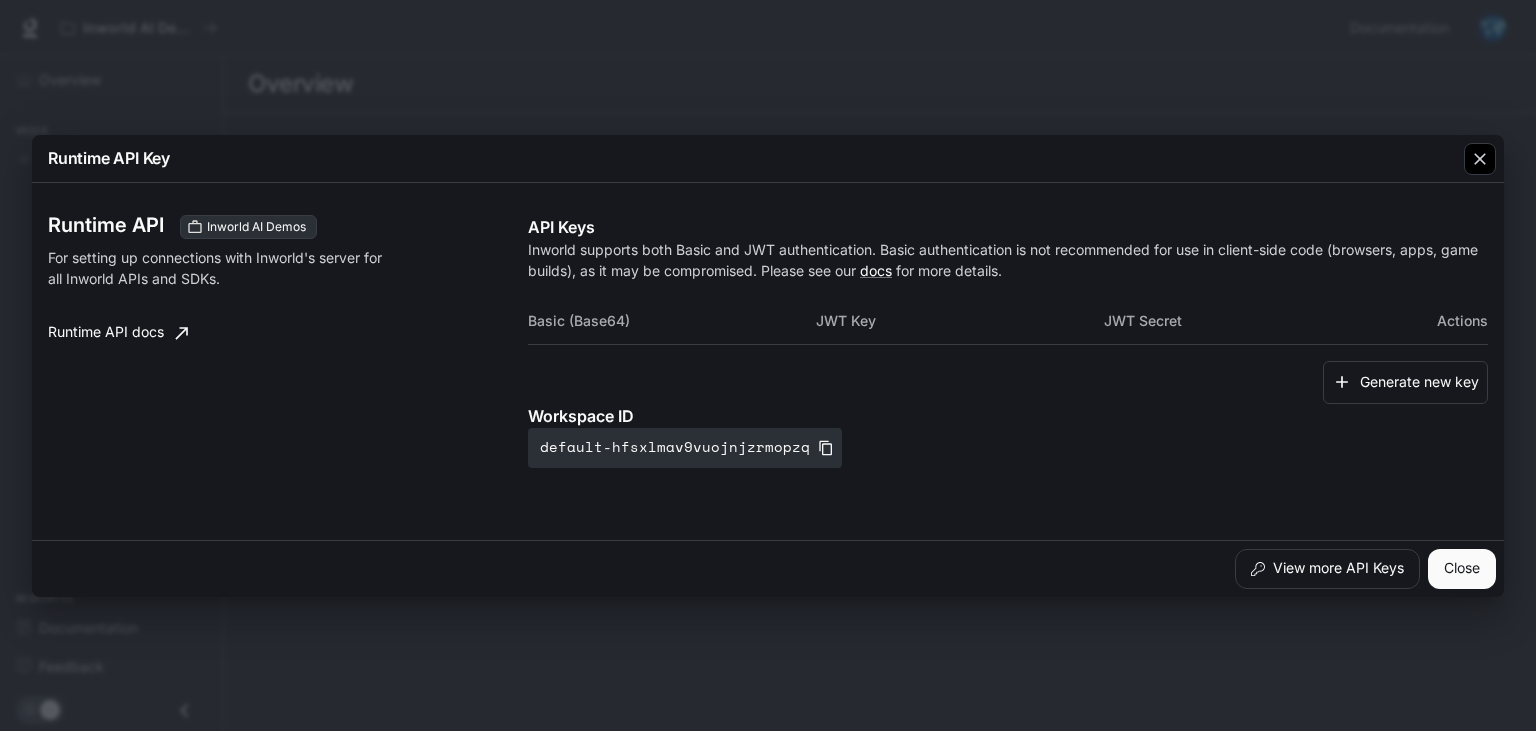 click 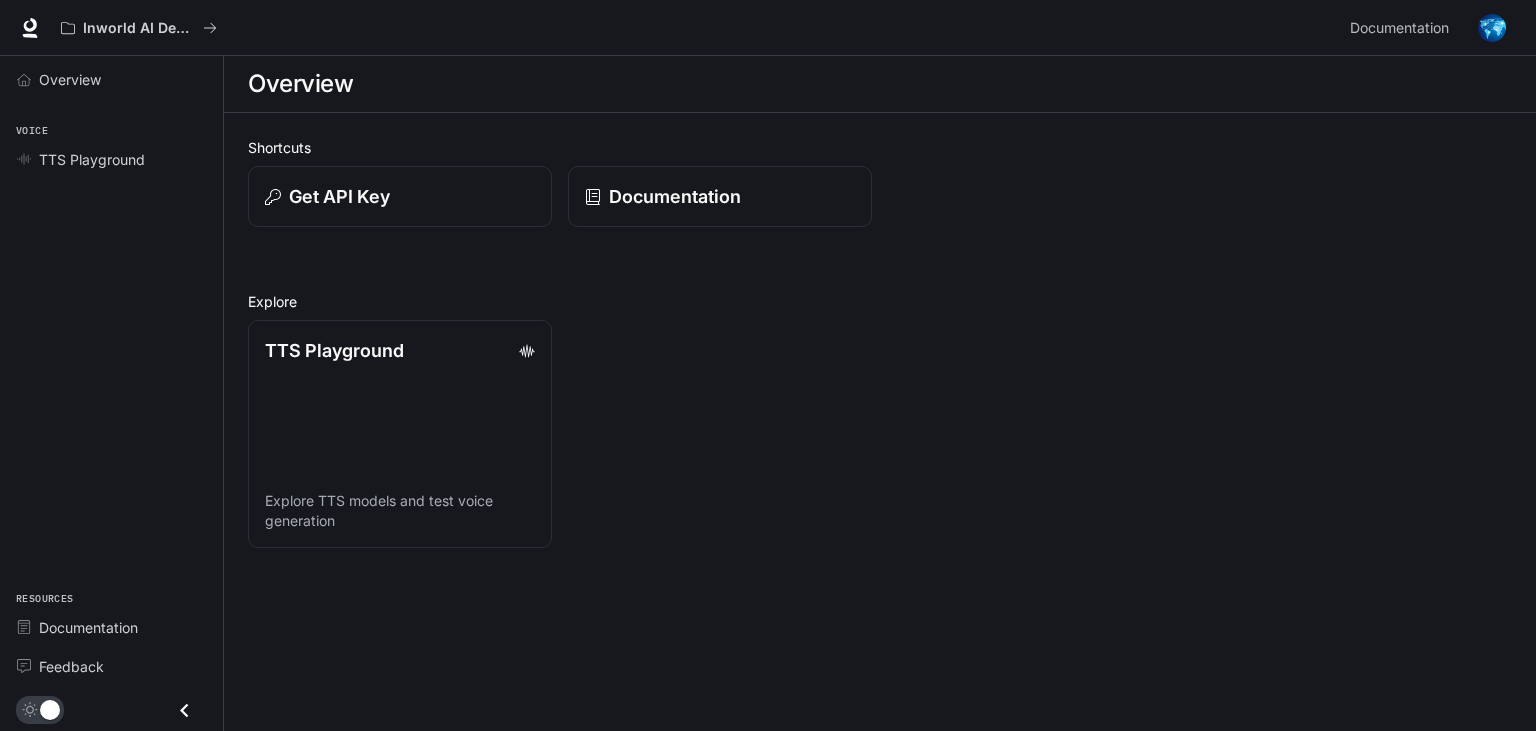click at bounding box center [1492, 28] 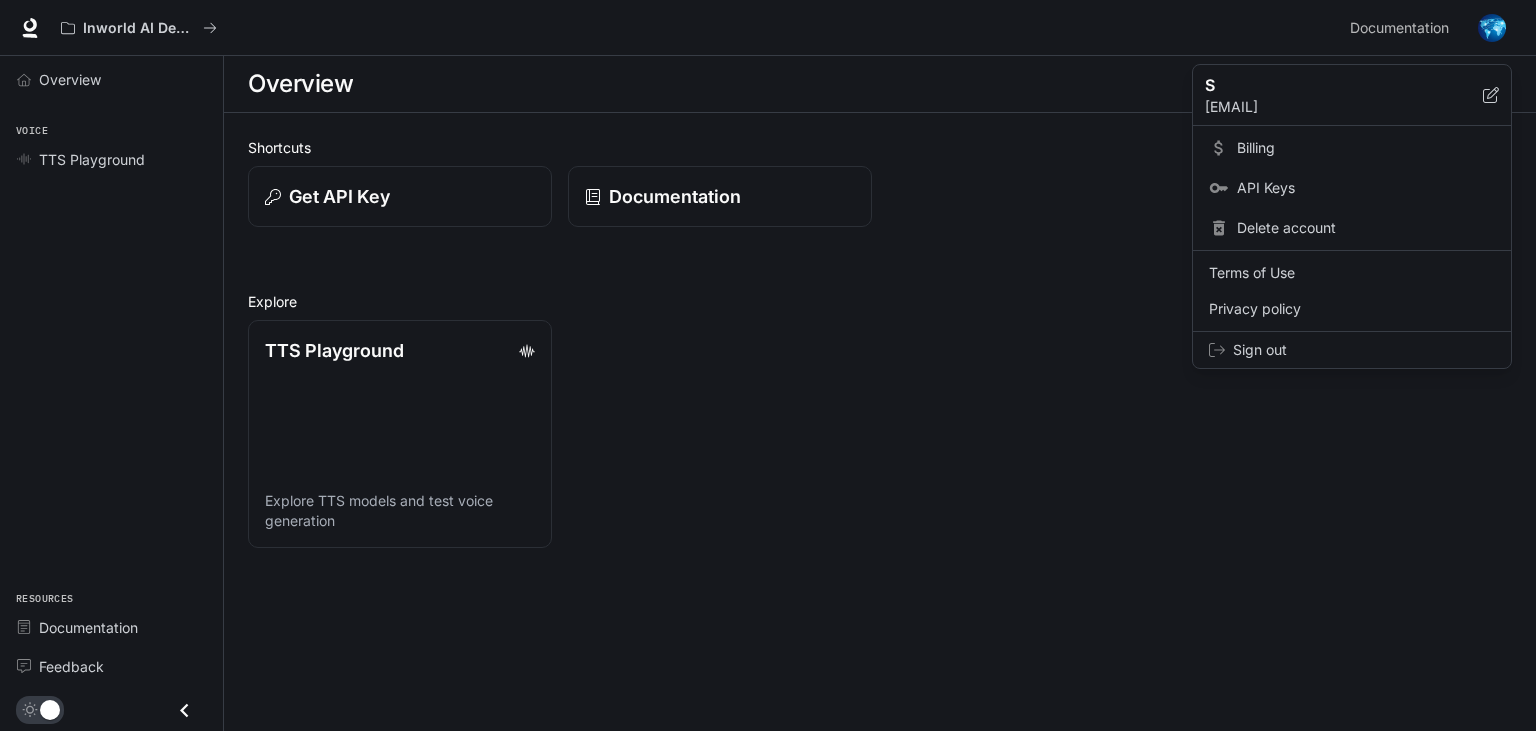 click at bounding box center [768, 365] 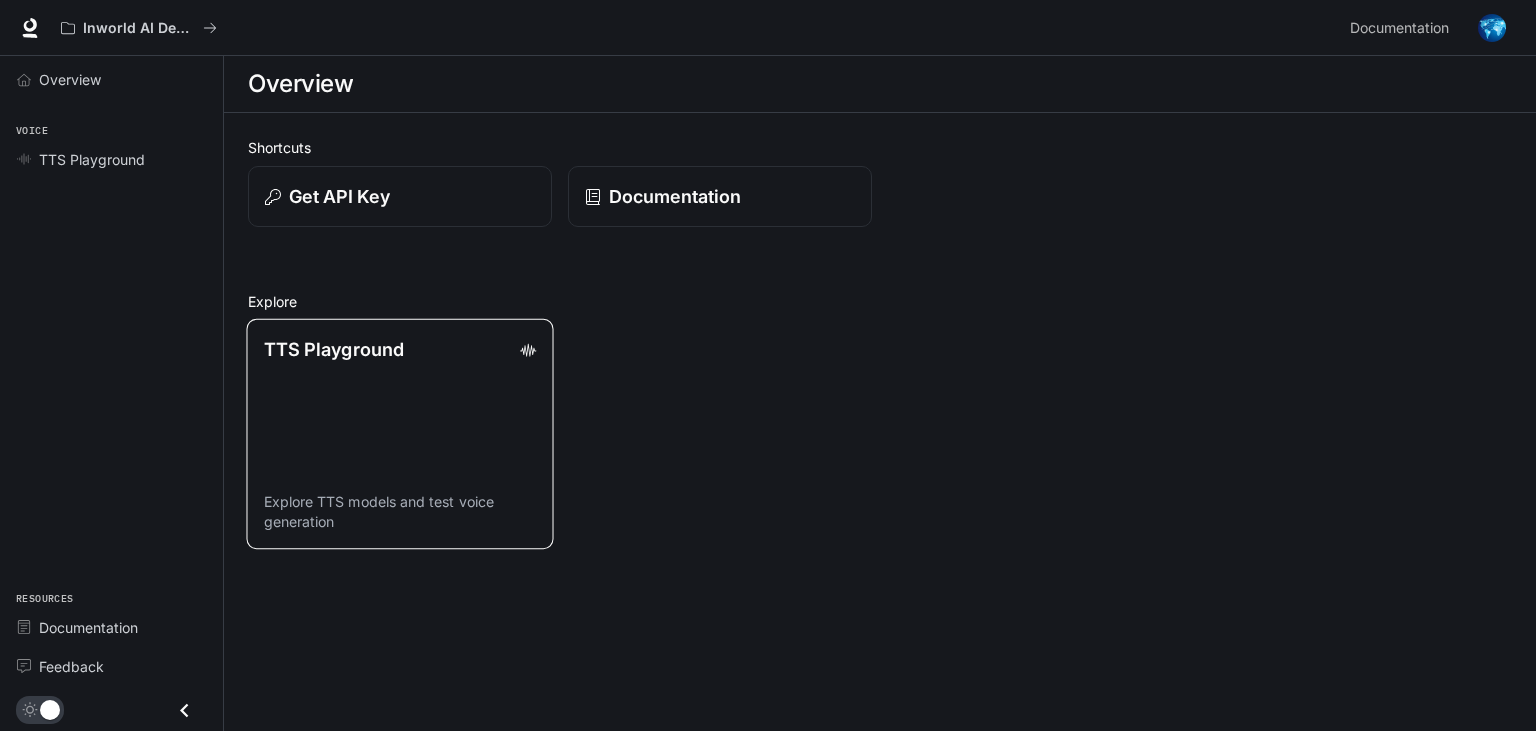 click on "TTS Playground Explore TTS models and test voice generation" at bounding box center [399, 434] 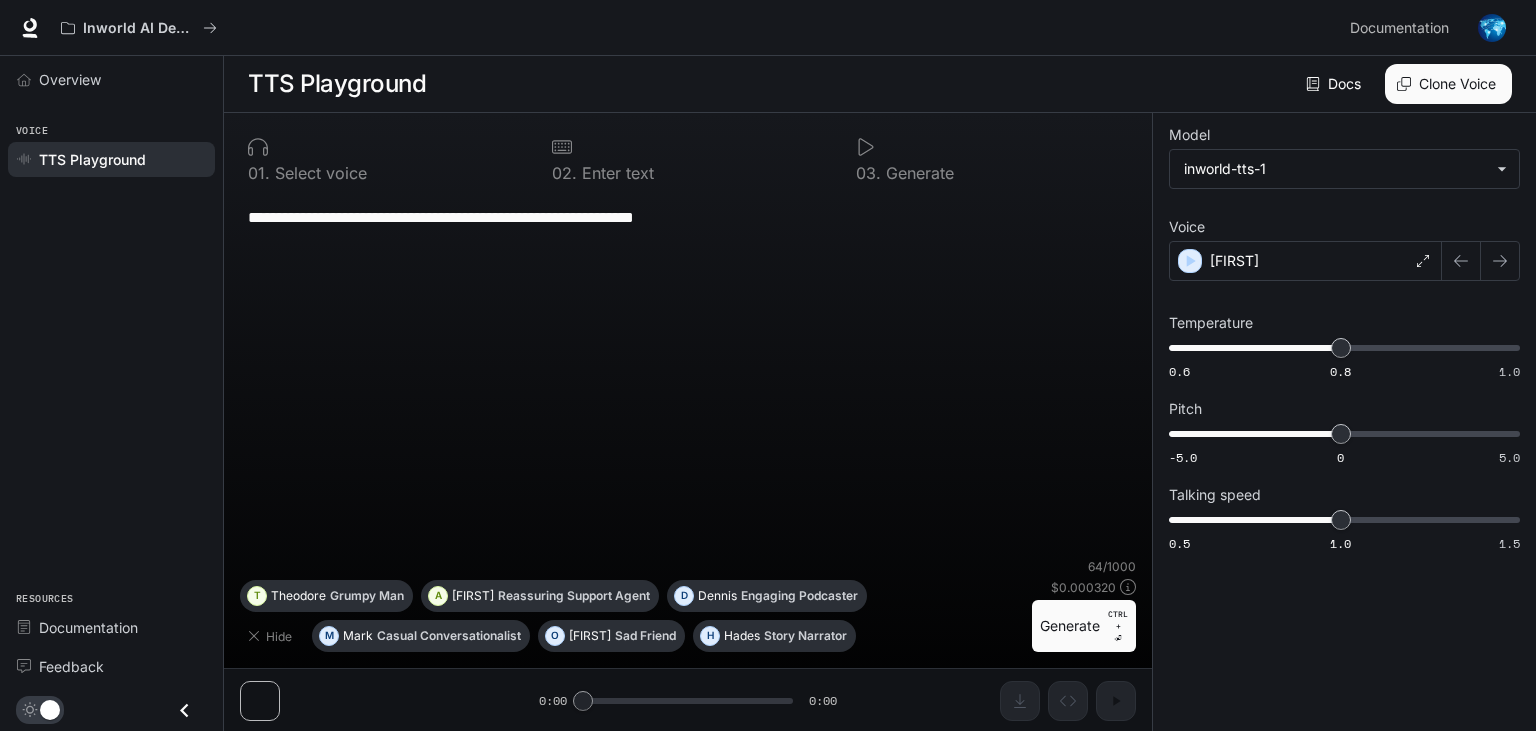 click on "TTS Playground" at bounding box center (92, 159) 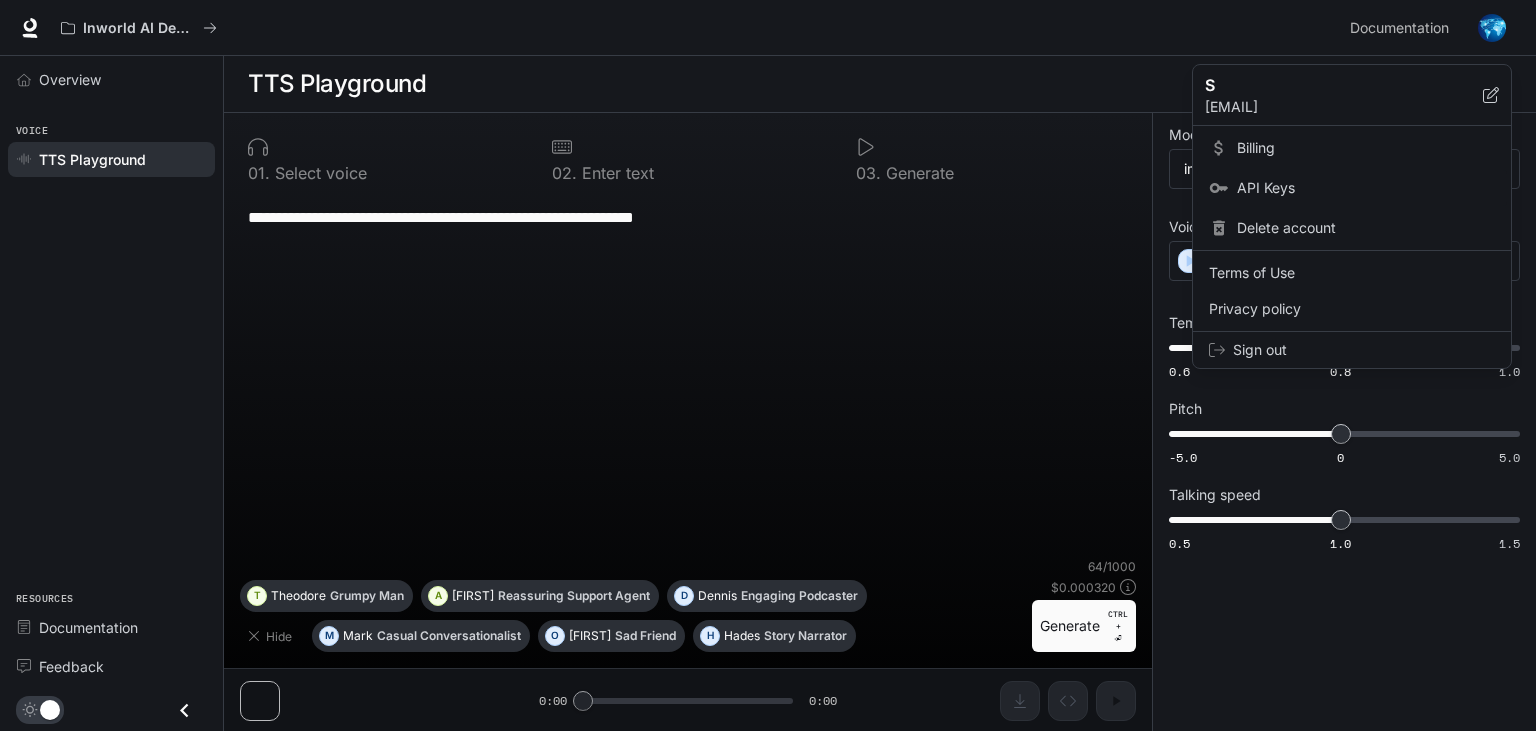 click on "API Keys" at bounding box center [1366, 188] 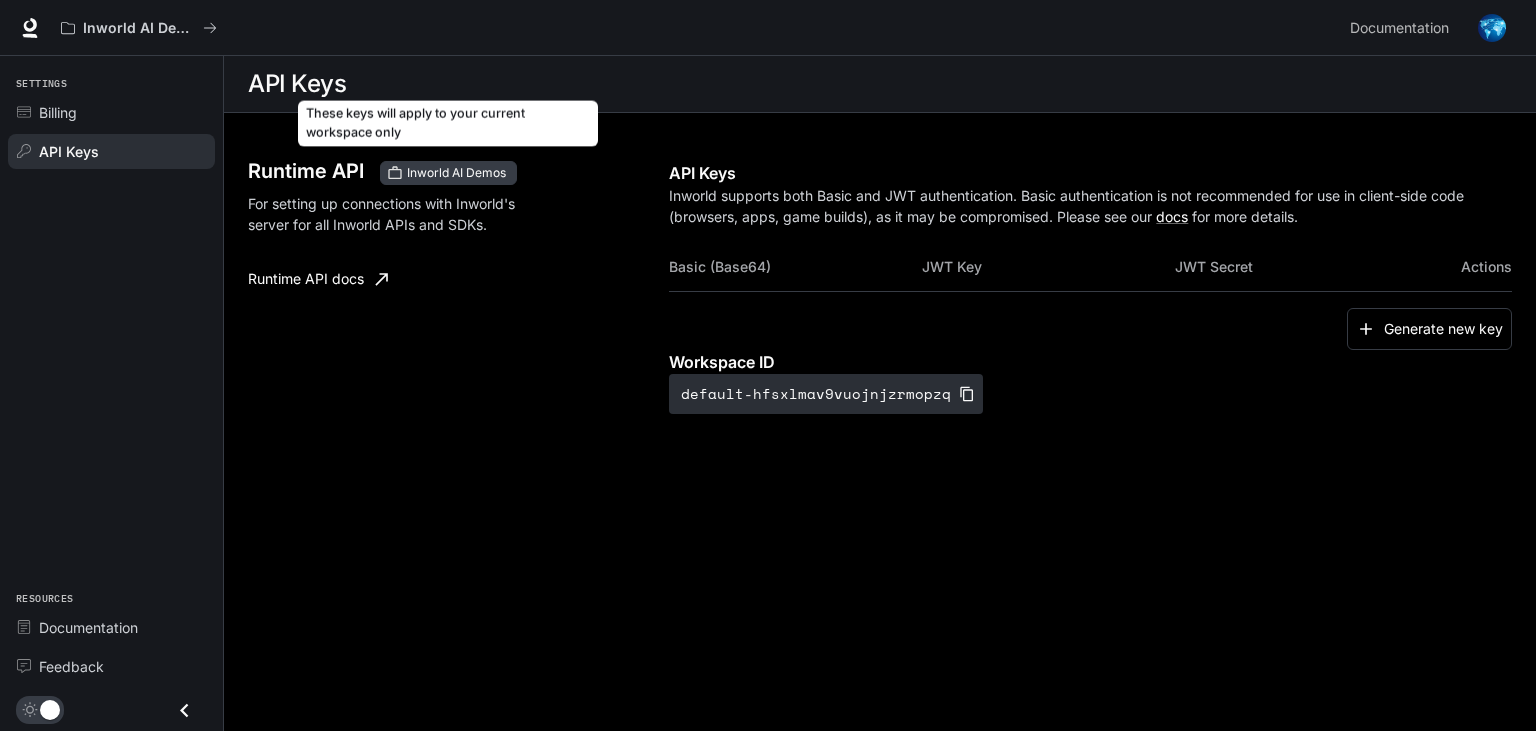 click on "Inworld AI Demos" at bounding box center [456, 173] 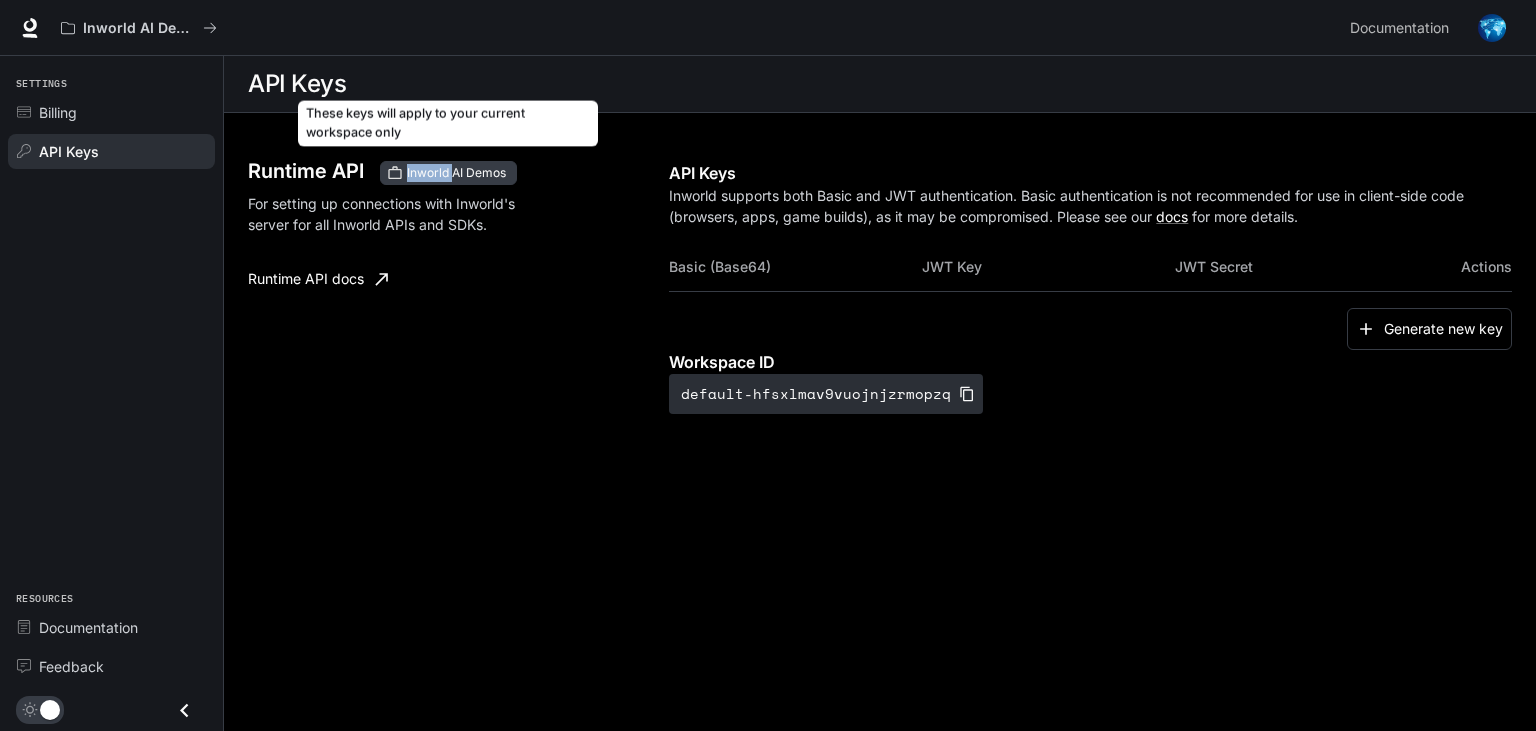 click on "Inworld AI Demos" at bounding box center (456, 173) 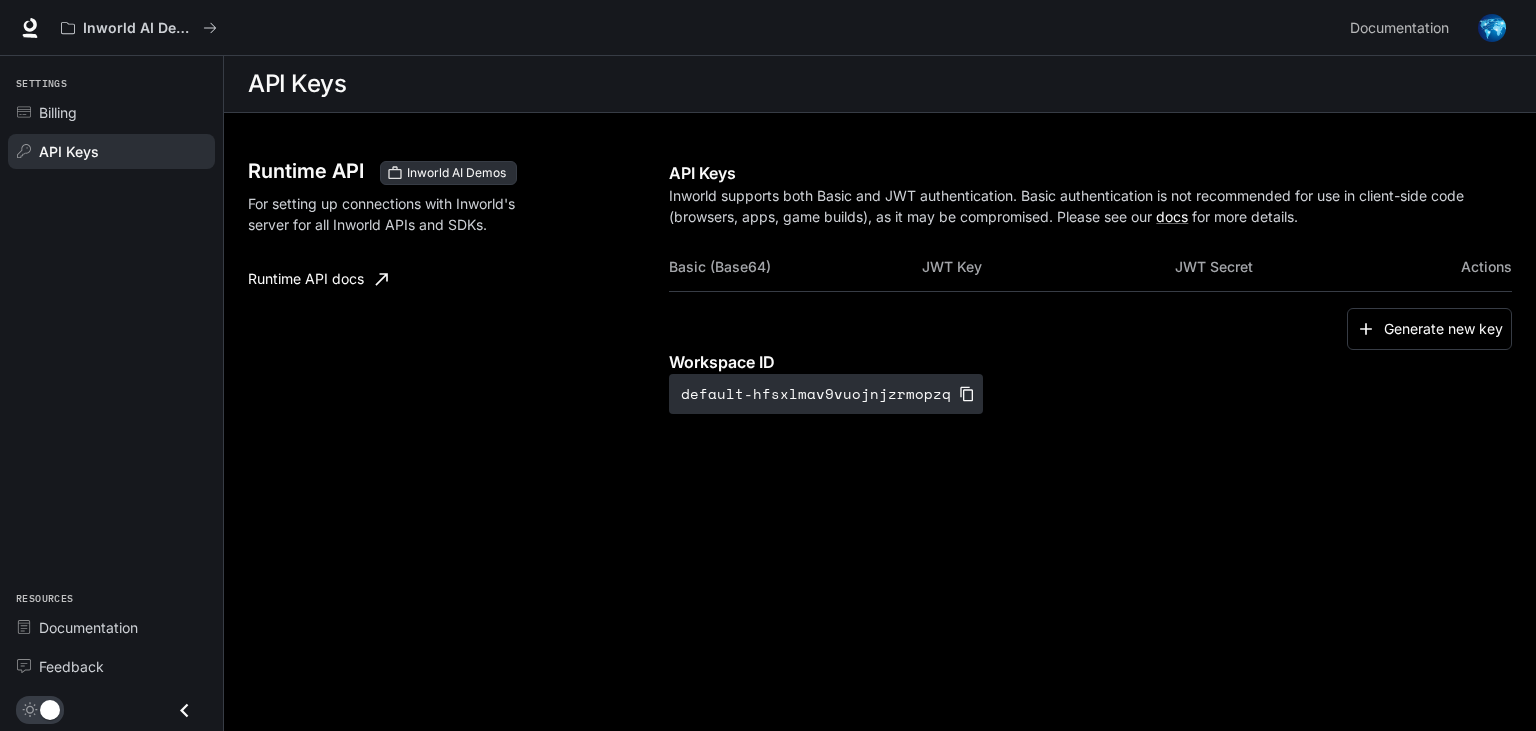 drag, startPoint x: 647, startPoint y: 236, endPoint x: 596, endPoint y: 228, distance: 51.62364 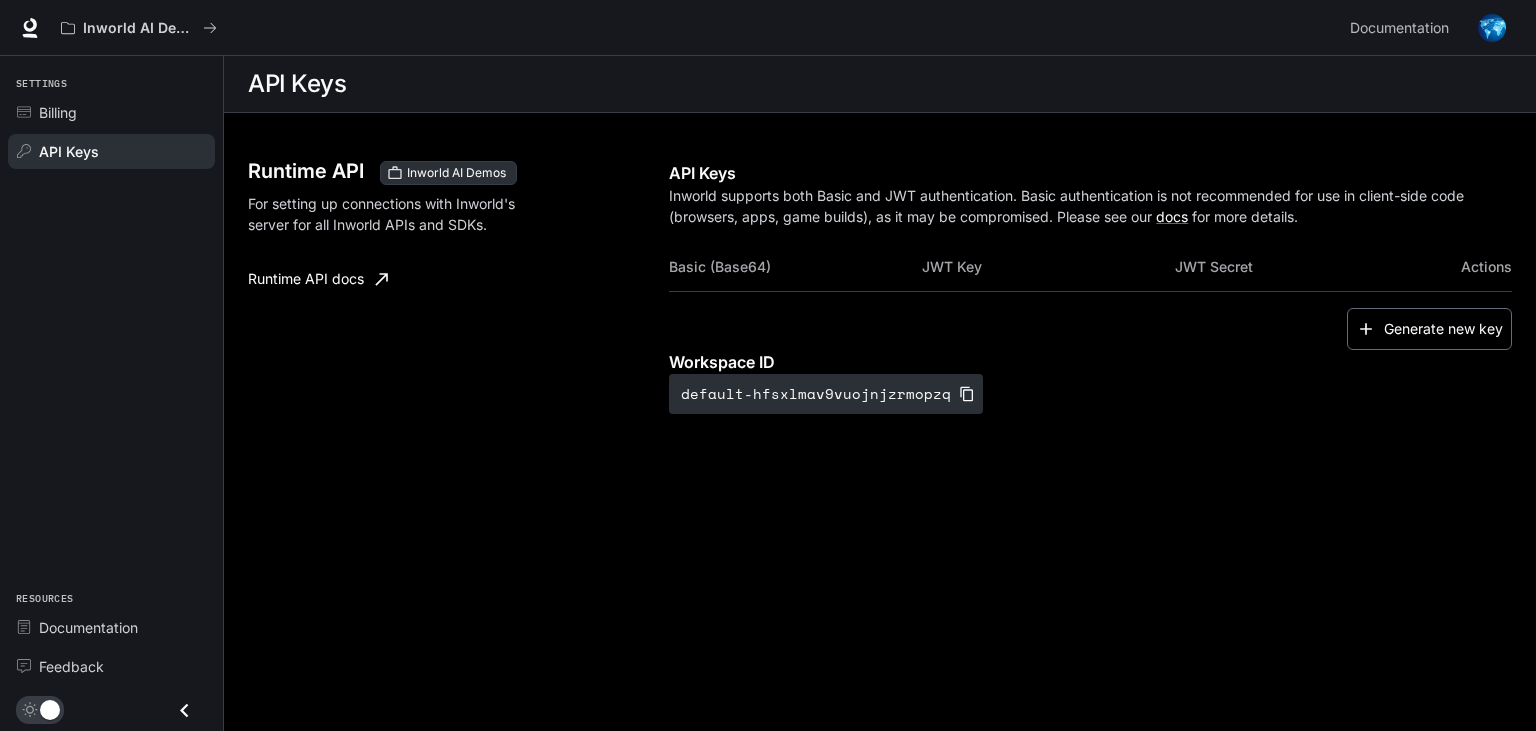 click on "Generate new key" at bounding box center (1429, 329) 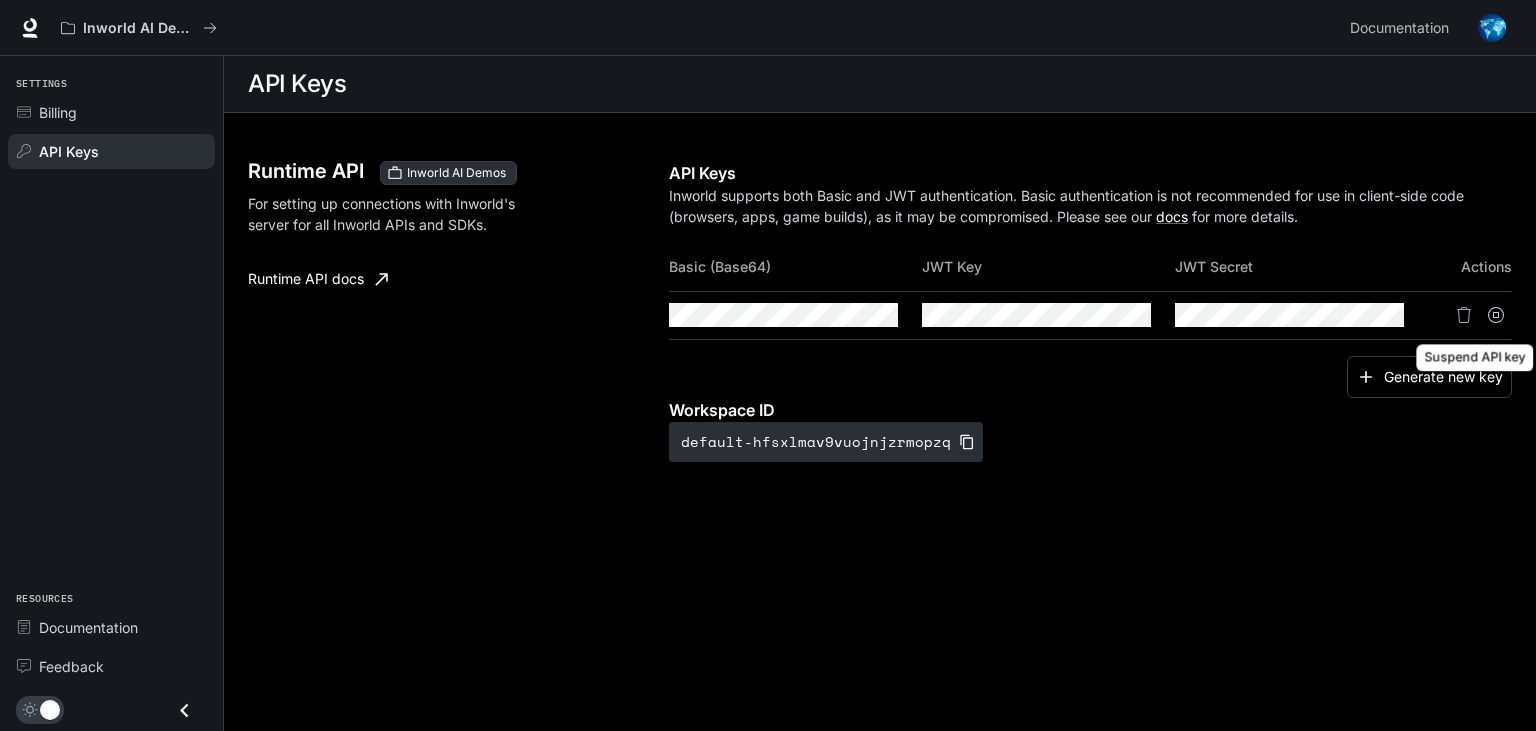 click 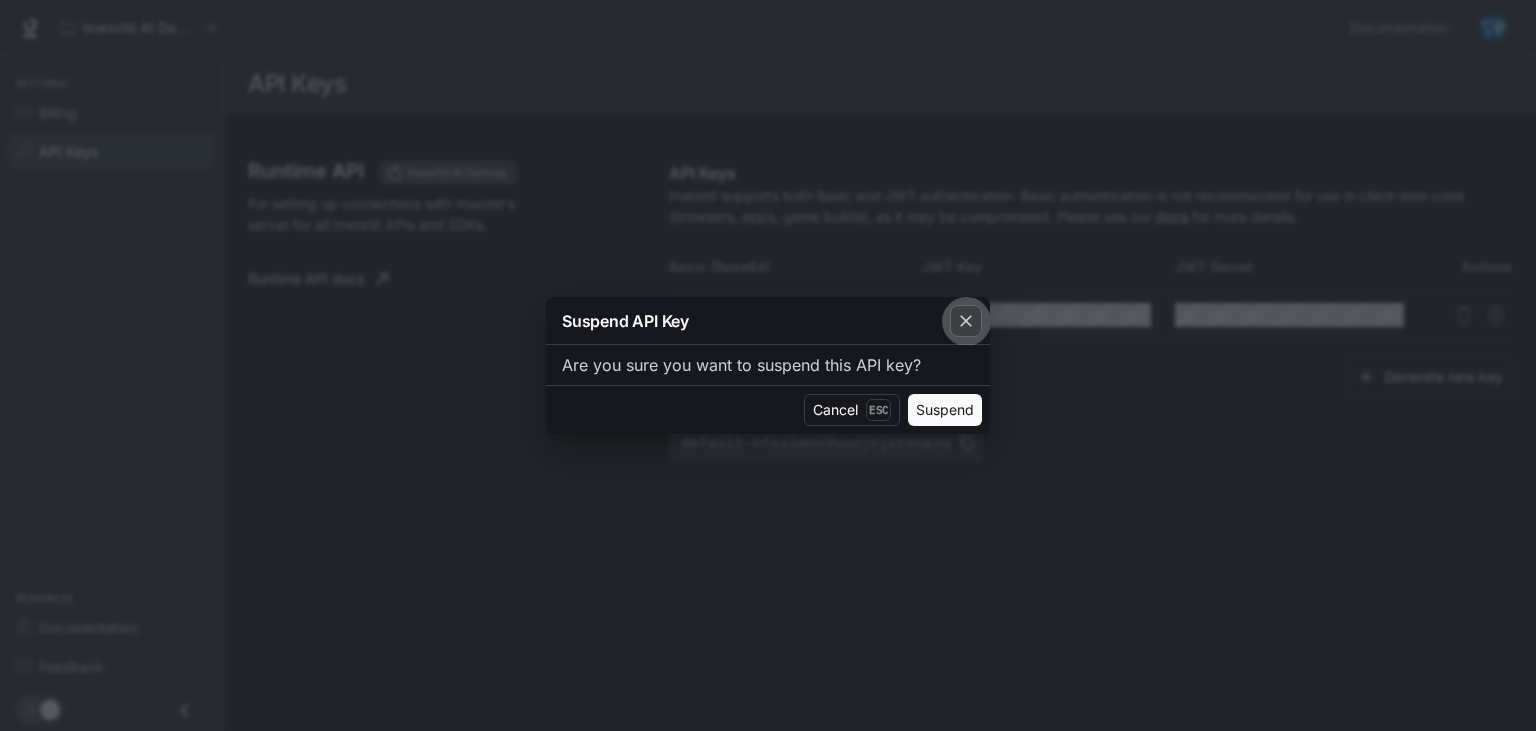 click 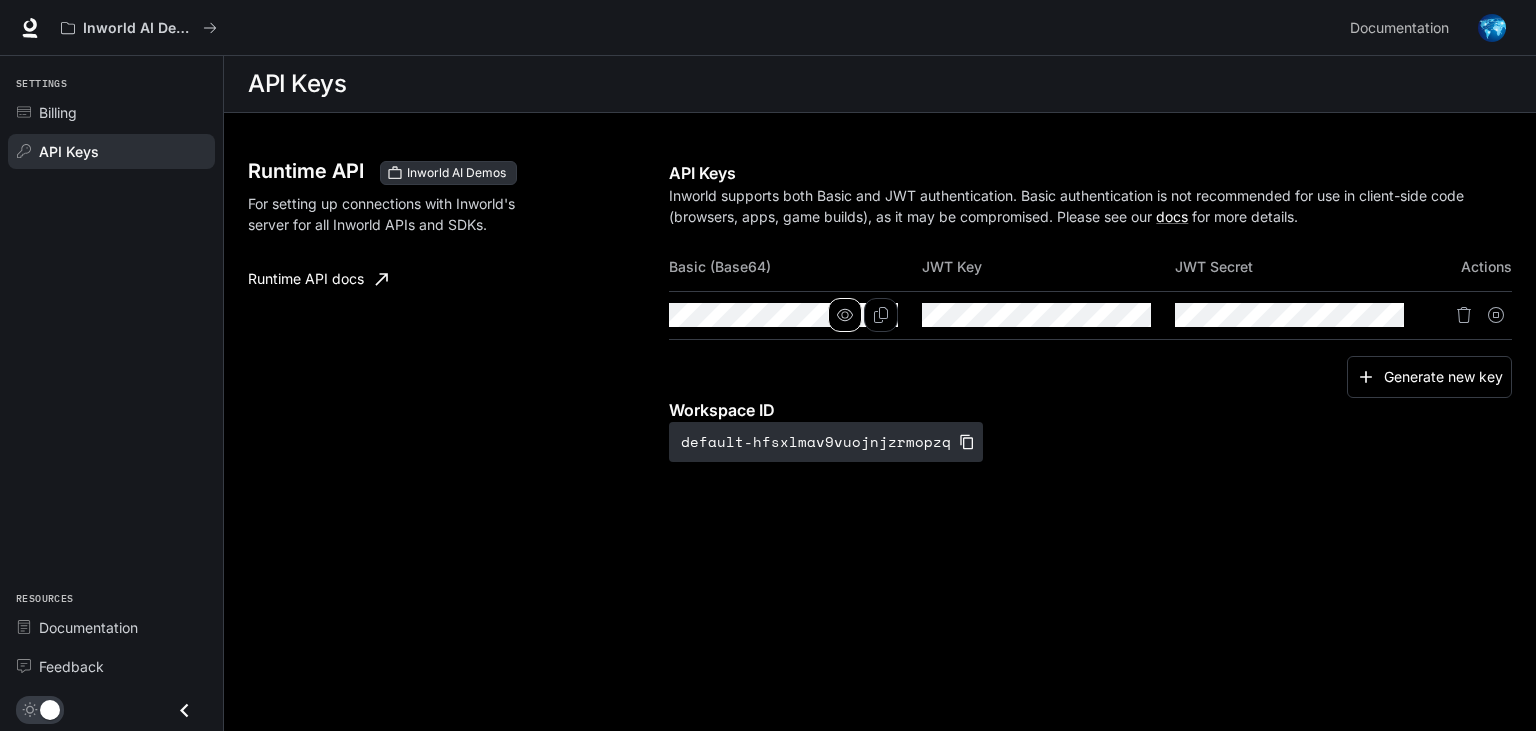 click 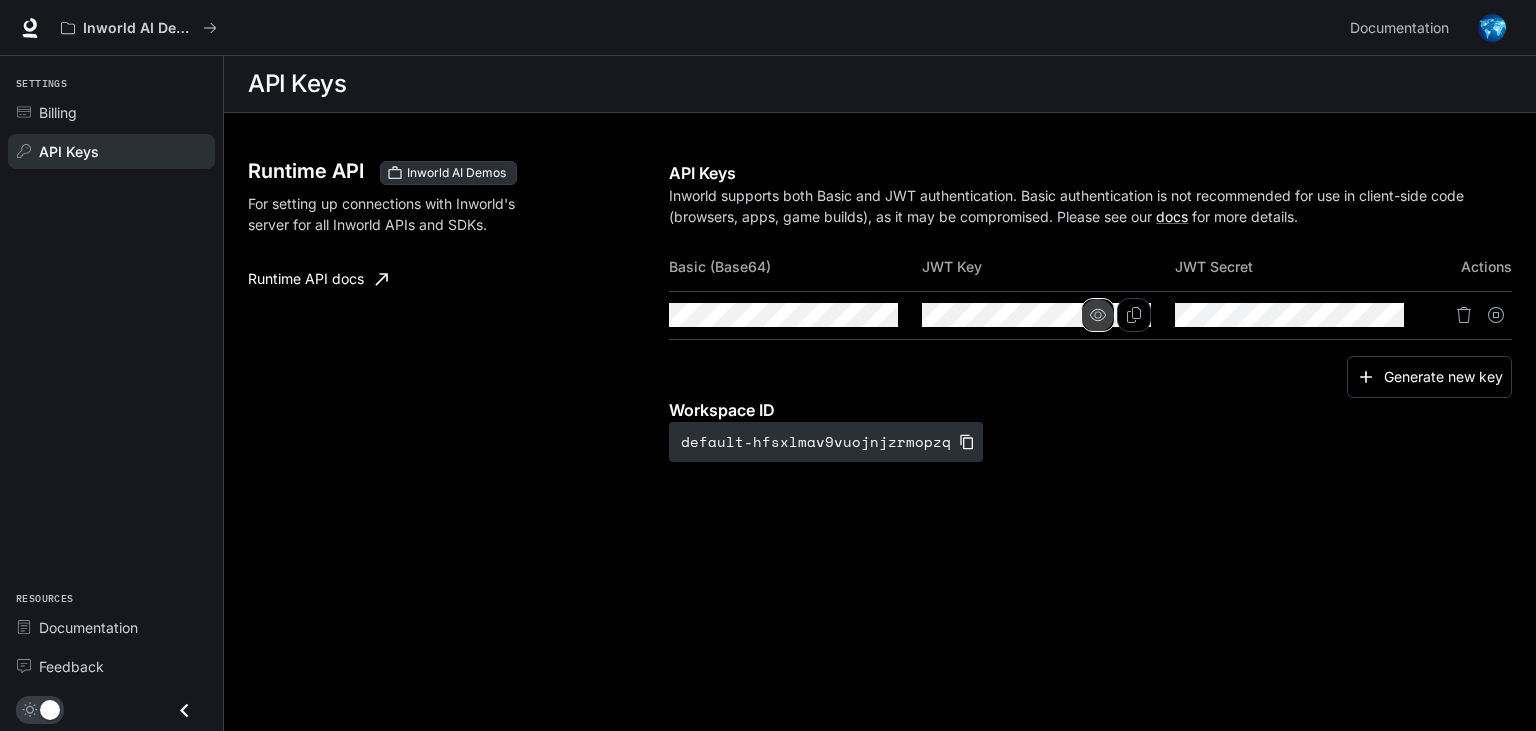 click 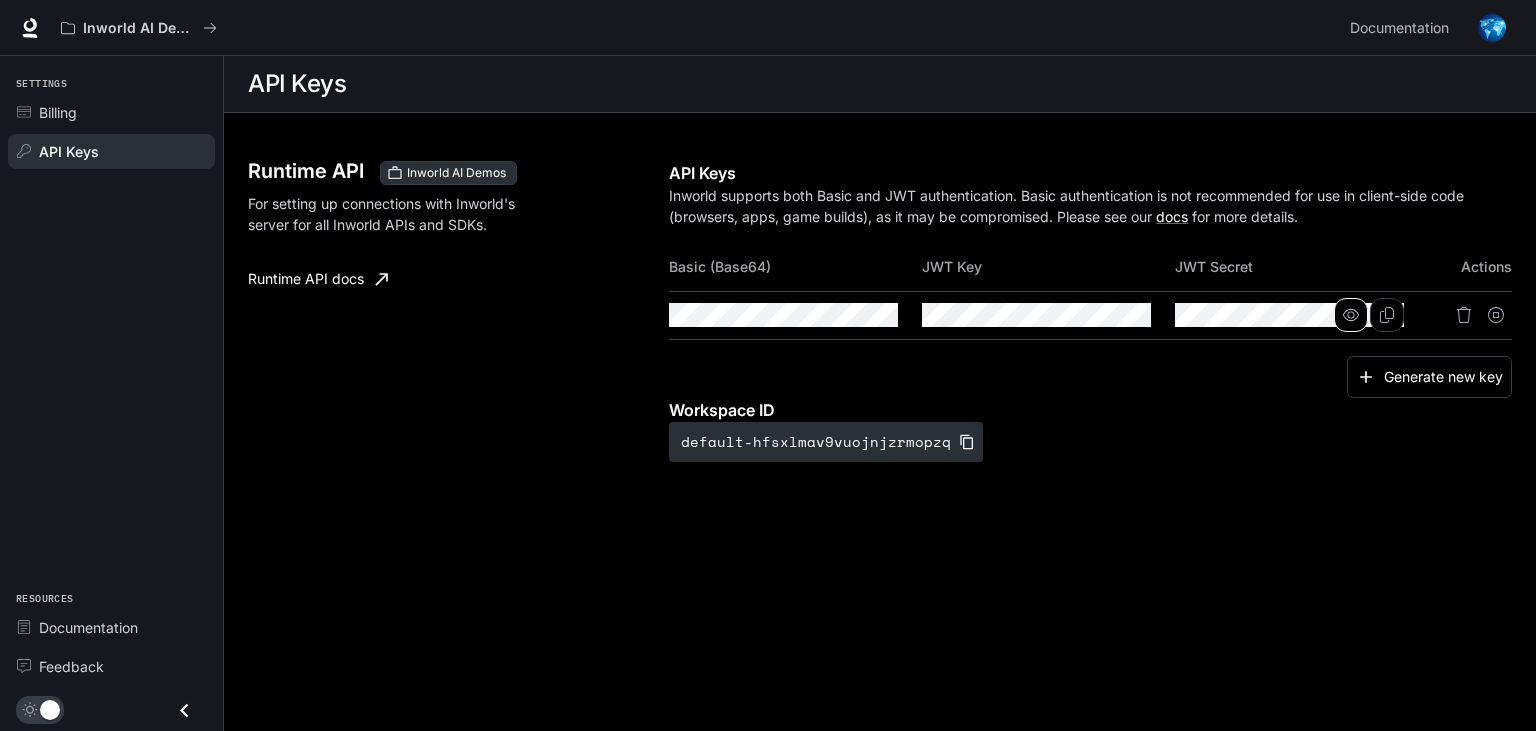 click 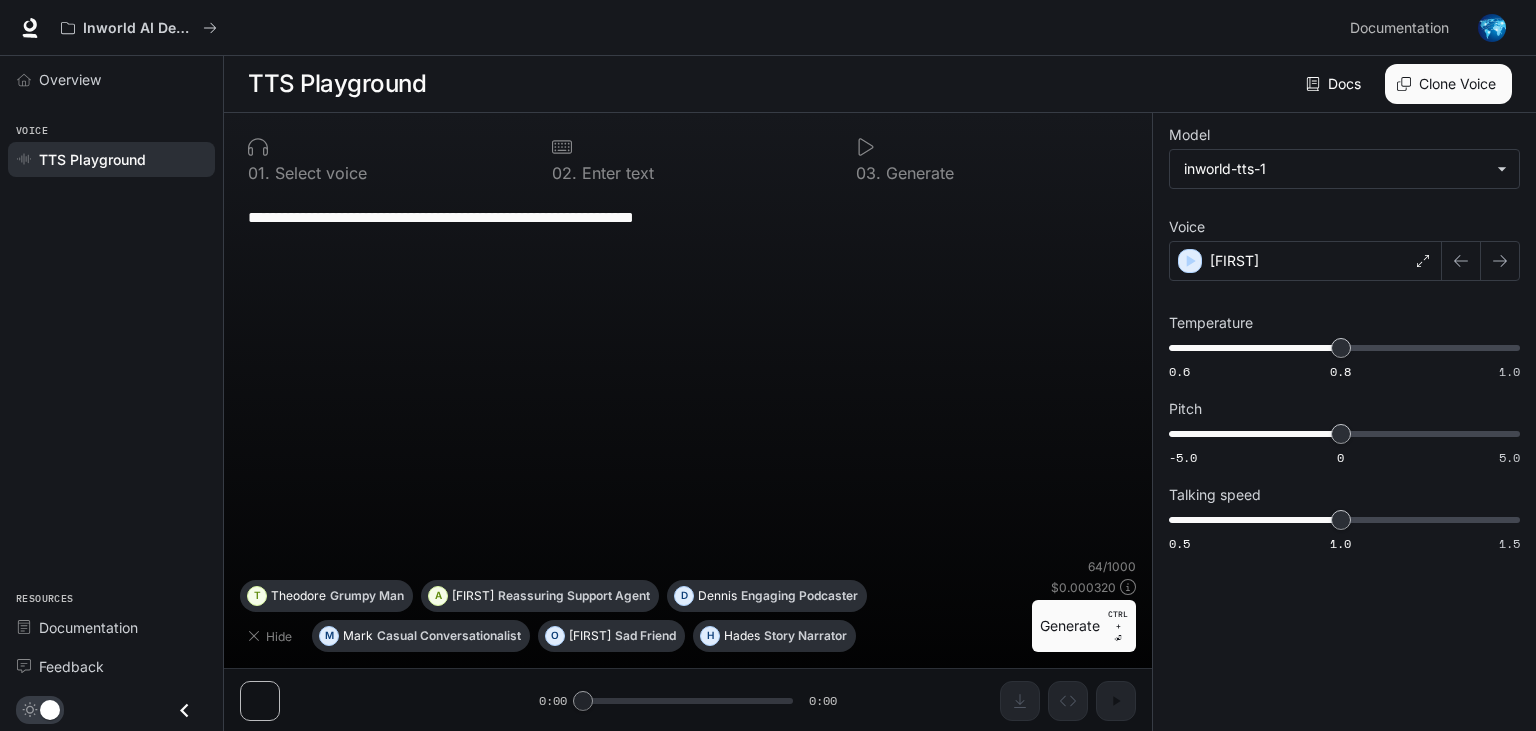 click on "**********" at bounding box center [688, 422] 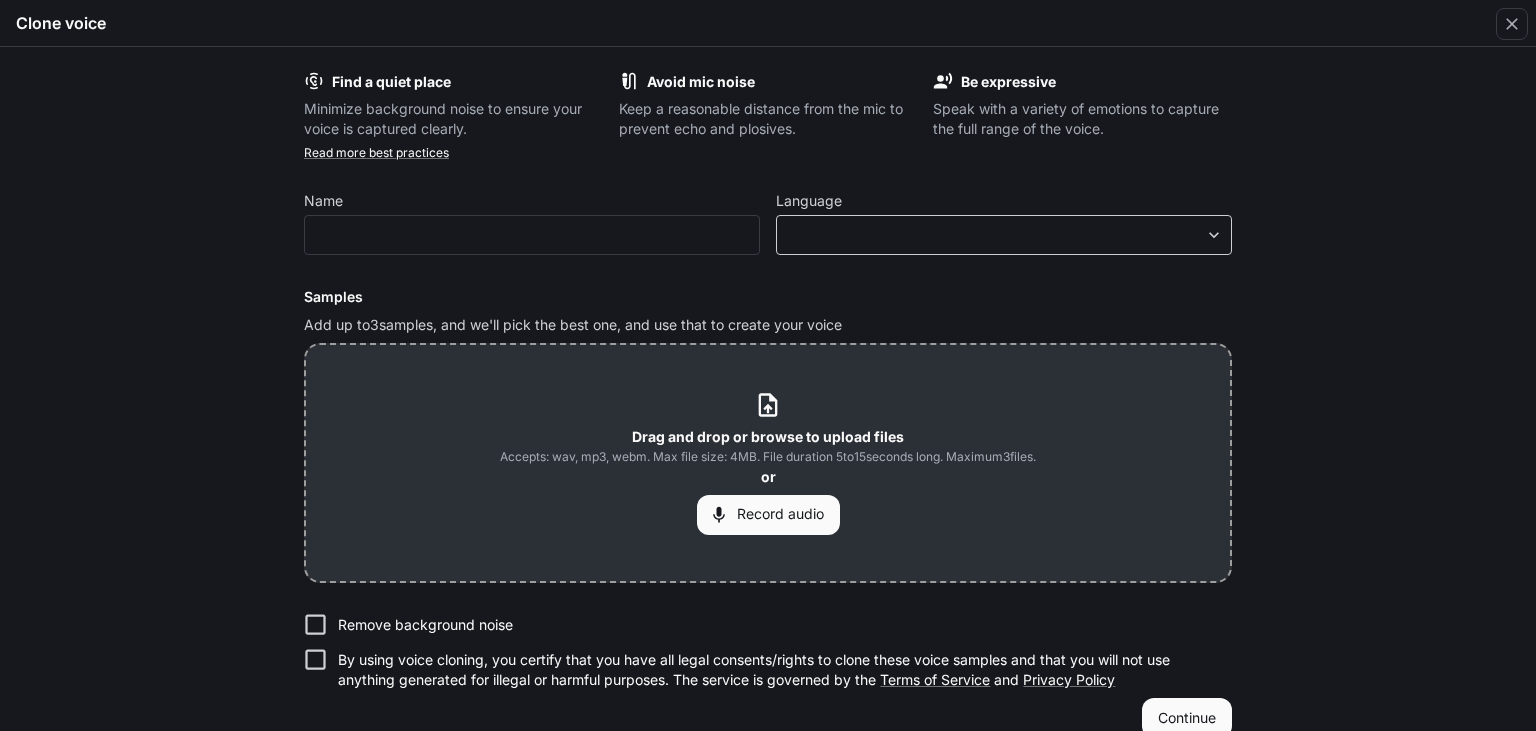 click on "**********" at bounding box center (768, 366) 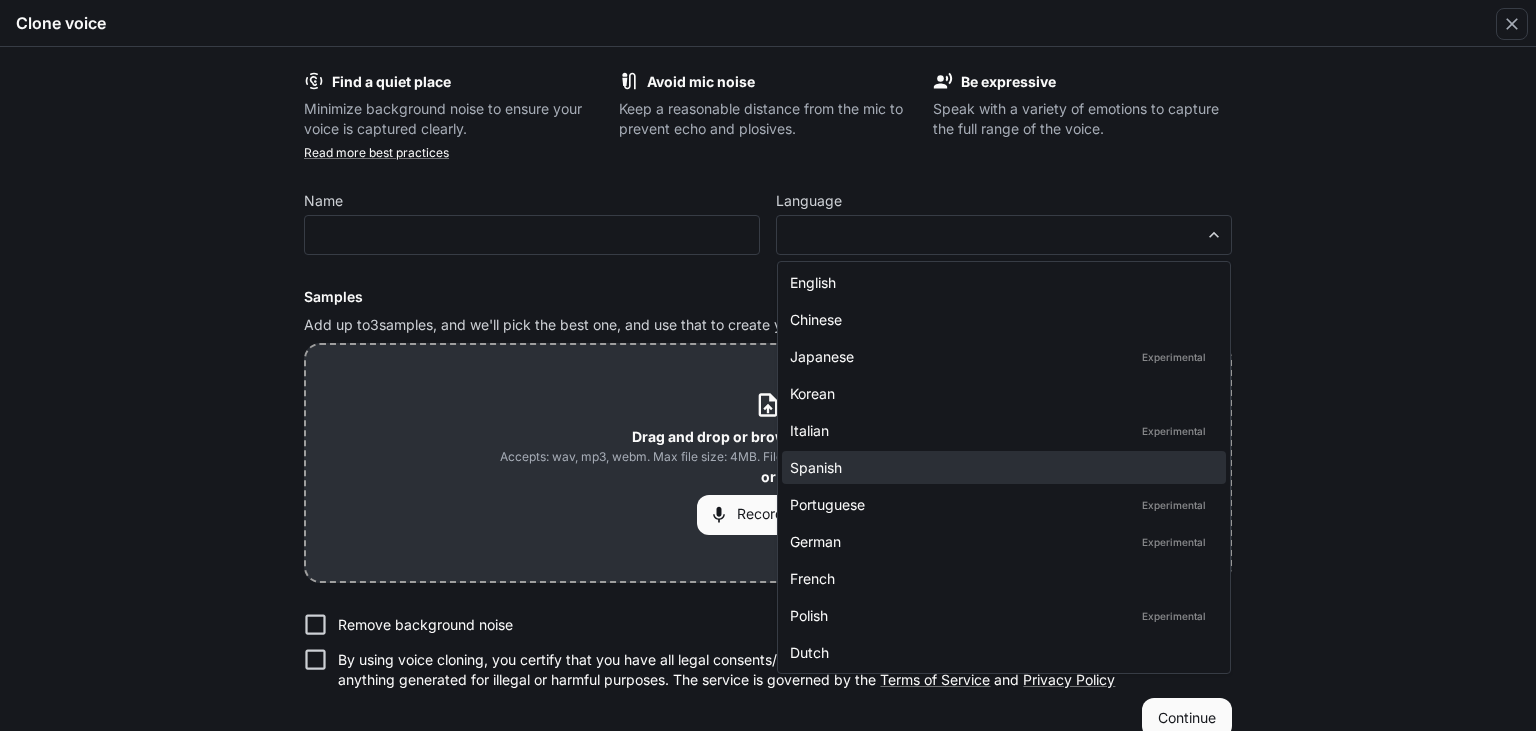 click on "Spanish" at bounding box center (1000, 467) 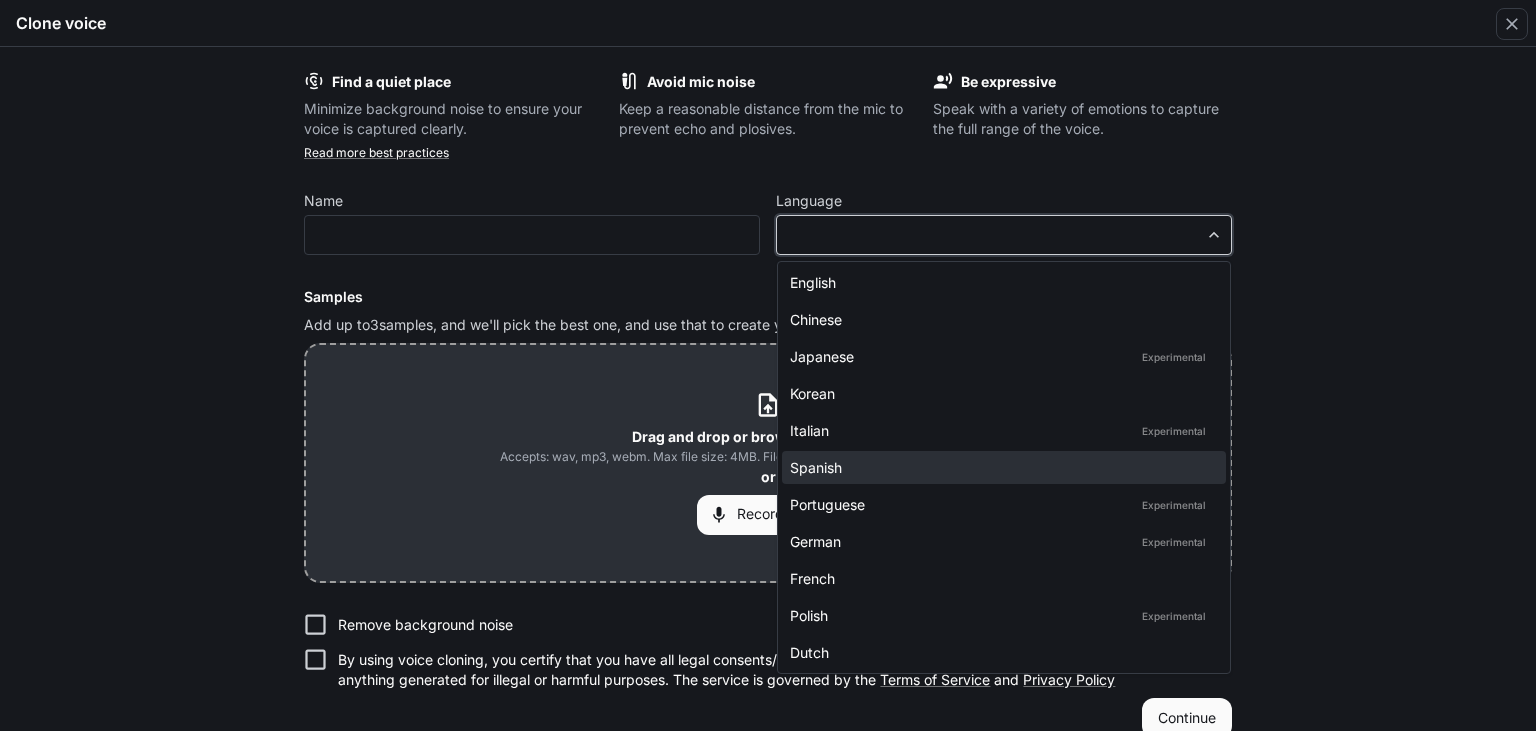type on "*****" 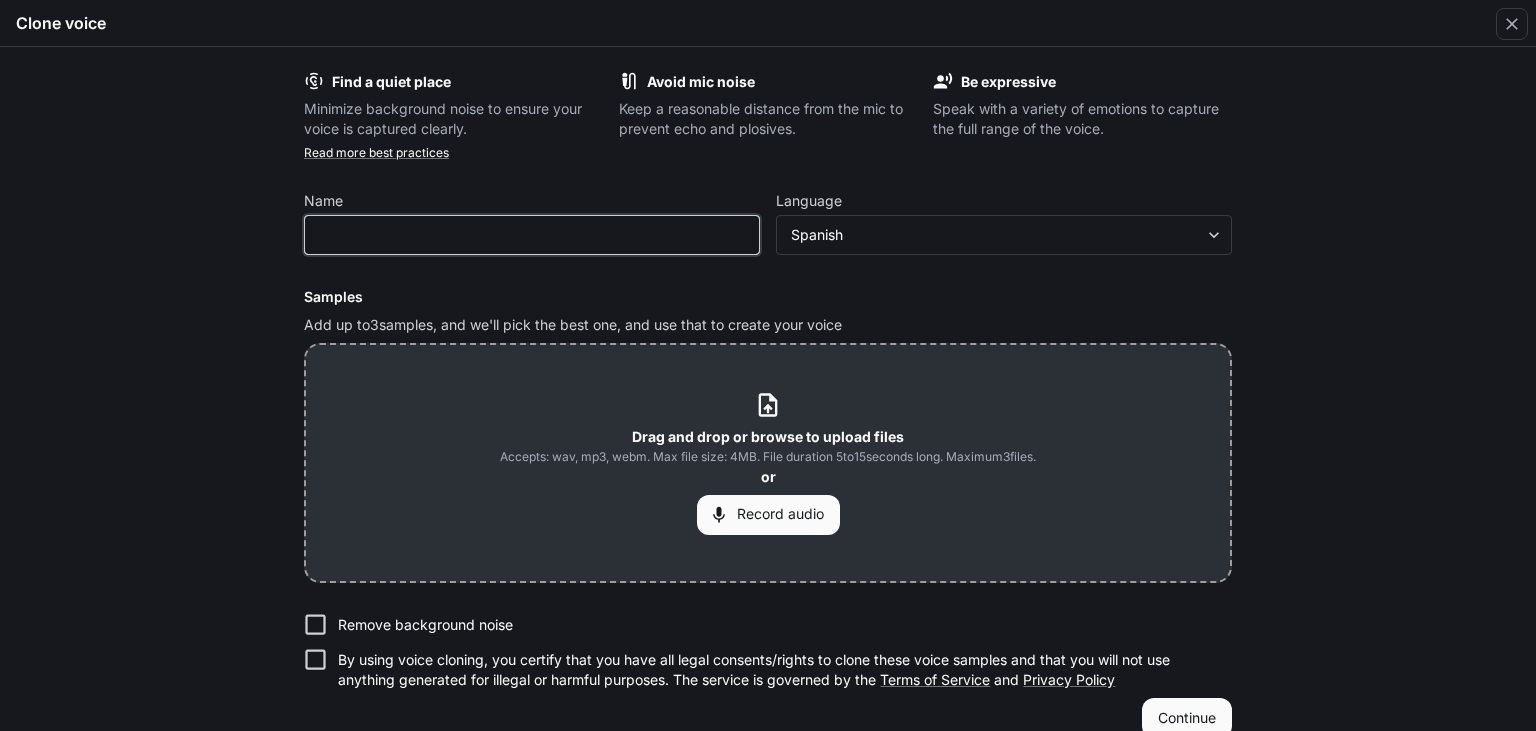 click at bounding box center (532, 235) 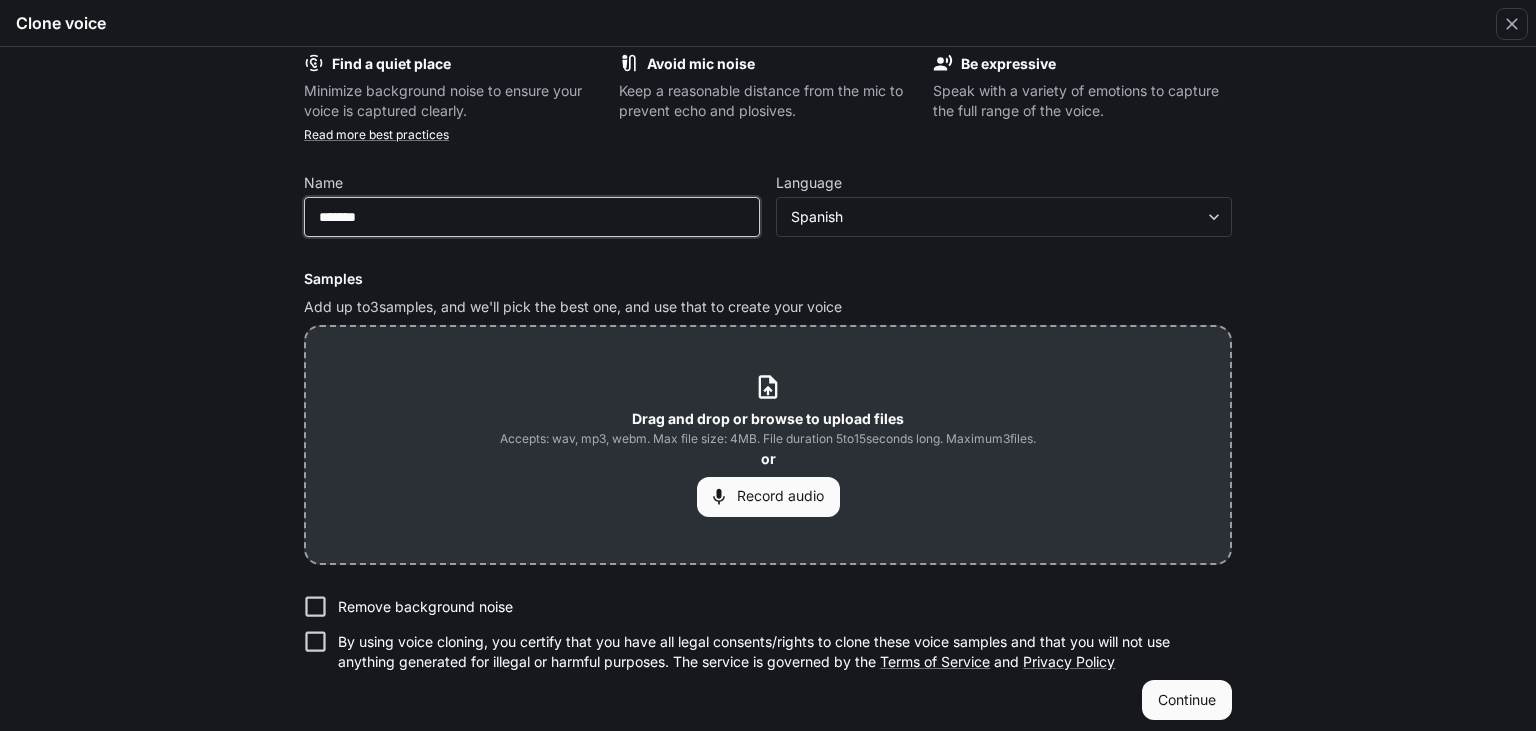scroll, scrollTop: 31, scrollLeft: 0, axis: vertical 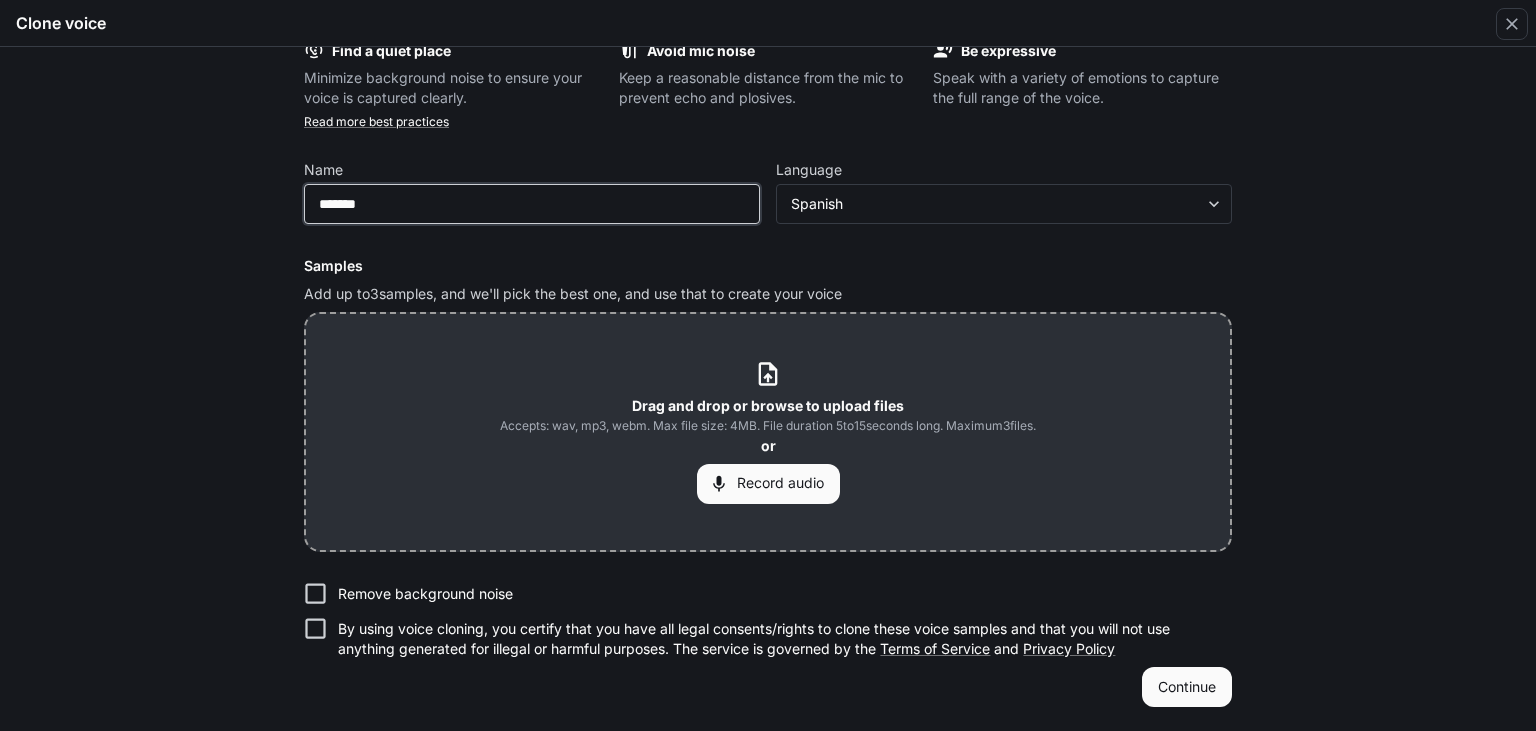 type on "*******" 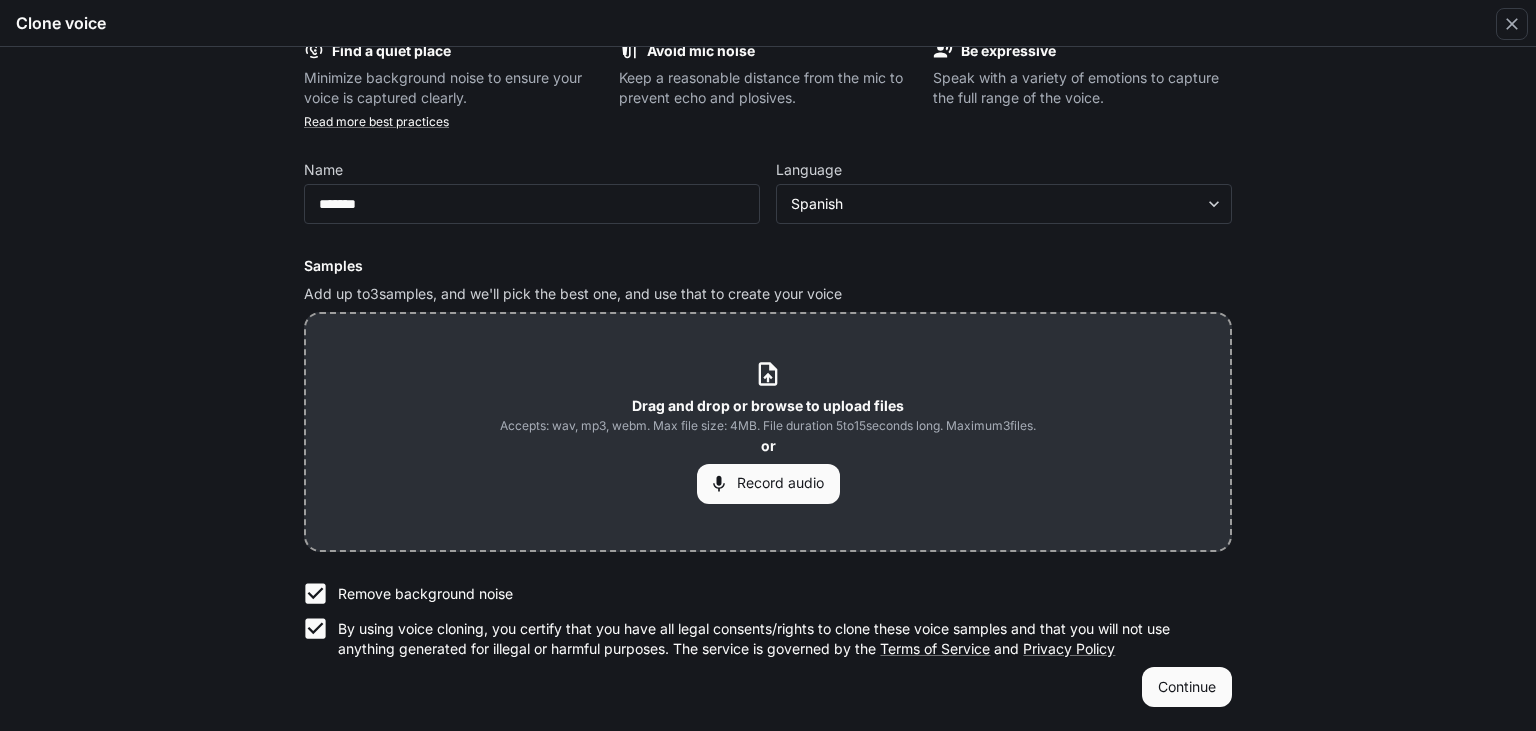 click on "Record audio" at bounding box center [768, 484] 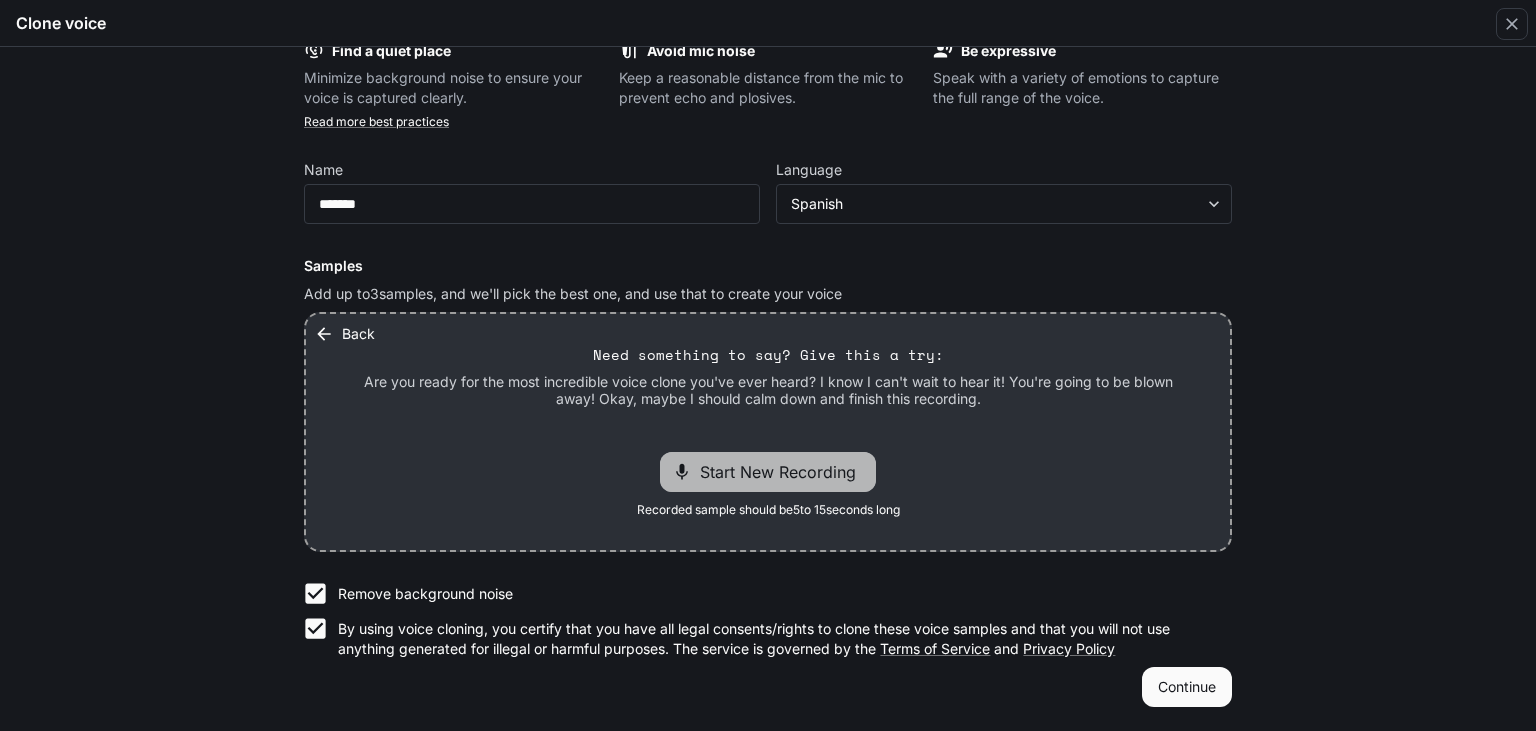 click on "Start New Recording" at bounding box center (784, 472) 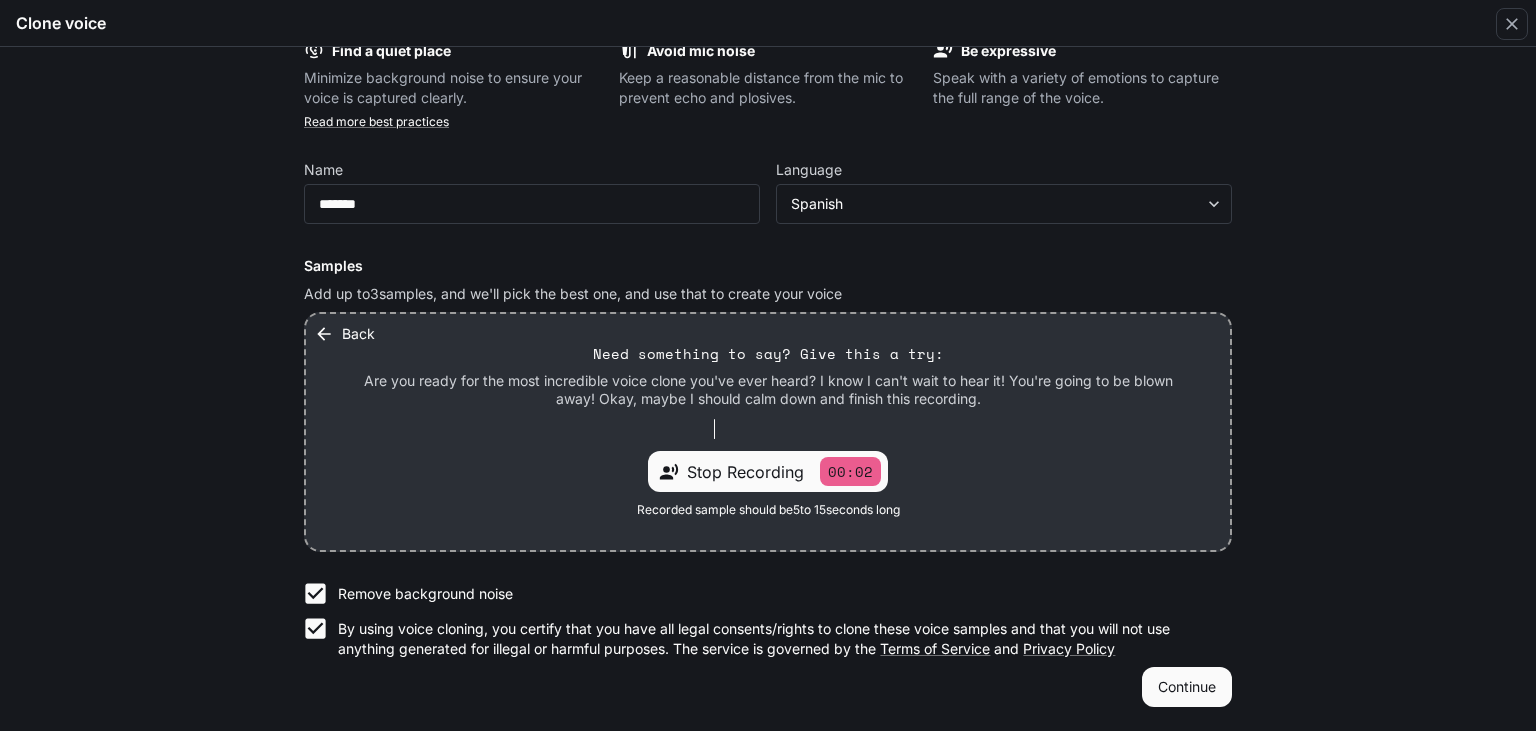 click on "Stop Recording" at bounding box center (745, 472) 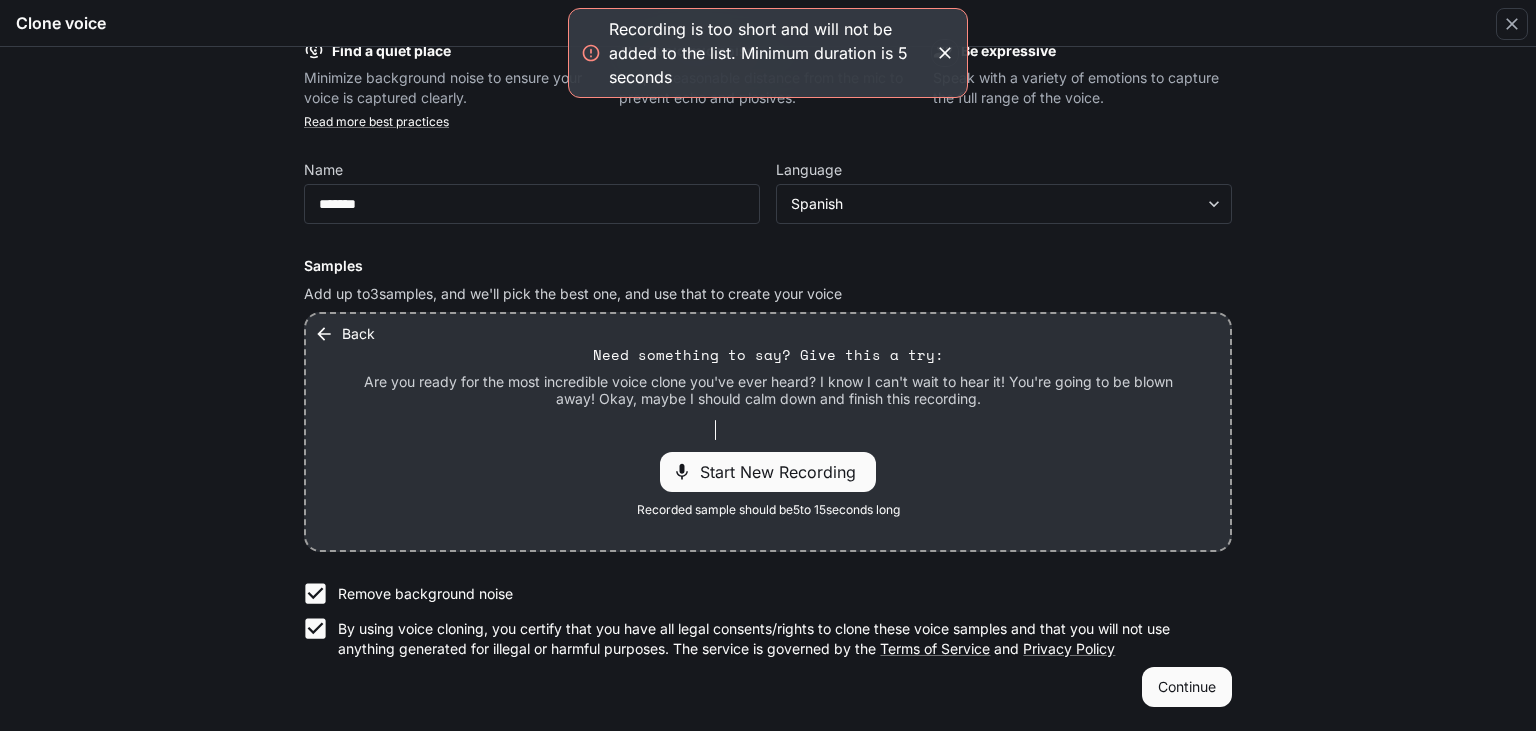 click 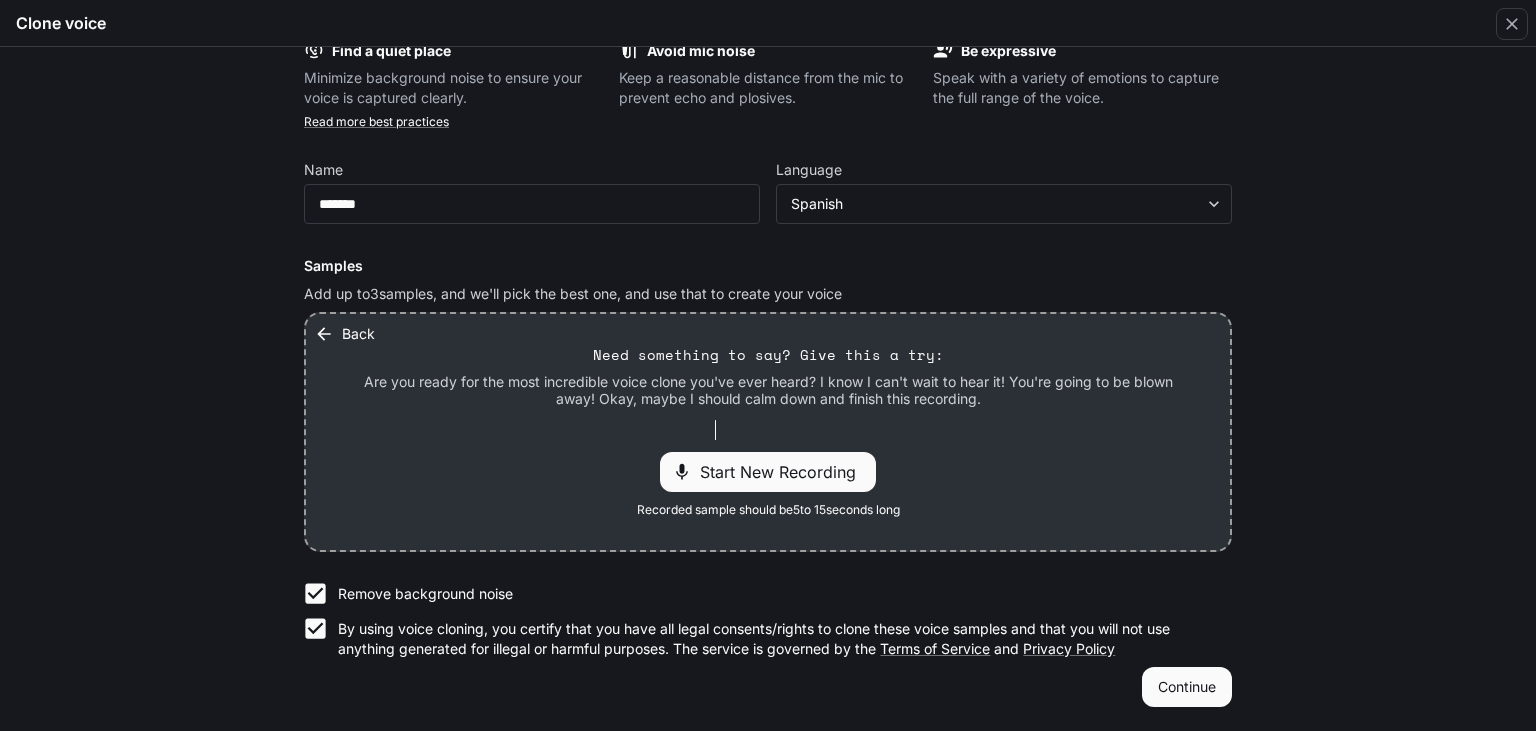 click on "Add up to  3  samples, and we'll pick the best one, and use that to create your voice" at bounding box center [768, 294] 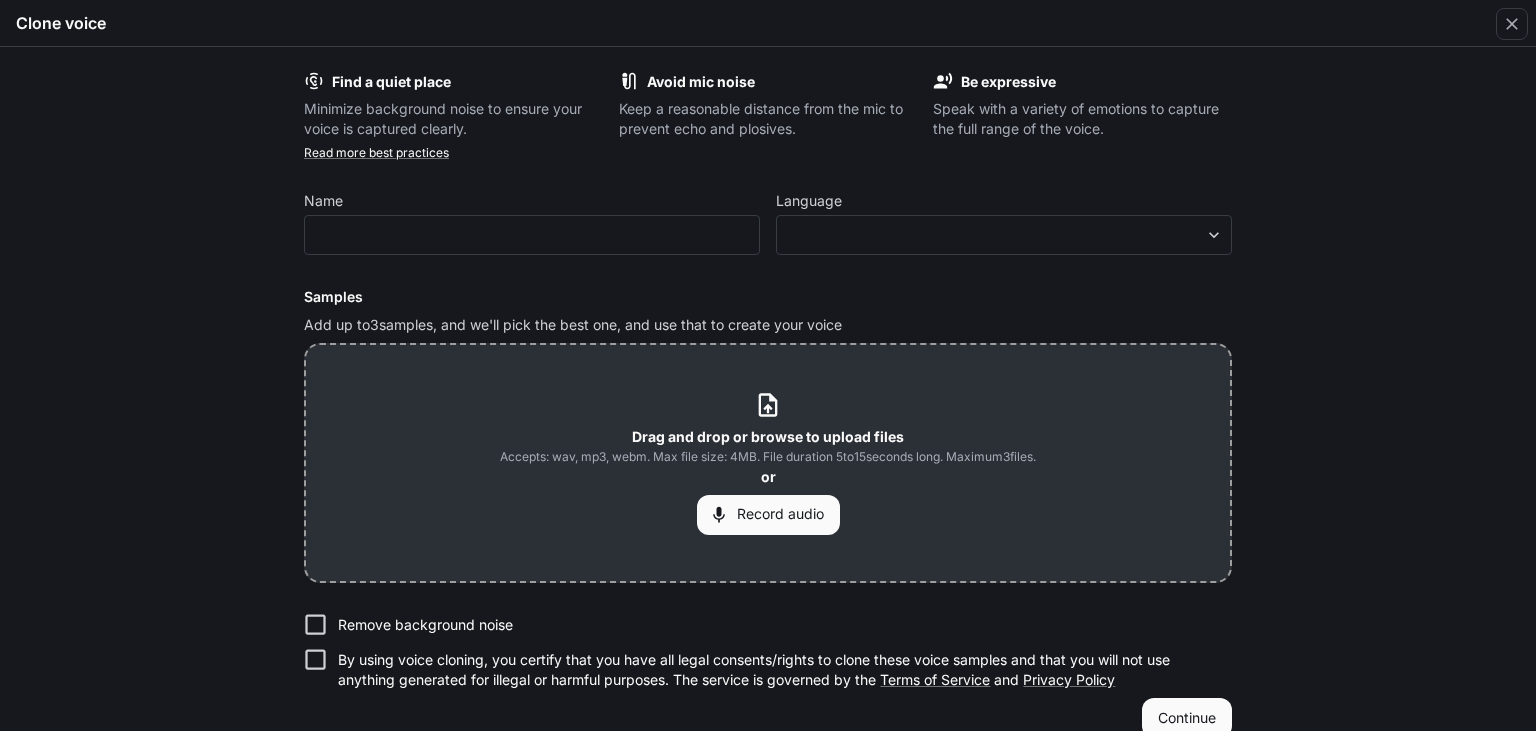 scroll, scrollTop: 0, scrollLeft: 0, axis: both 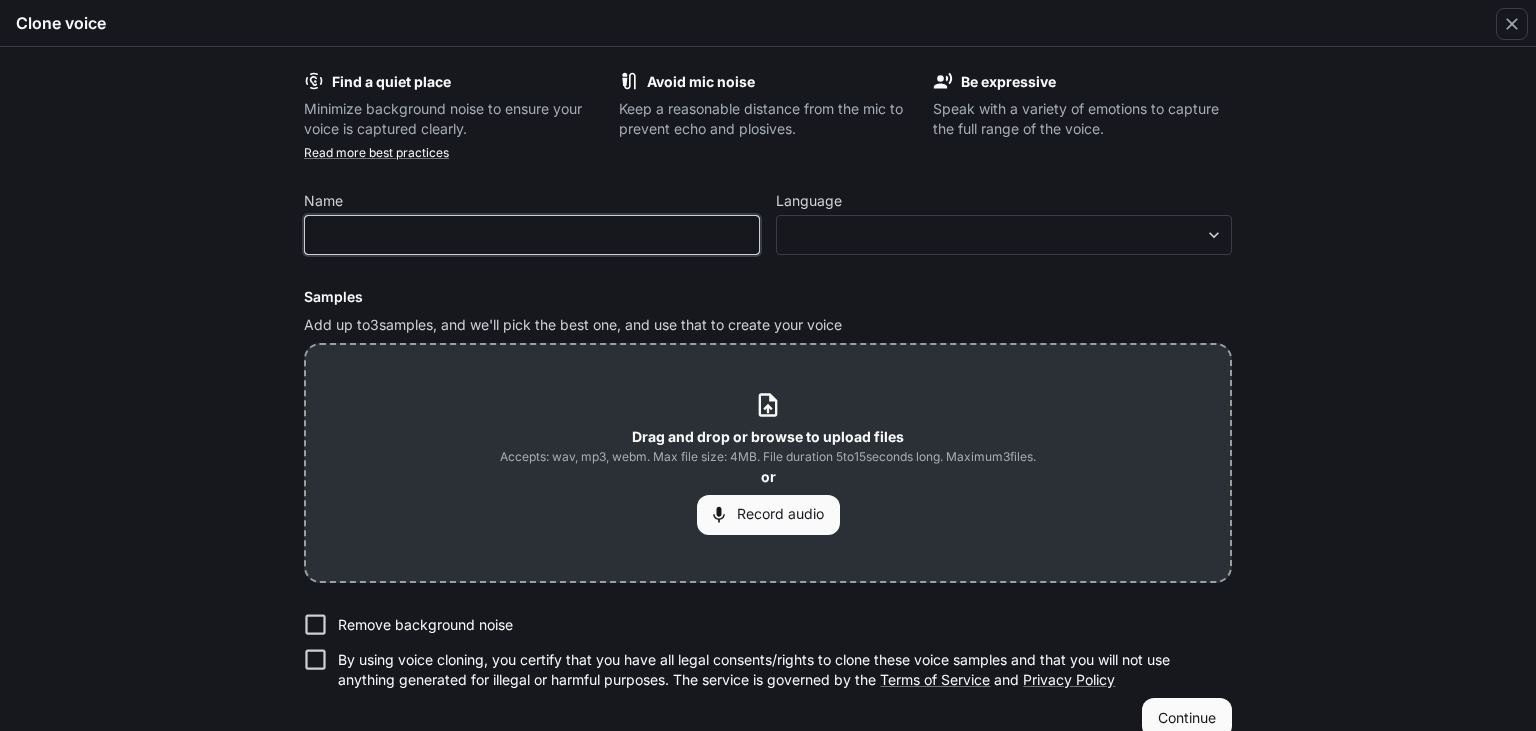 click at bounding box center [532, 235] 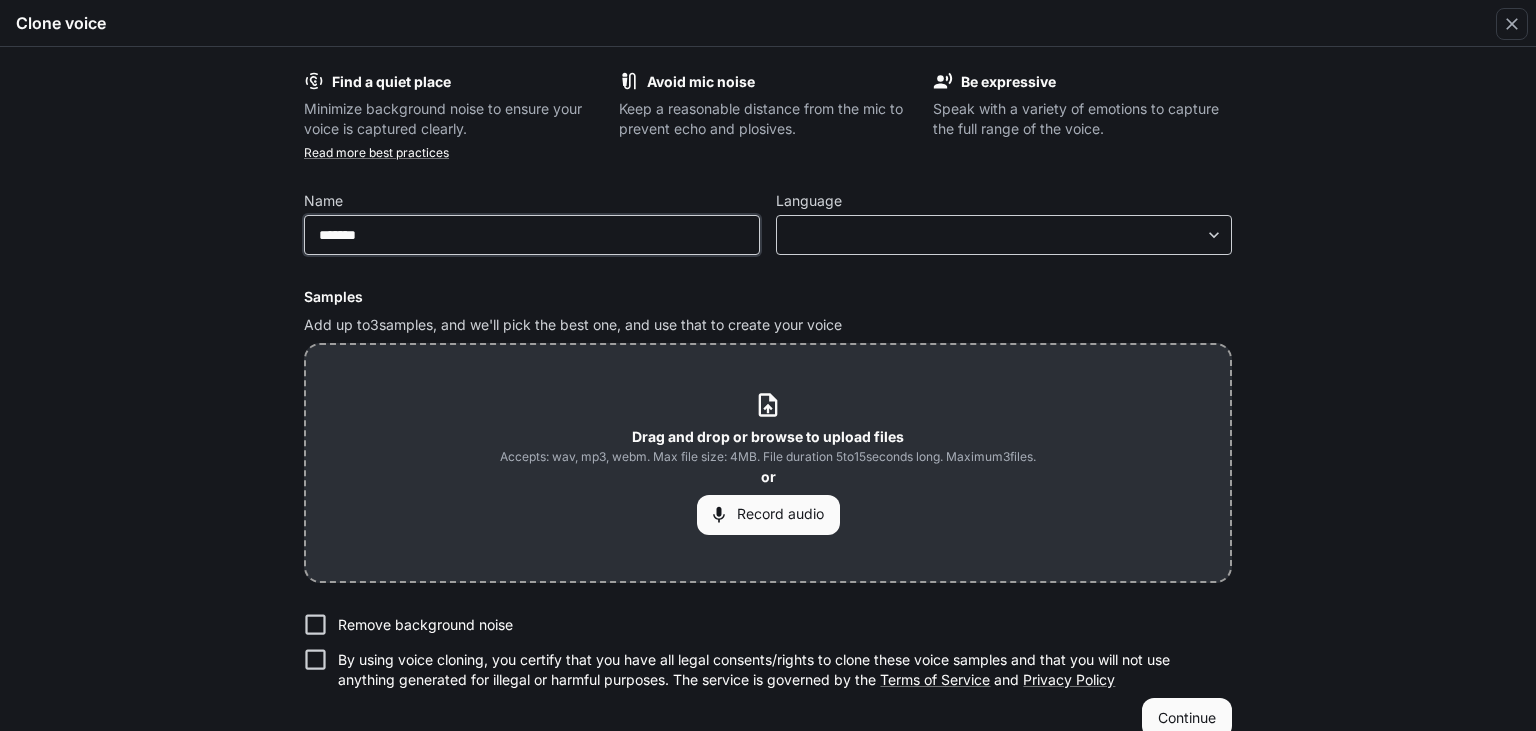 type on "*******" 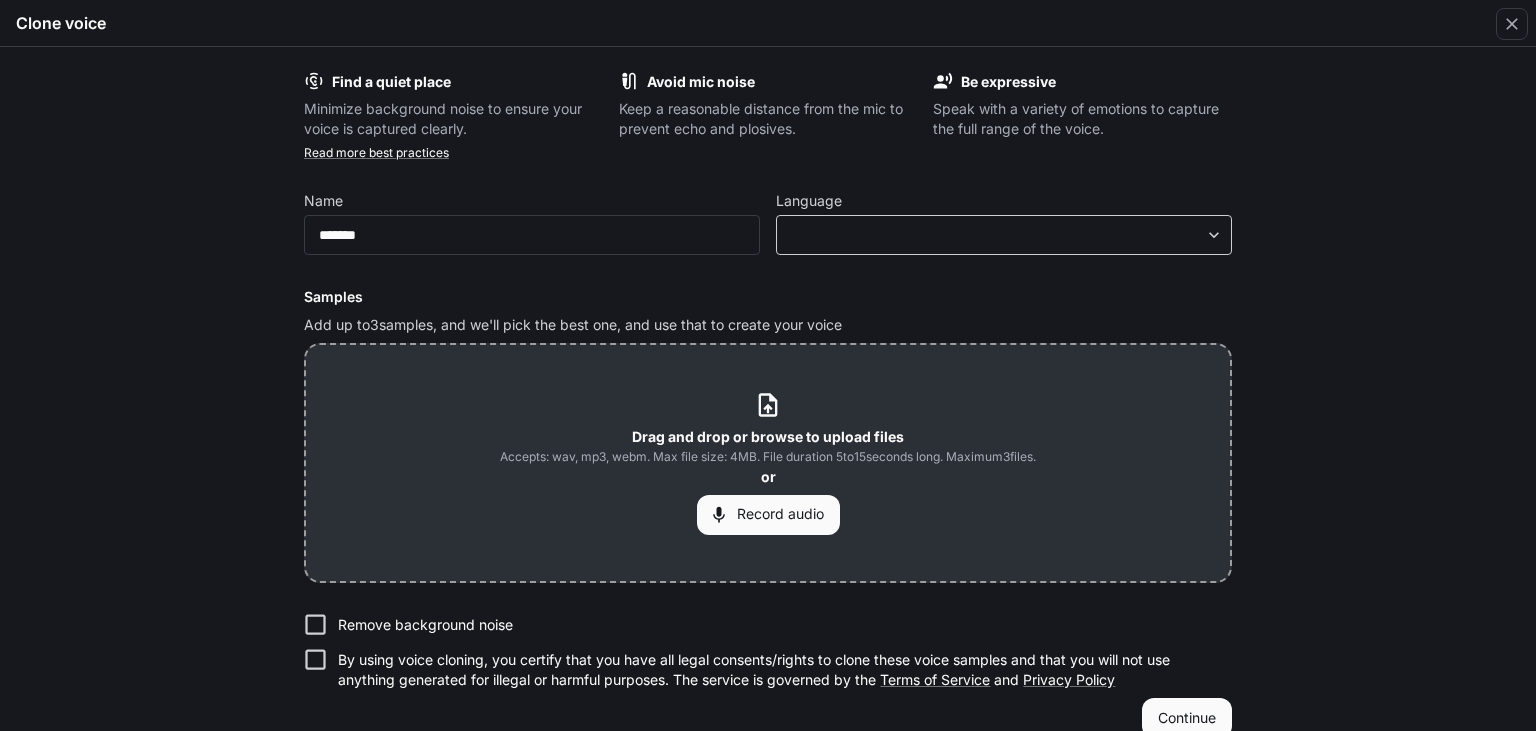 click on "**********" at bounding box center (768, 366) 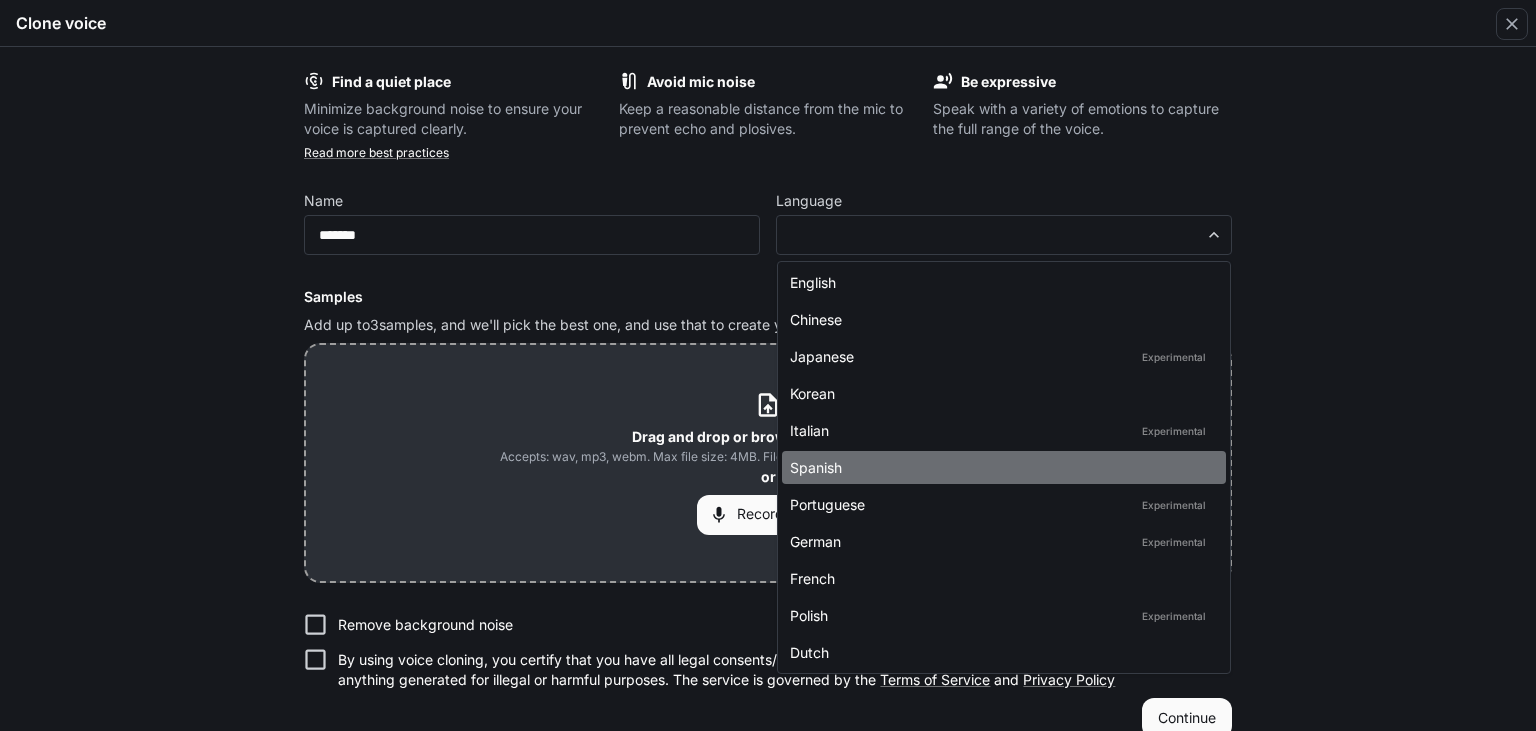 click on "Spanish" at bounding box center (1000, 467) 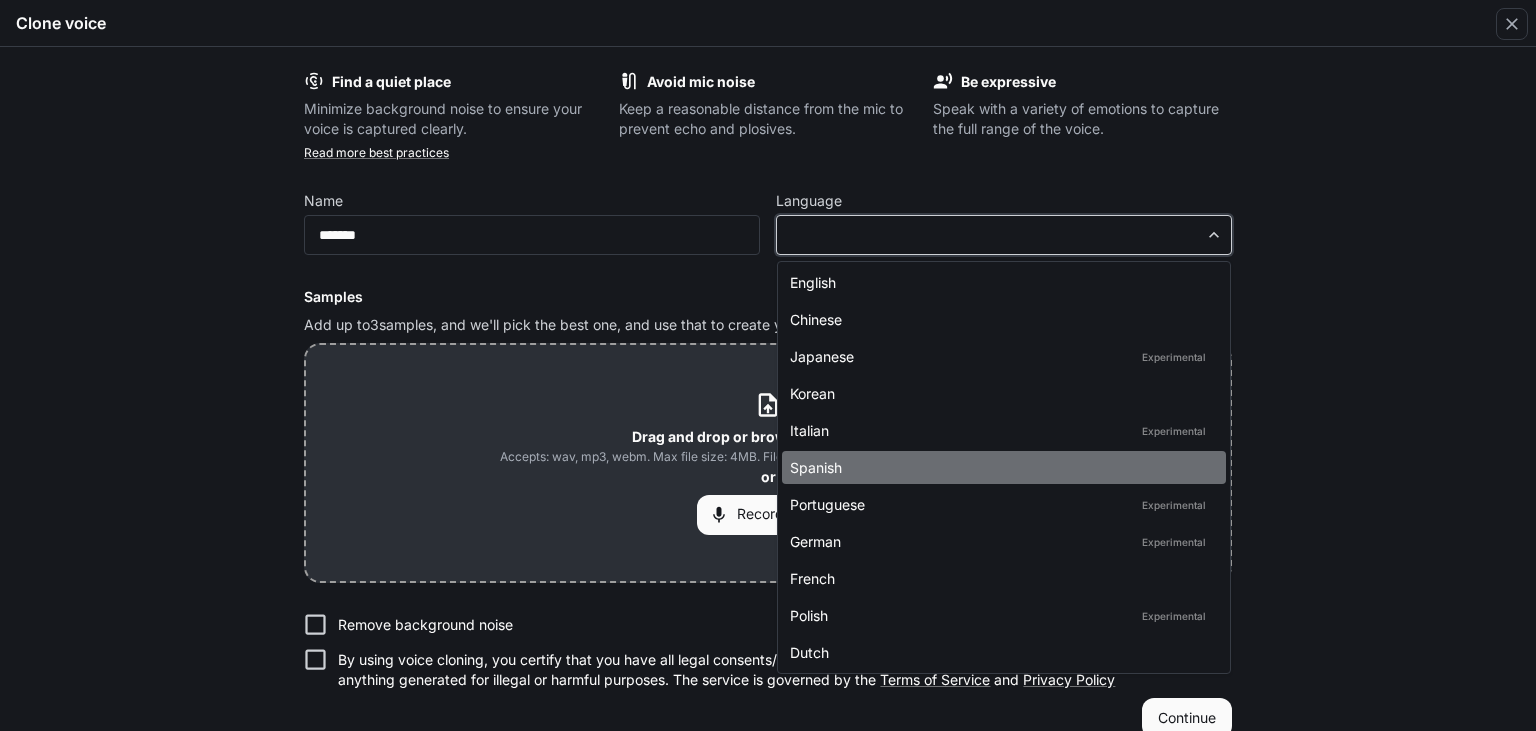type on "*****" 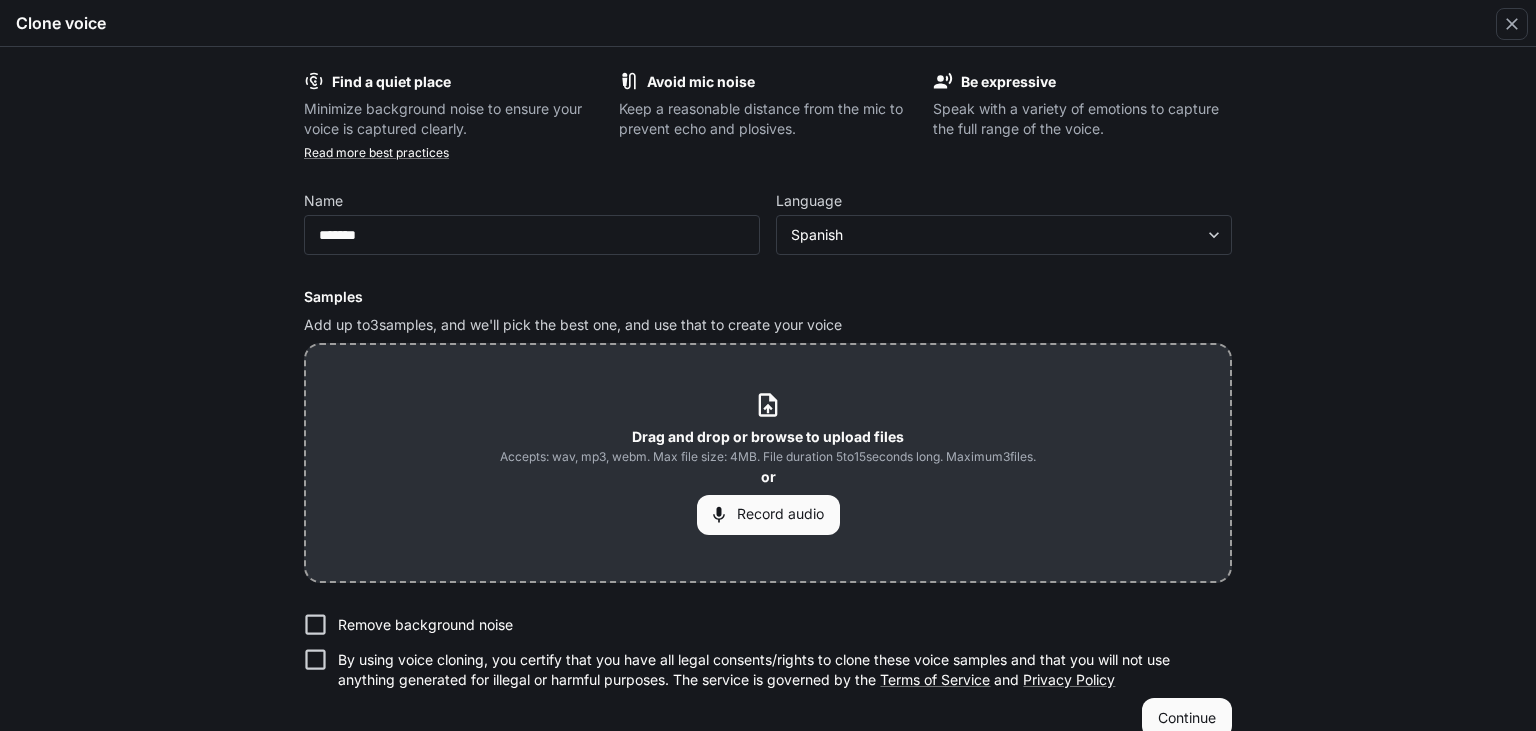 click on "Record audio" at bounding box center [768, 515] 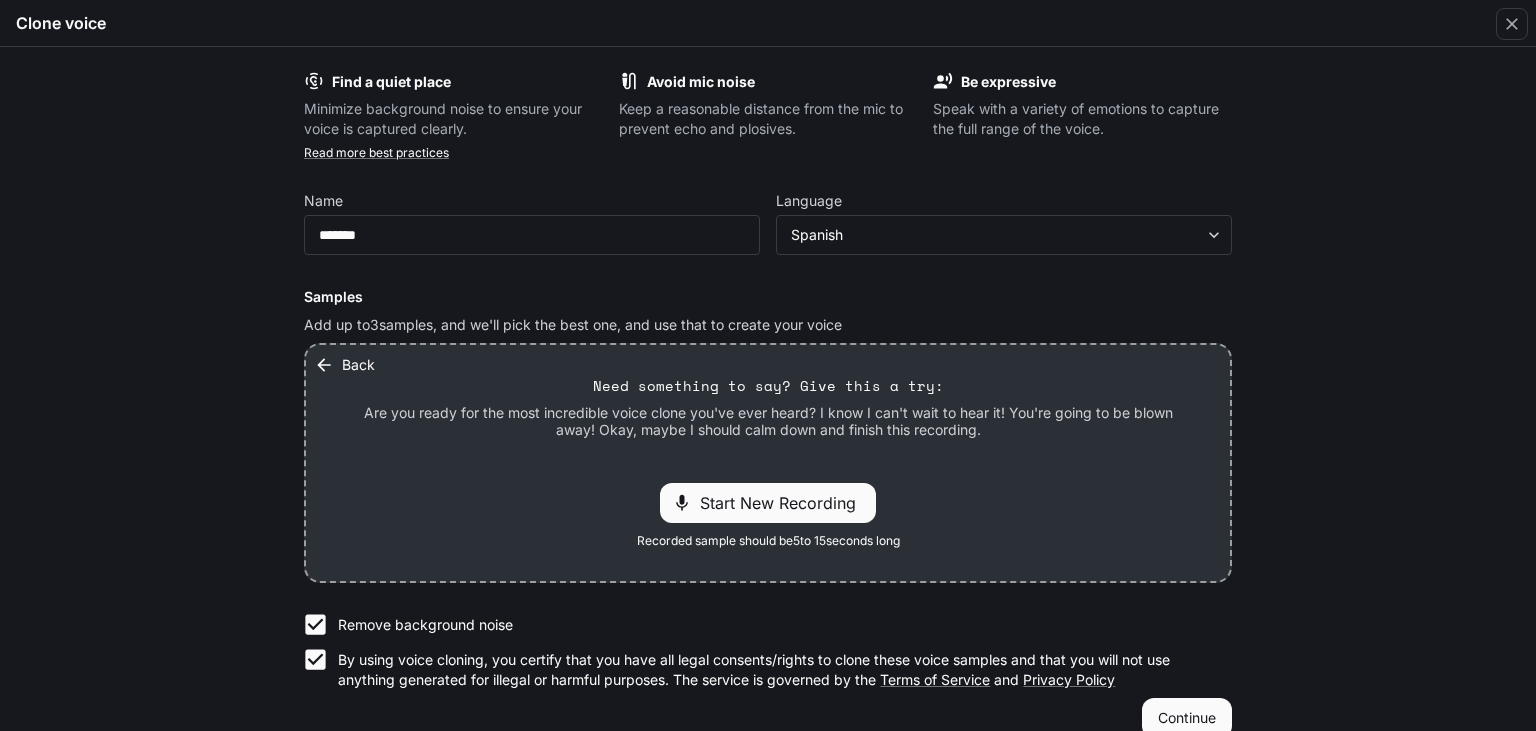 click on "Start New Recording" at bounding box center (784, 503) 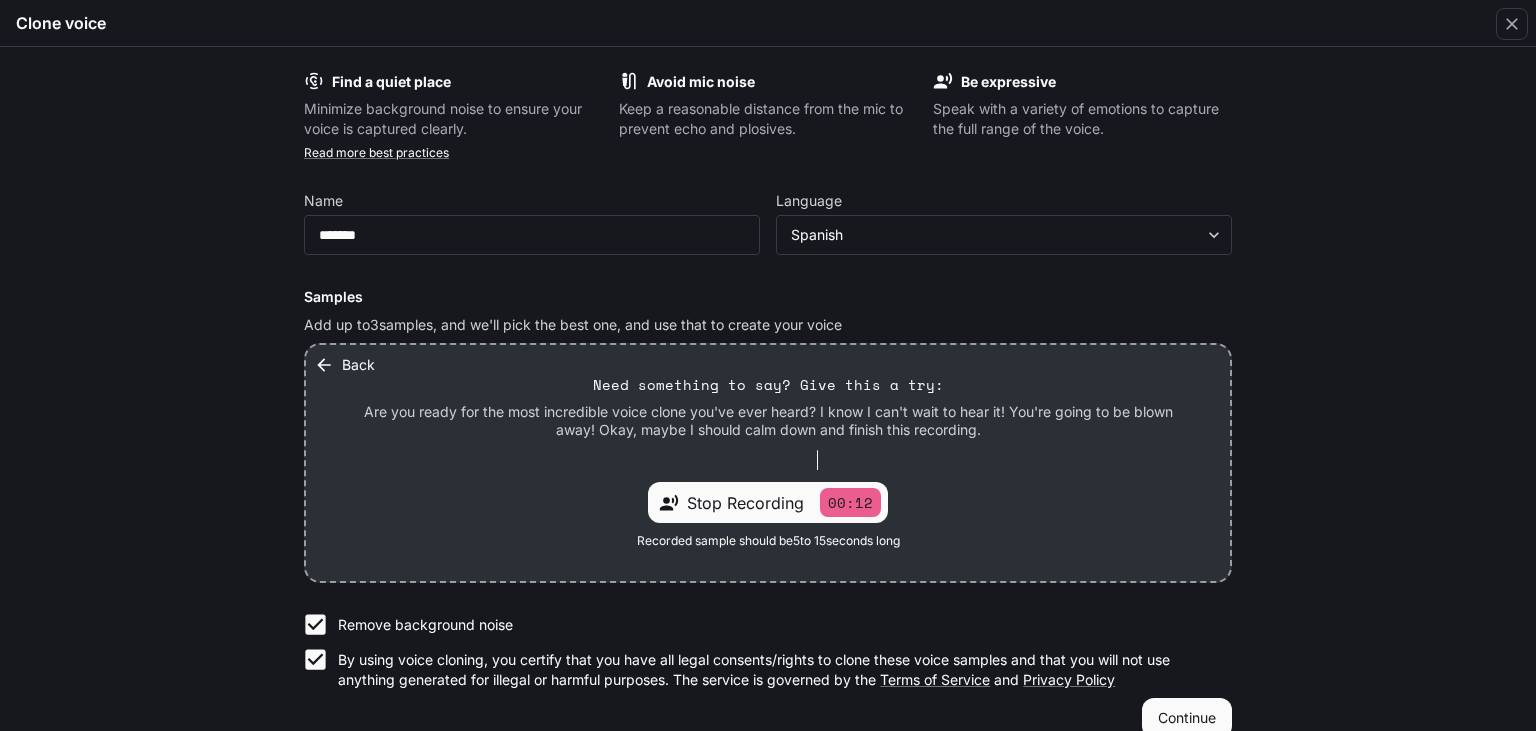 drag, startPoint x: 862, startPoint y: 501, endPoint x: 887, endPoint y: 502, distance: 25.019993 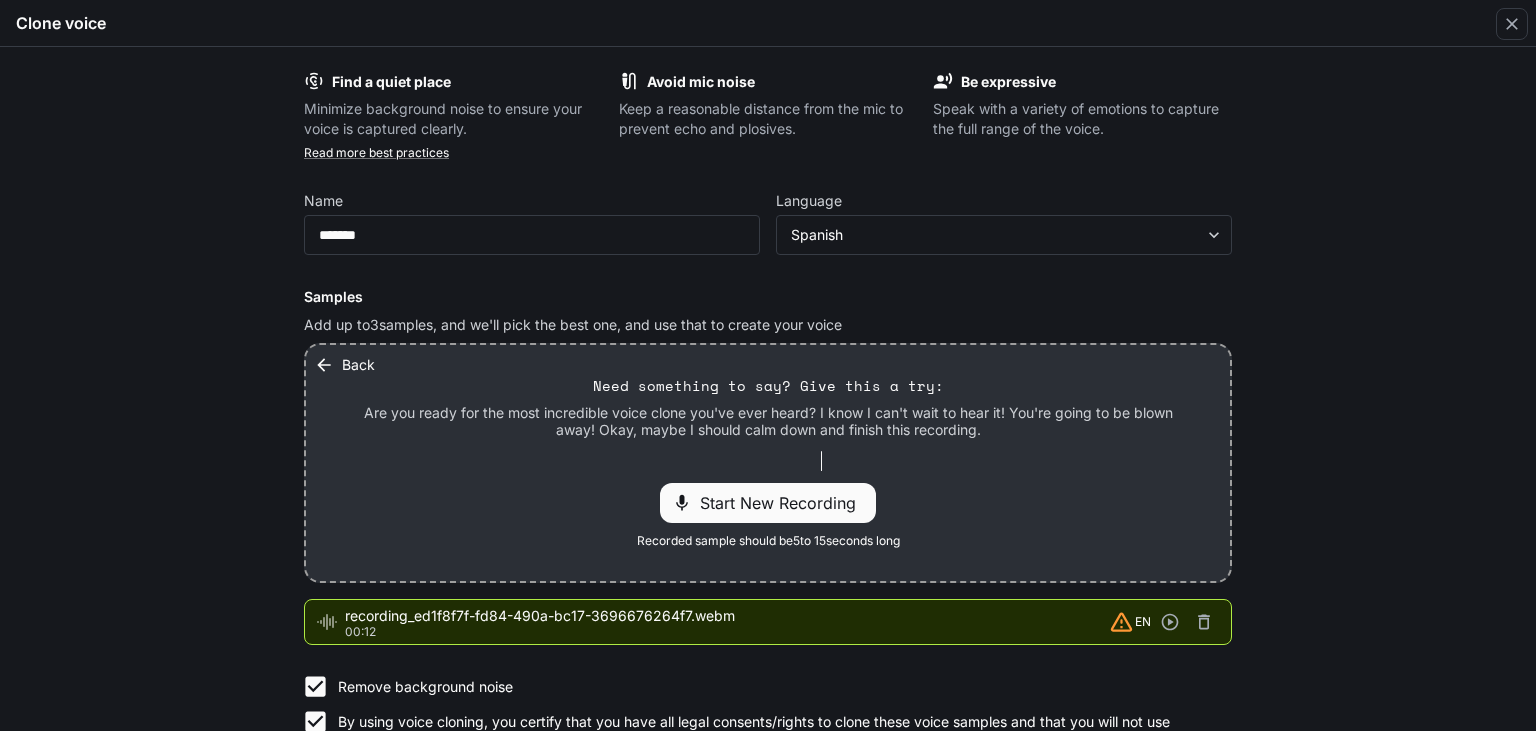 scroll, scrollTop: 93, scrollLeft: 0, axis: vertical 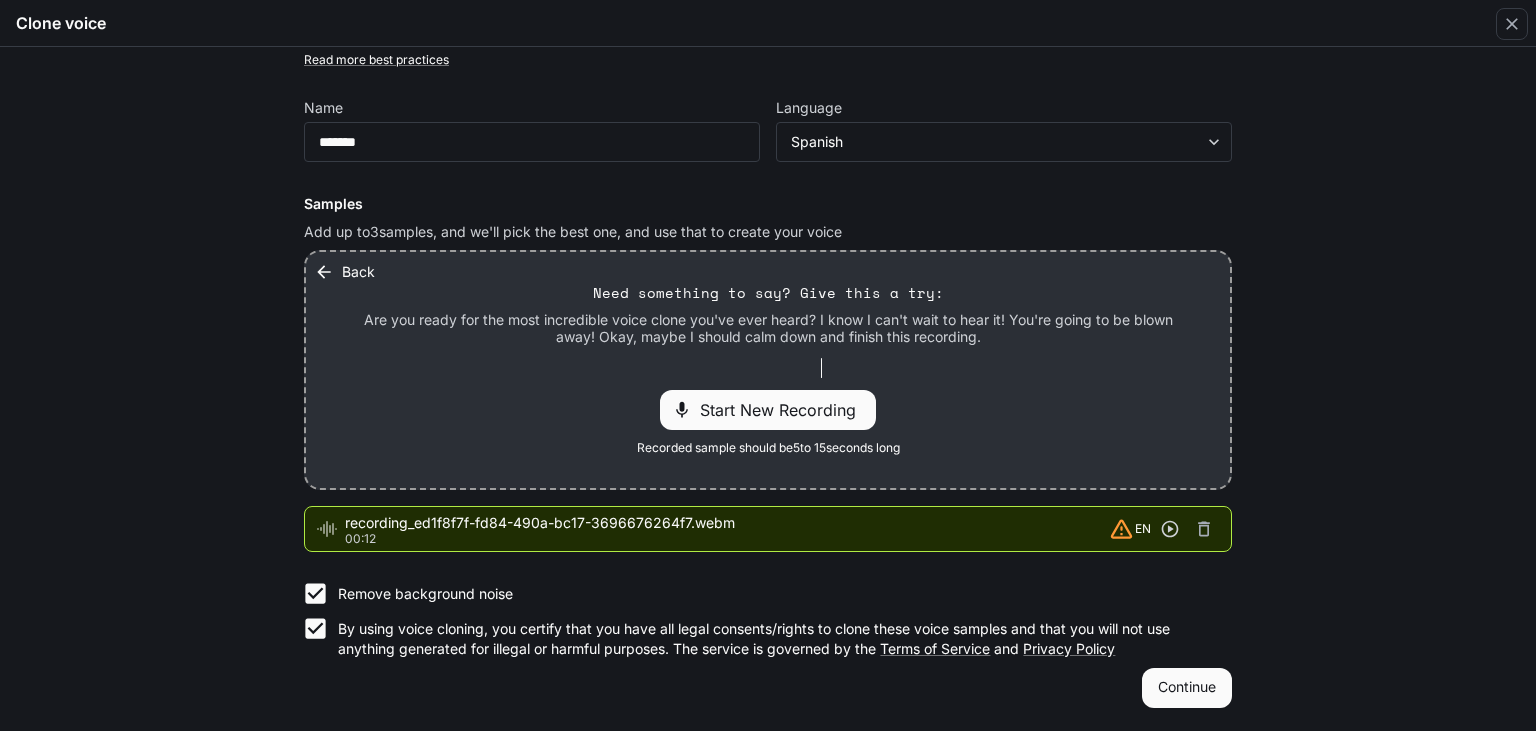 click 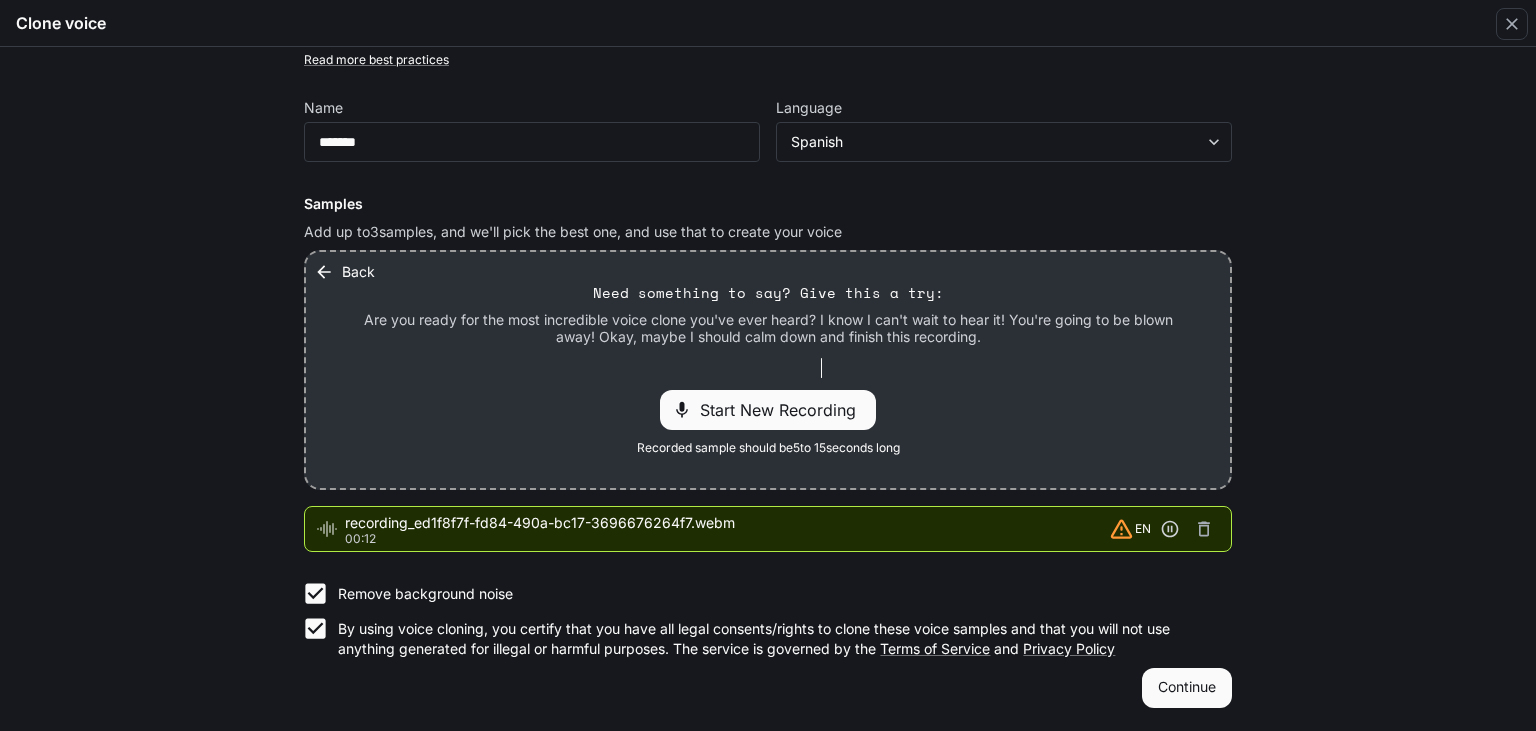 click on "Find a quiet place Minimize background noise to ensure your voice is captured clearly. Avoid mic noise Keep a reasonable distance from the mic to prevent echo and plosives. Be expressive Speak with a variety of emotions to capture the full range of the voice. Read more best practices Name ******* ​ Language Spanish ***** ​ Samples Add up to  3  samples, and we'll pick the best one, and use that to create your voice Back Need something to say? Give this a try: Are you ready for the most incredible voice clone you've ever heard? I know I can't wait to hear it! You're going to be blown away! Okay, maybe I should calm down and finish this recording. Start New Recording Recorded sample should be  5  to   15  seconds long recording_ed1f8f7f-fd84-490a-bc17-3696676264f7.webm 00:12 EN Remove background noise   Terms of Service   and   Privacy Policy Continue" at bounding box center (768, 389) 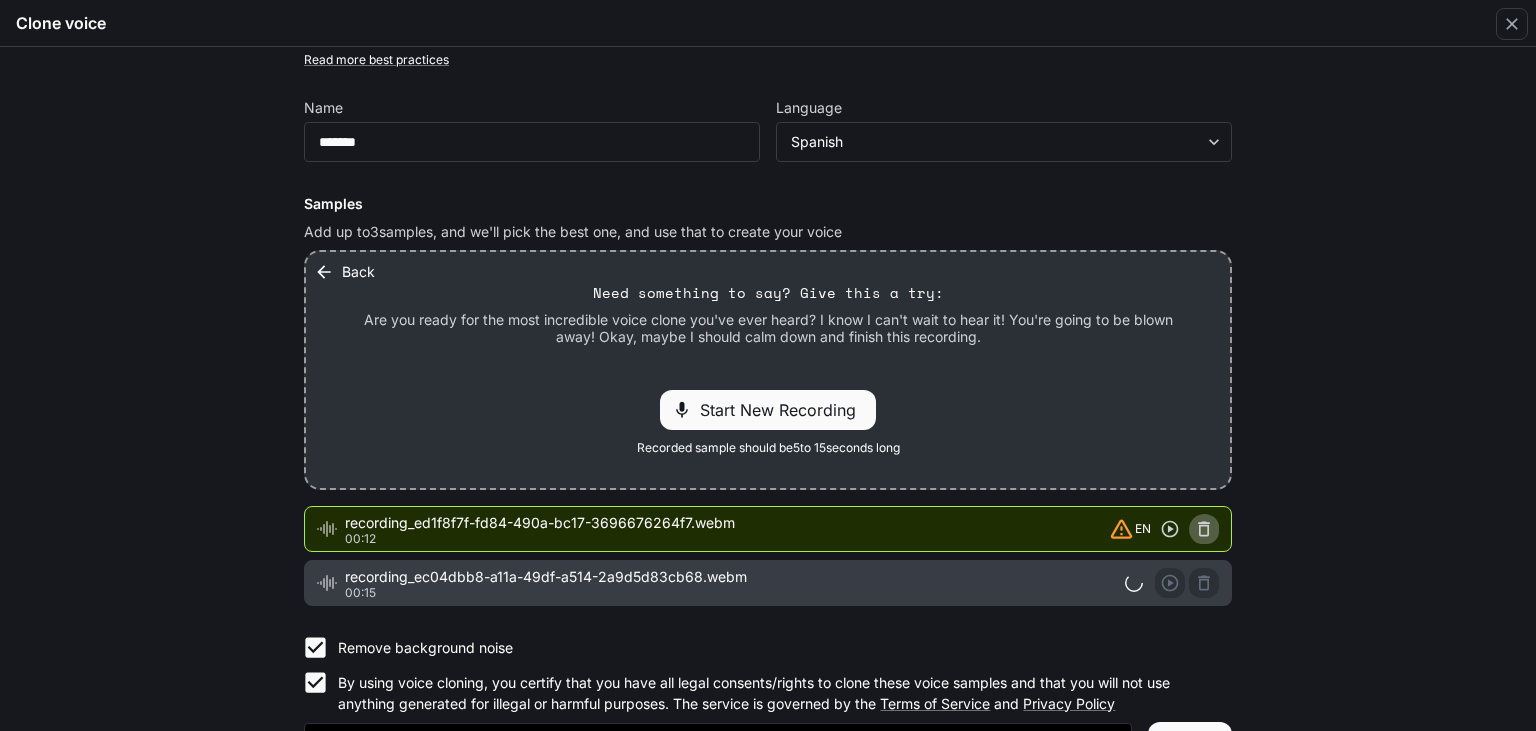 click 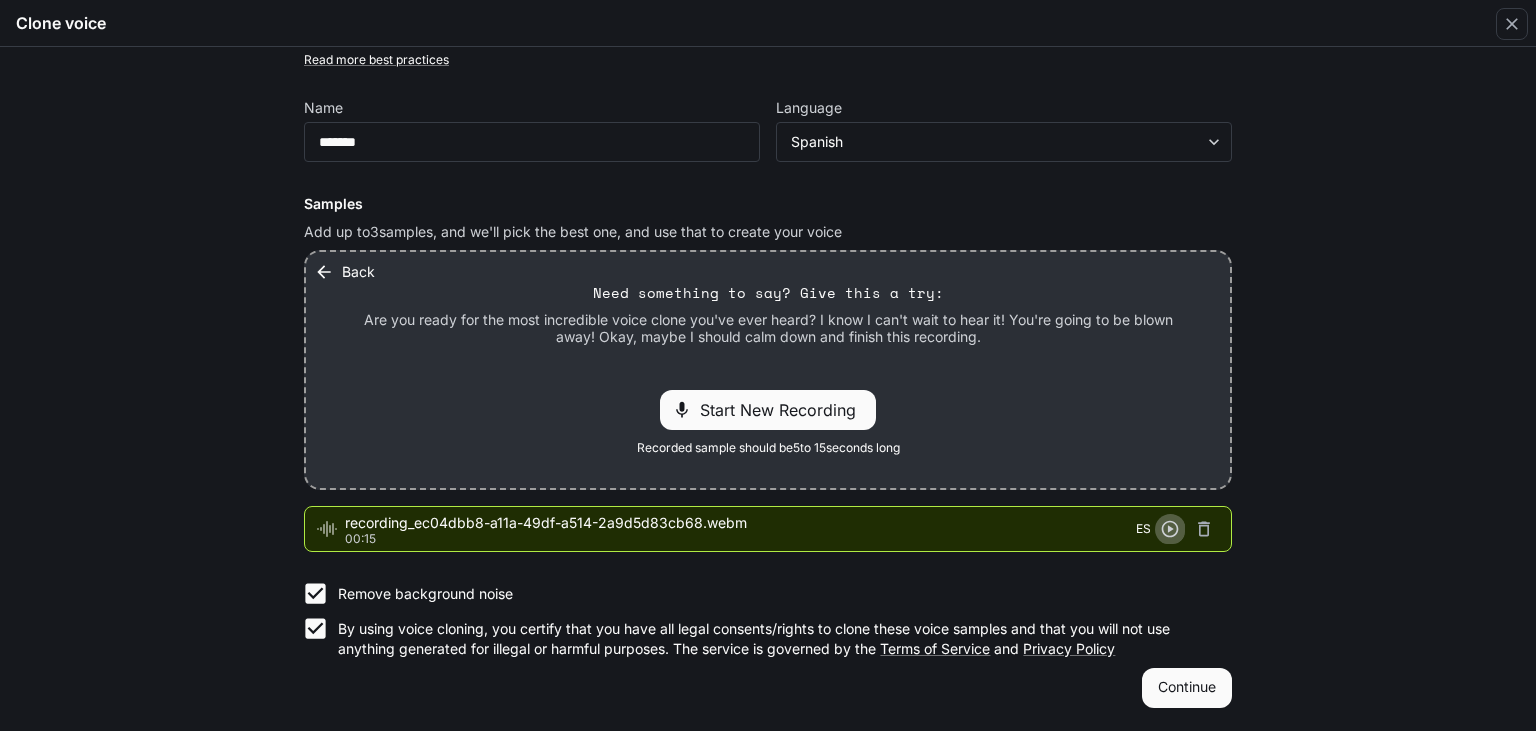 click 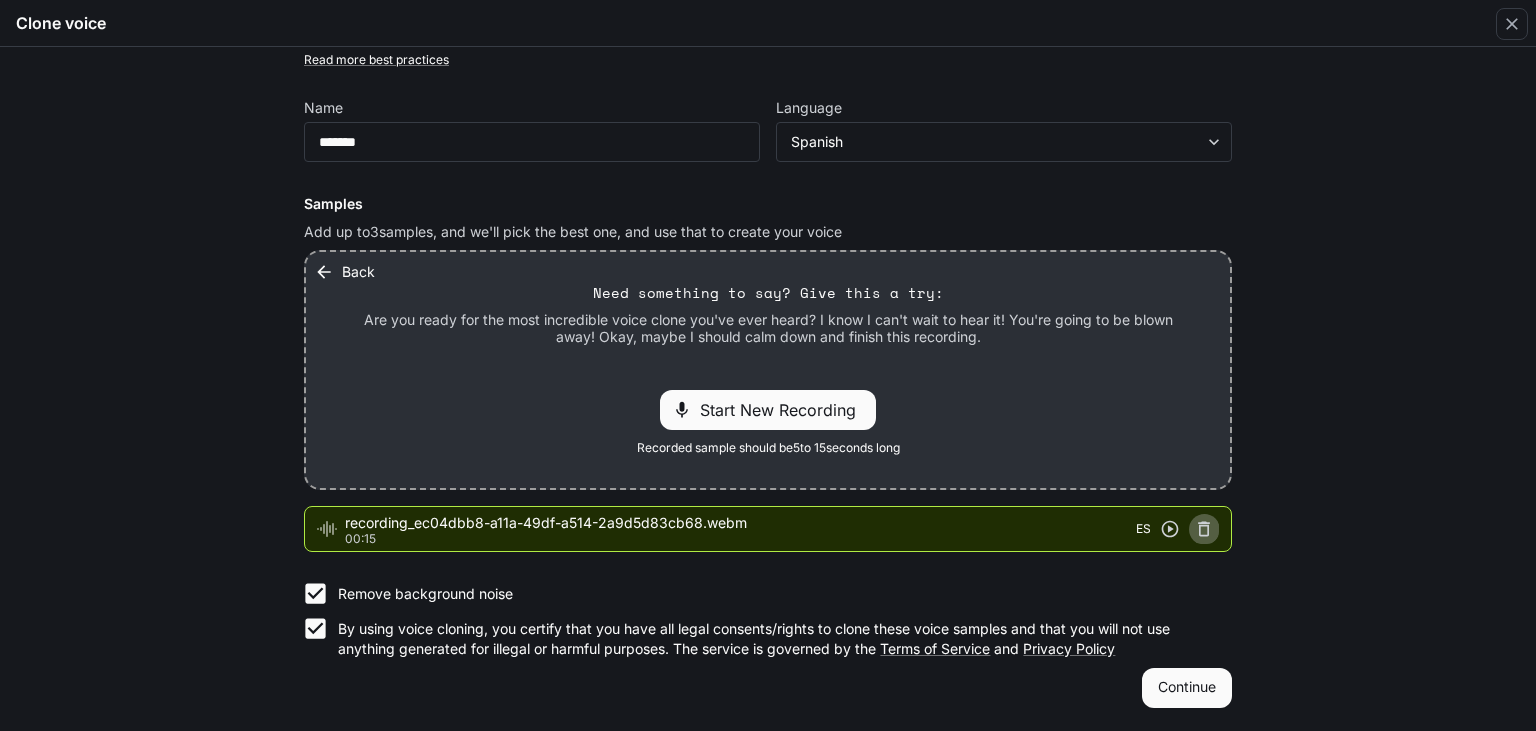 click 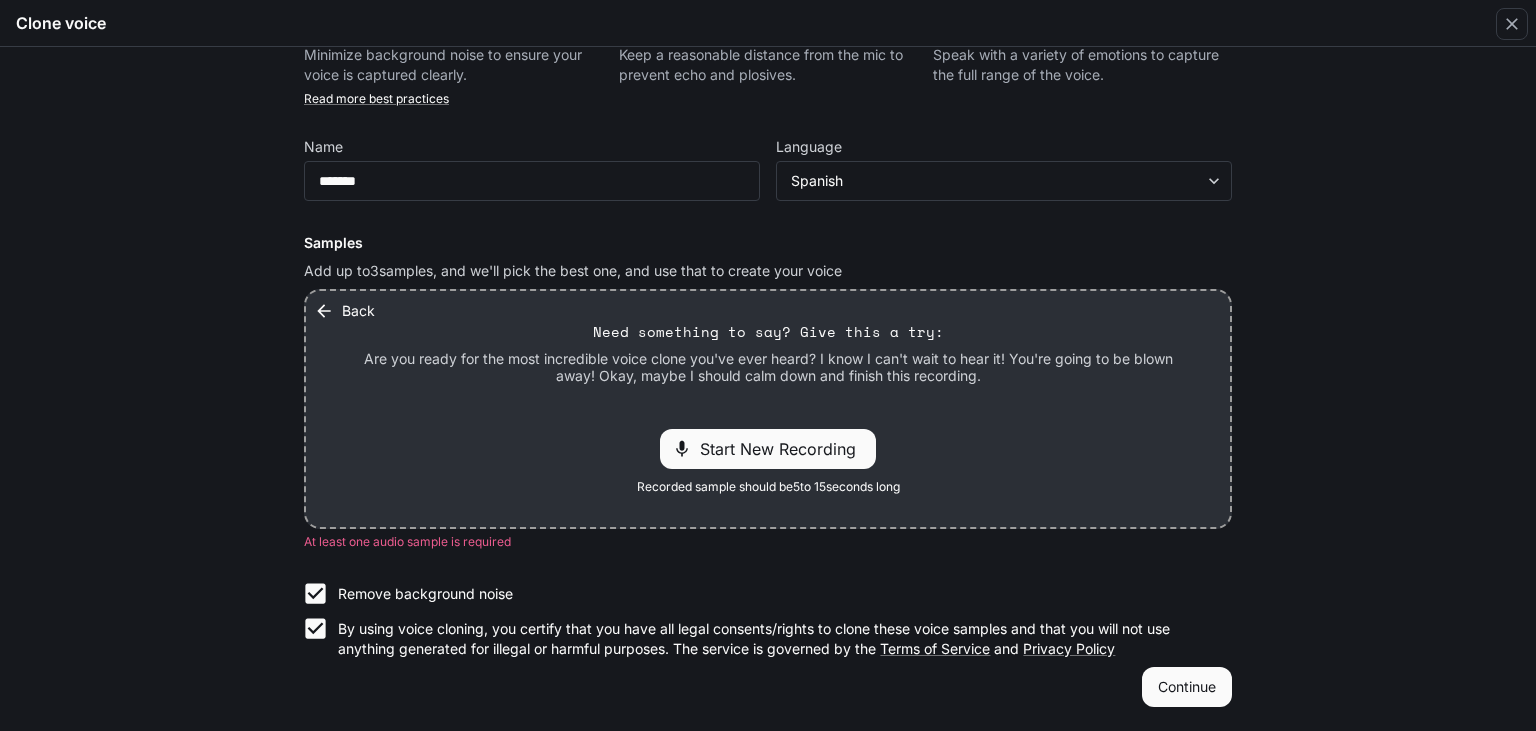 scroll, scrollTop: 54, scrollLeft: 0, axis: vertical 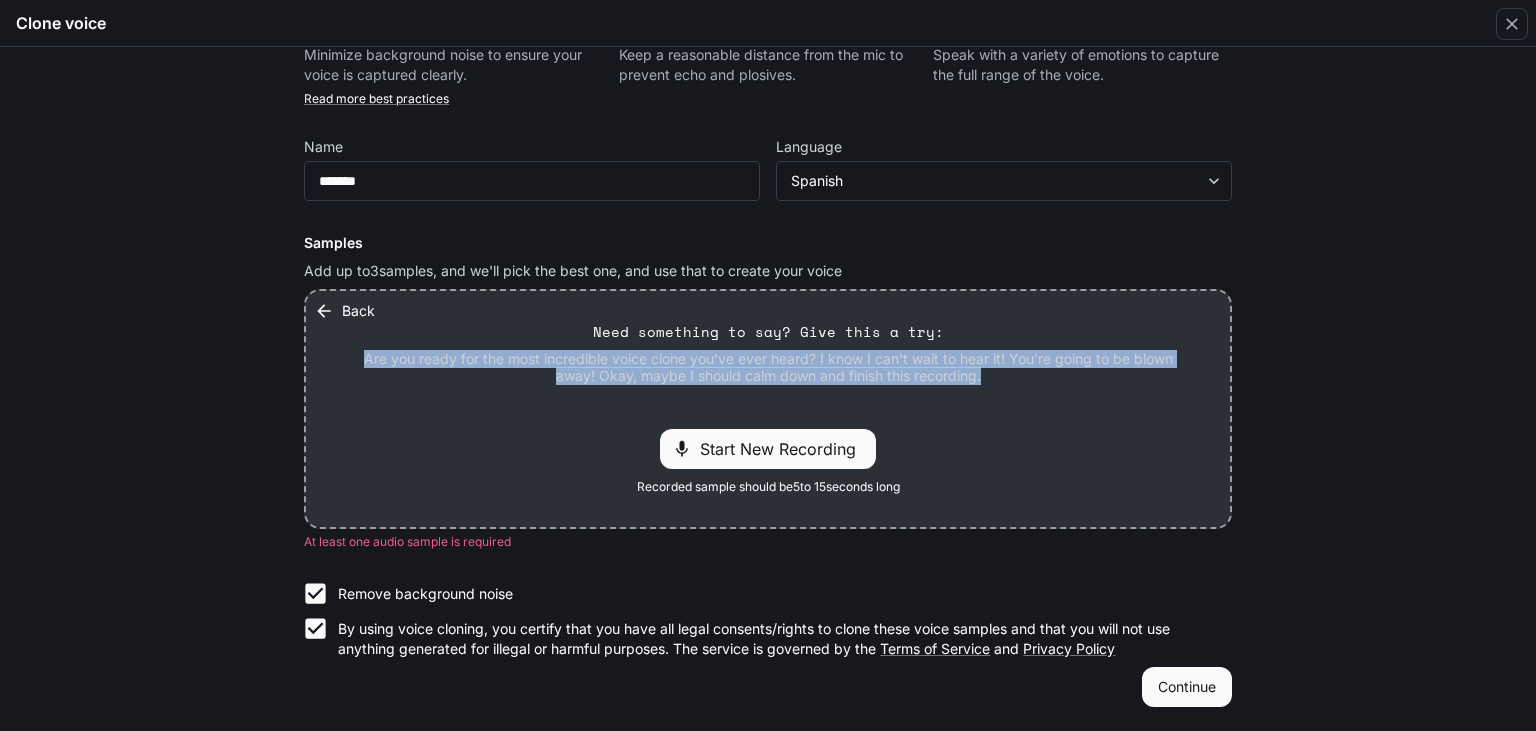 drag, startPoint x: 370, startPoint y: 356, endPoint x: 1049, endPoint y: 396, distance: 680.1772 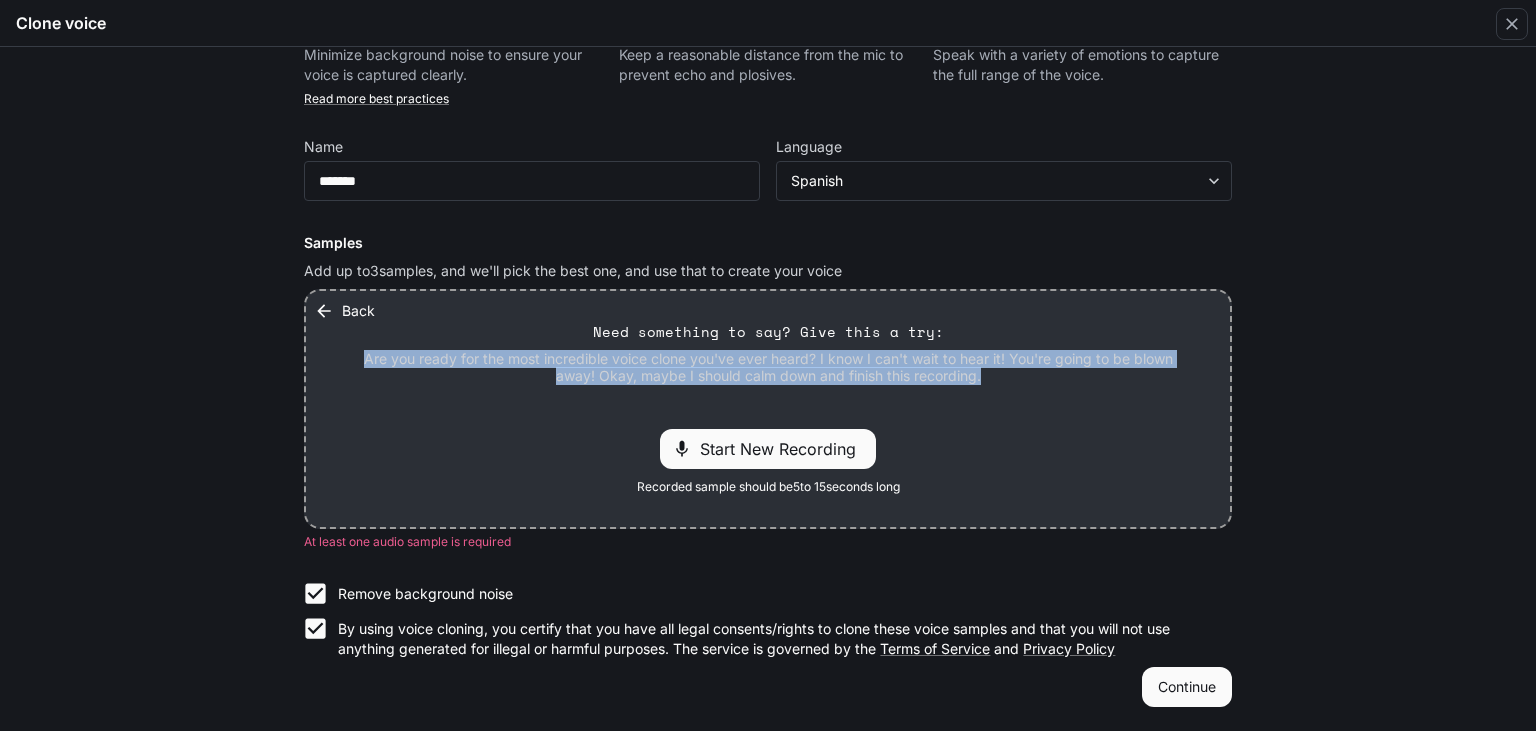 click on "Start New Recording" at bounding box center [784, 449] 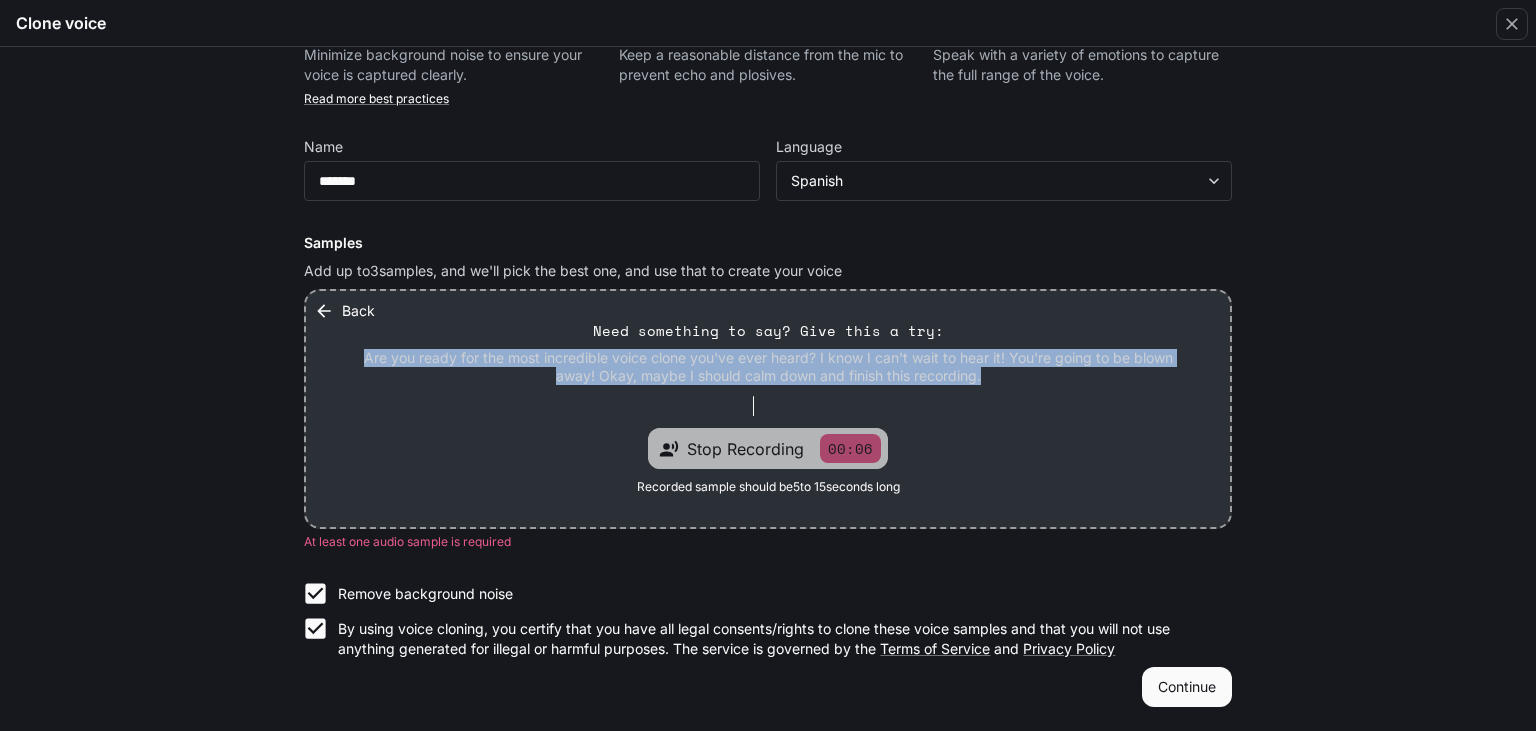 click on "Stop Recording 00:06" at bounding box center [784, 448] 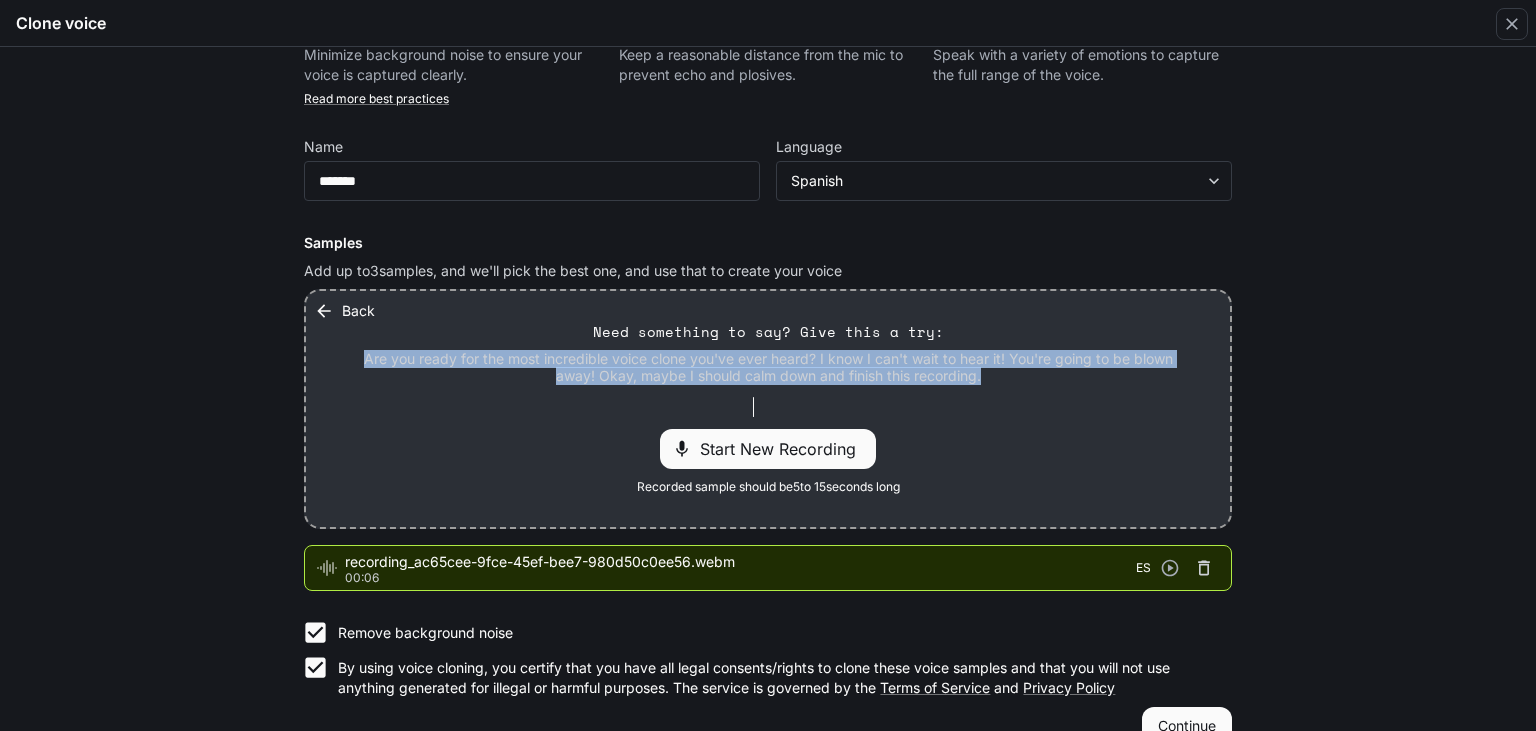 click 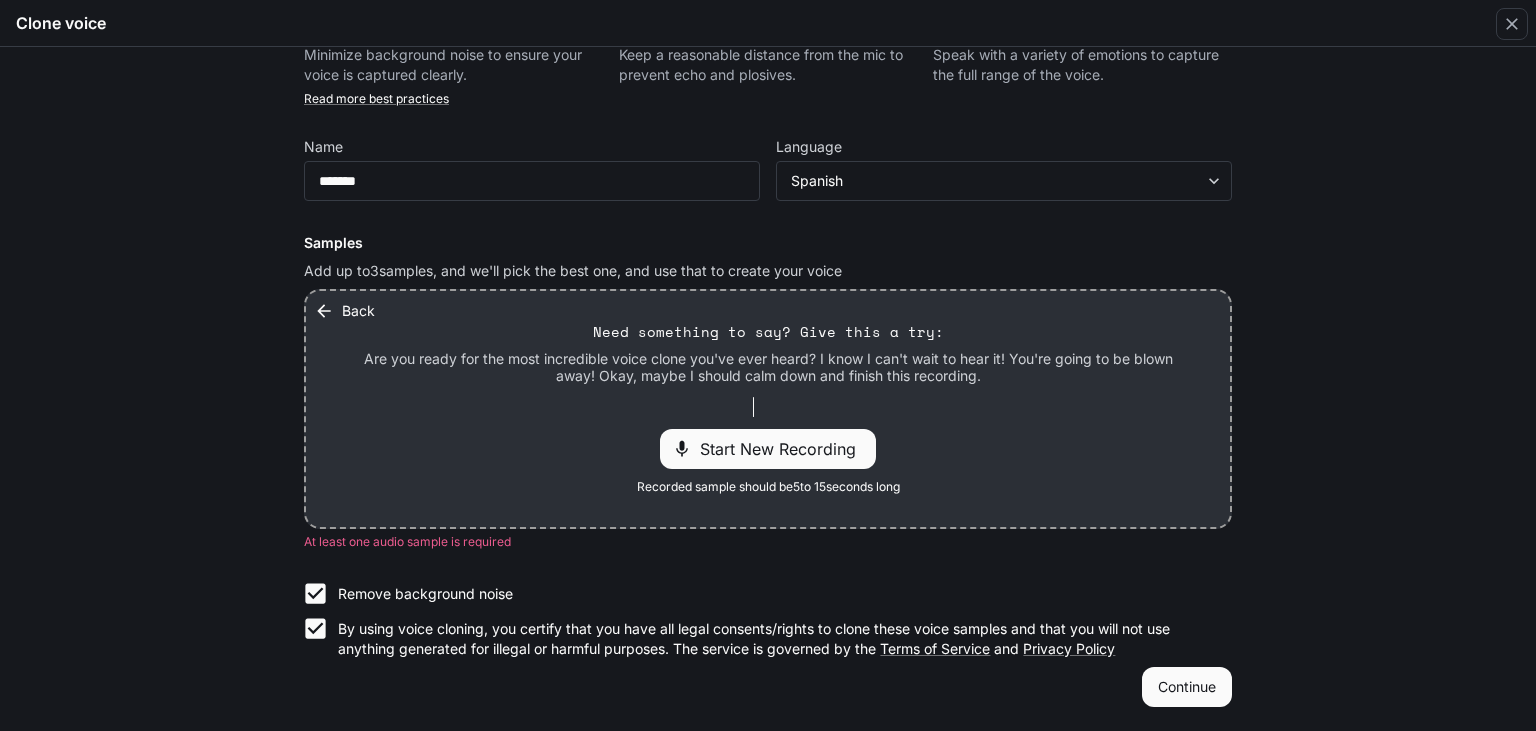 drag, startPoint x: 1350, startPoint y: 360, endPoint x: 1321, endPoint y: 216, distance: 146.89111 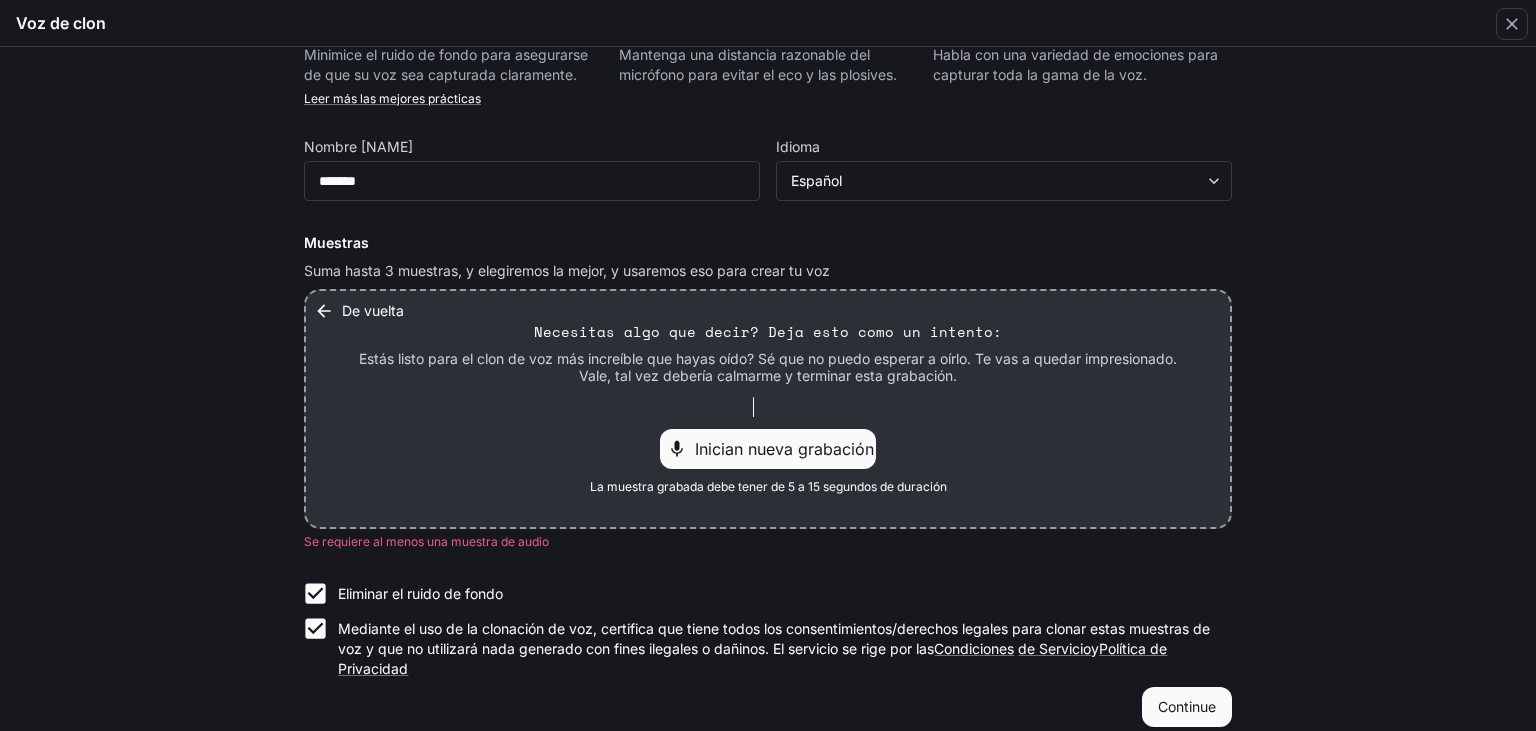 click on "Inician nueva grabación" at bounding box center (784, 449) 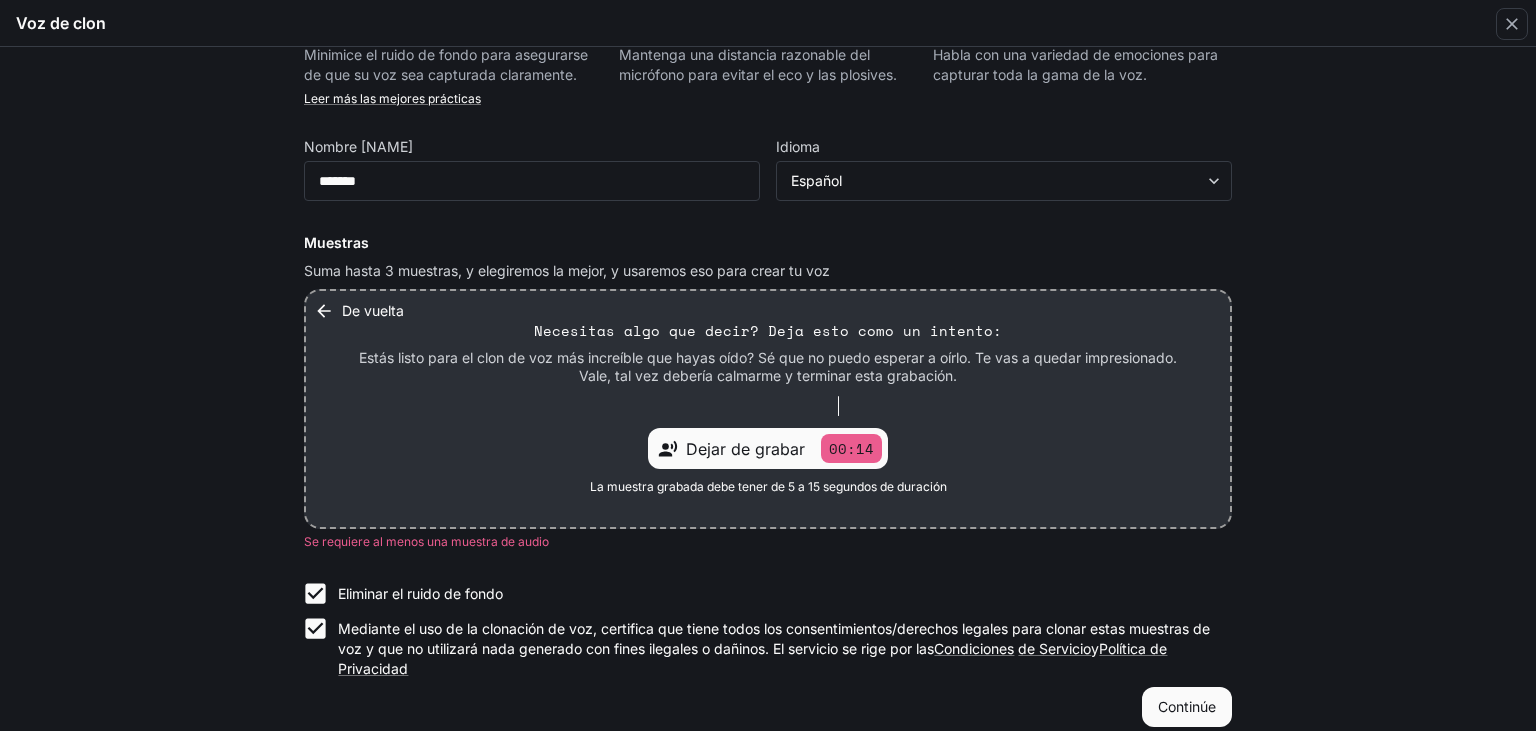 click on "Dejar de grabar" at bounding box center (745, 449) 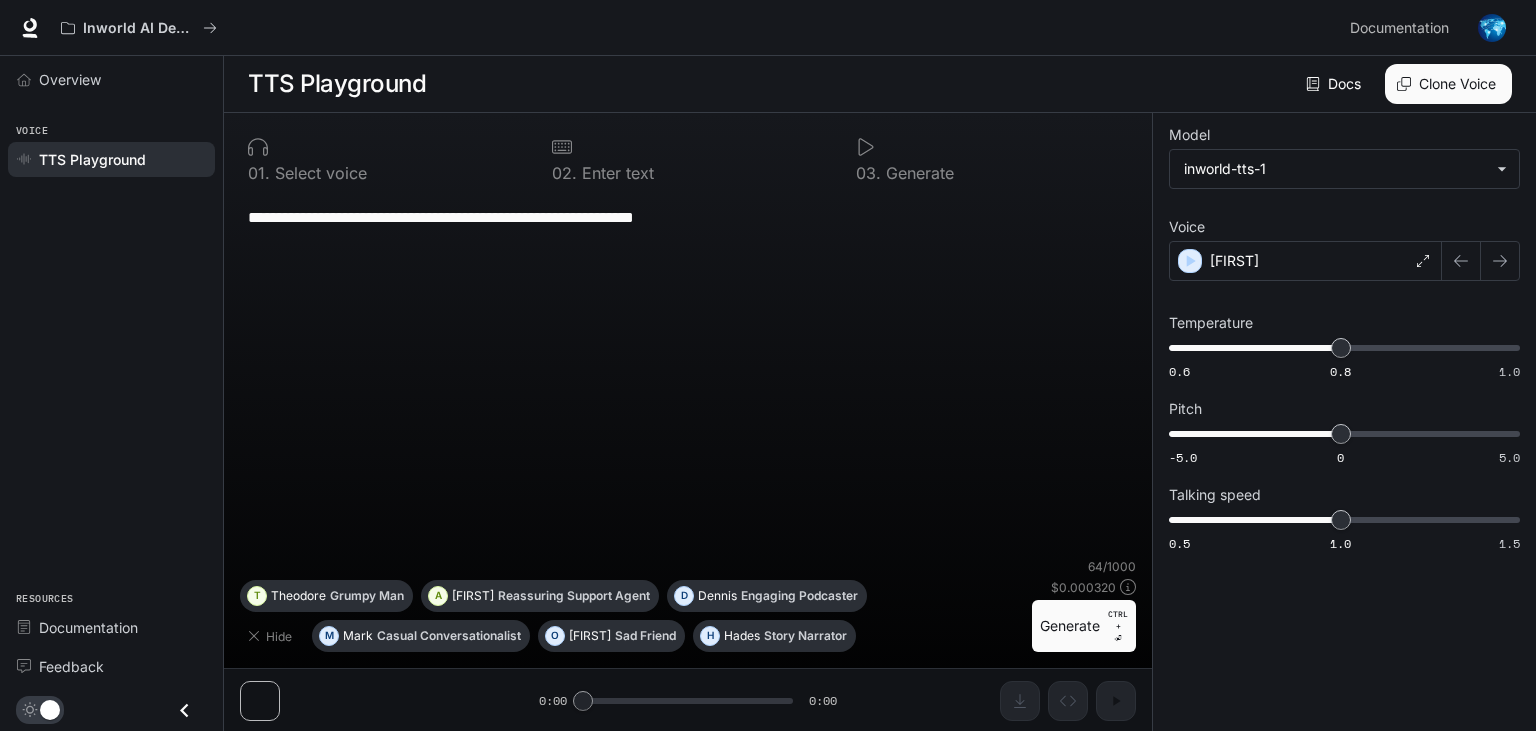 scroll, scrollTop: 0, scrollLeft: 0, axis: both 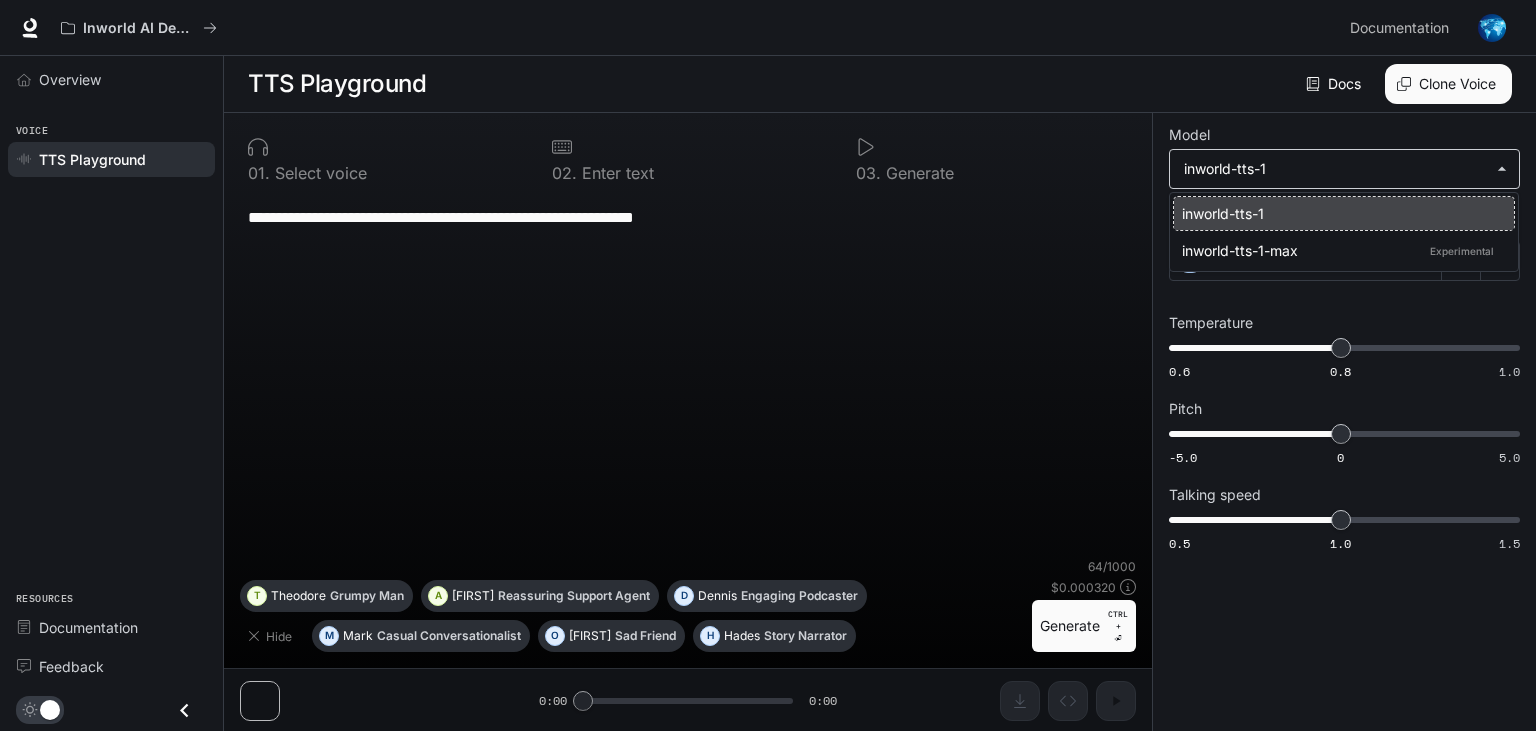 click on "**********" at bounding box center [768, 366] 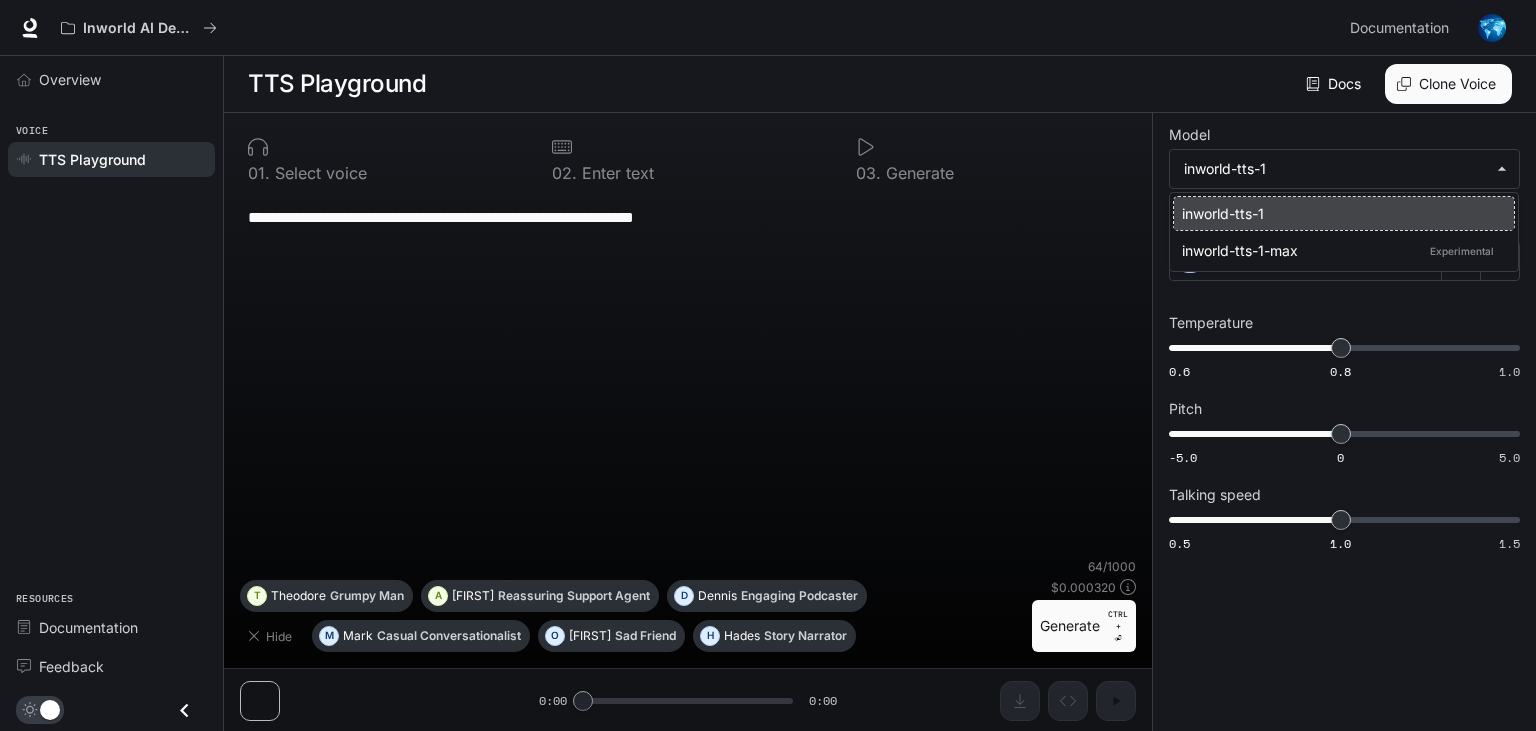 click at bounding box center [768, 365] 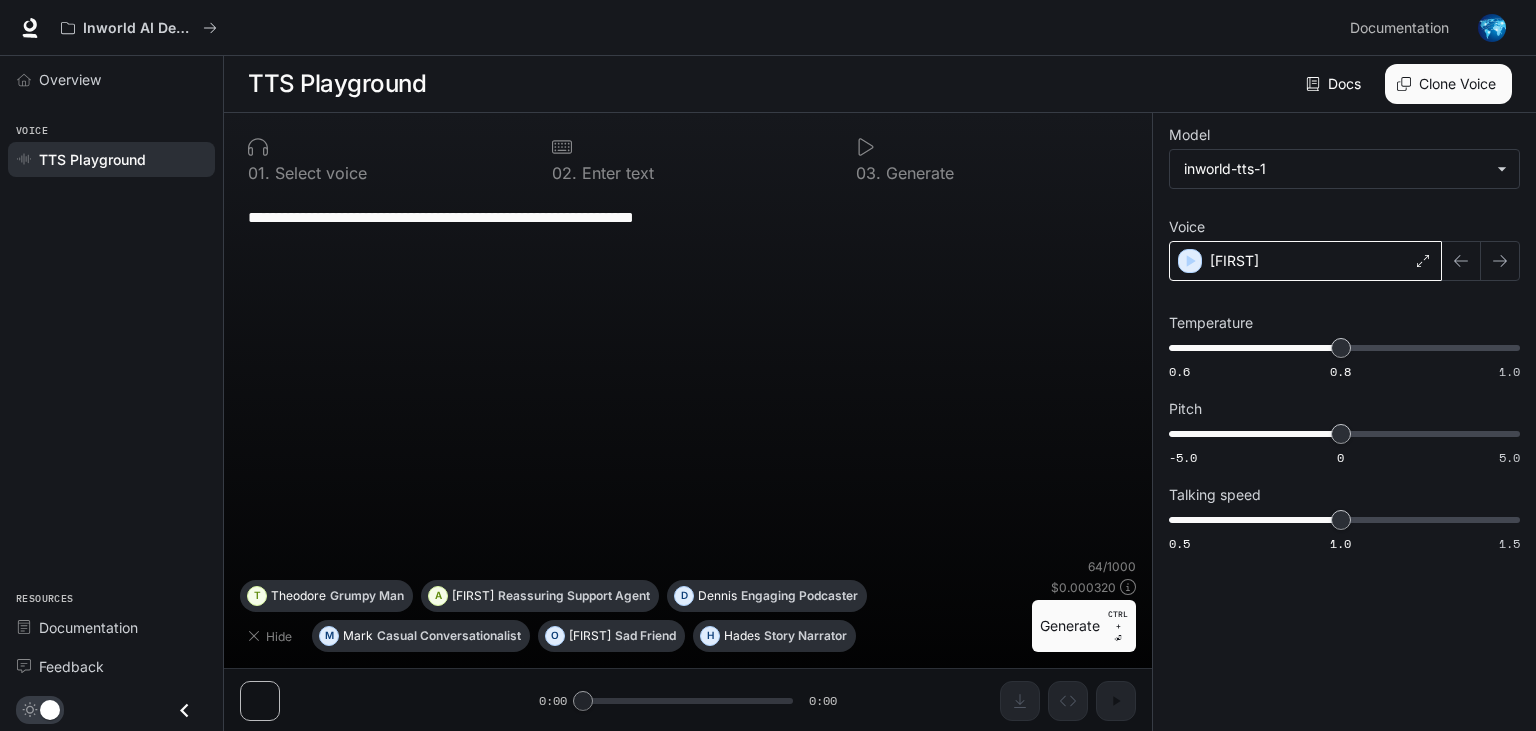 click 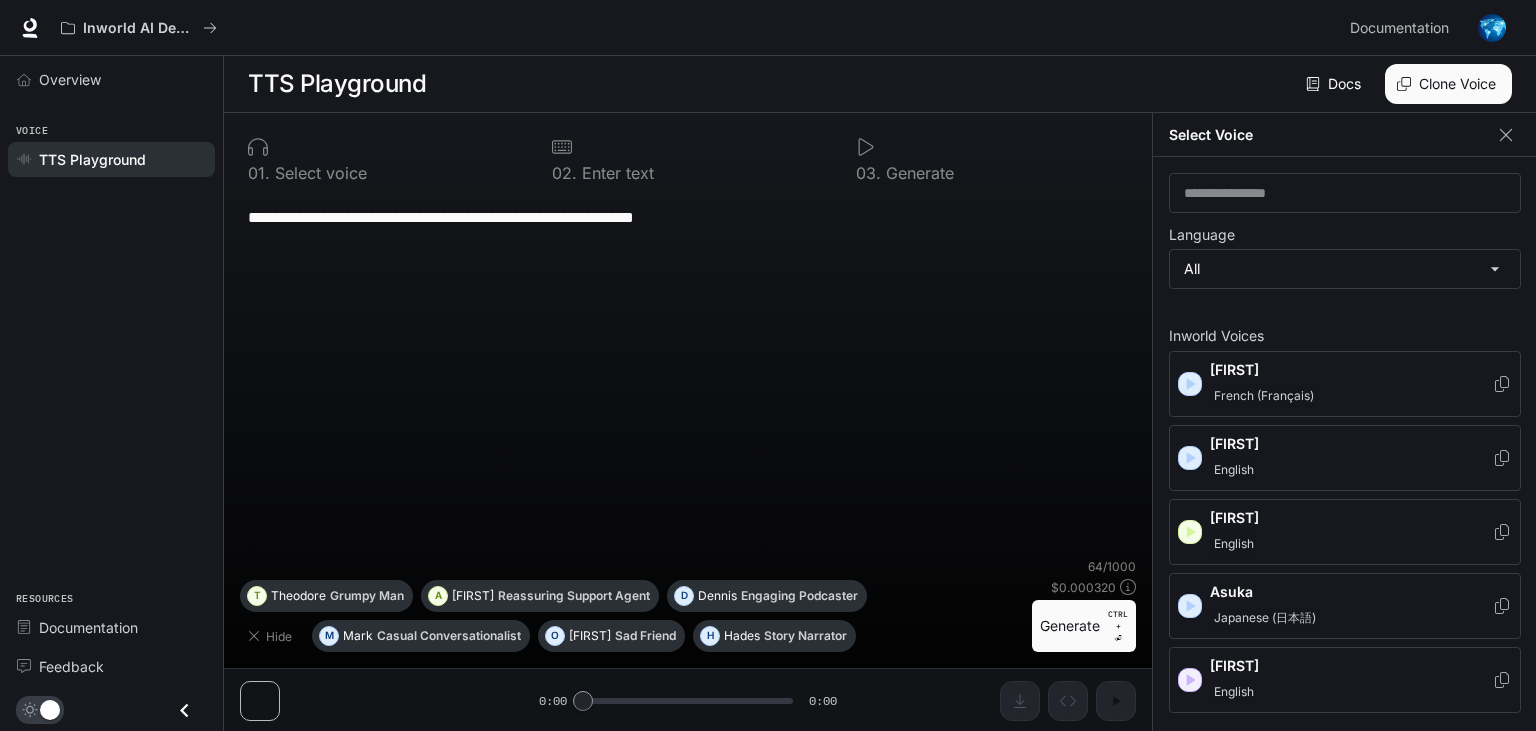 click on "**********" at bounding box center [688, 375] 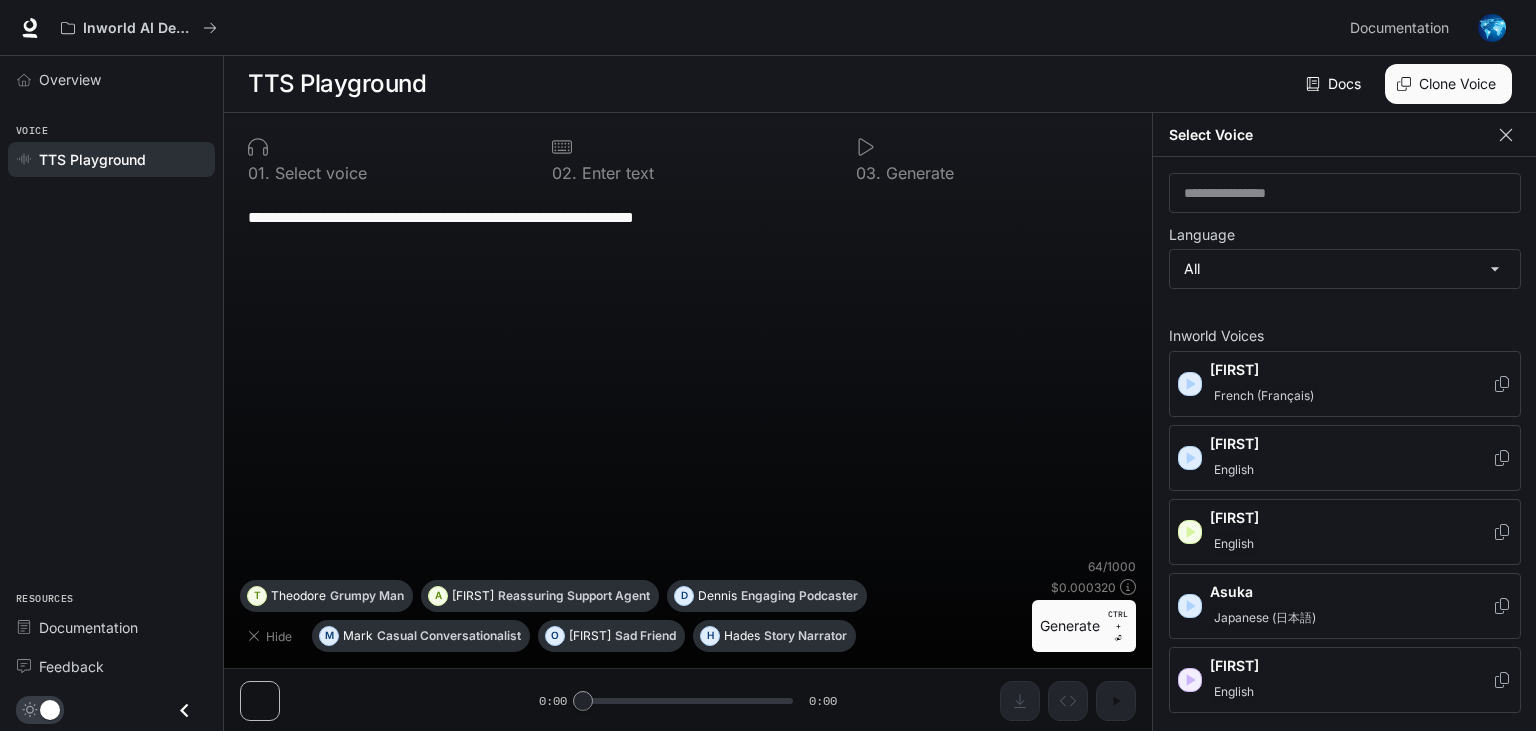 click at bounding box center [1506, 135] 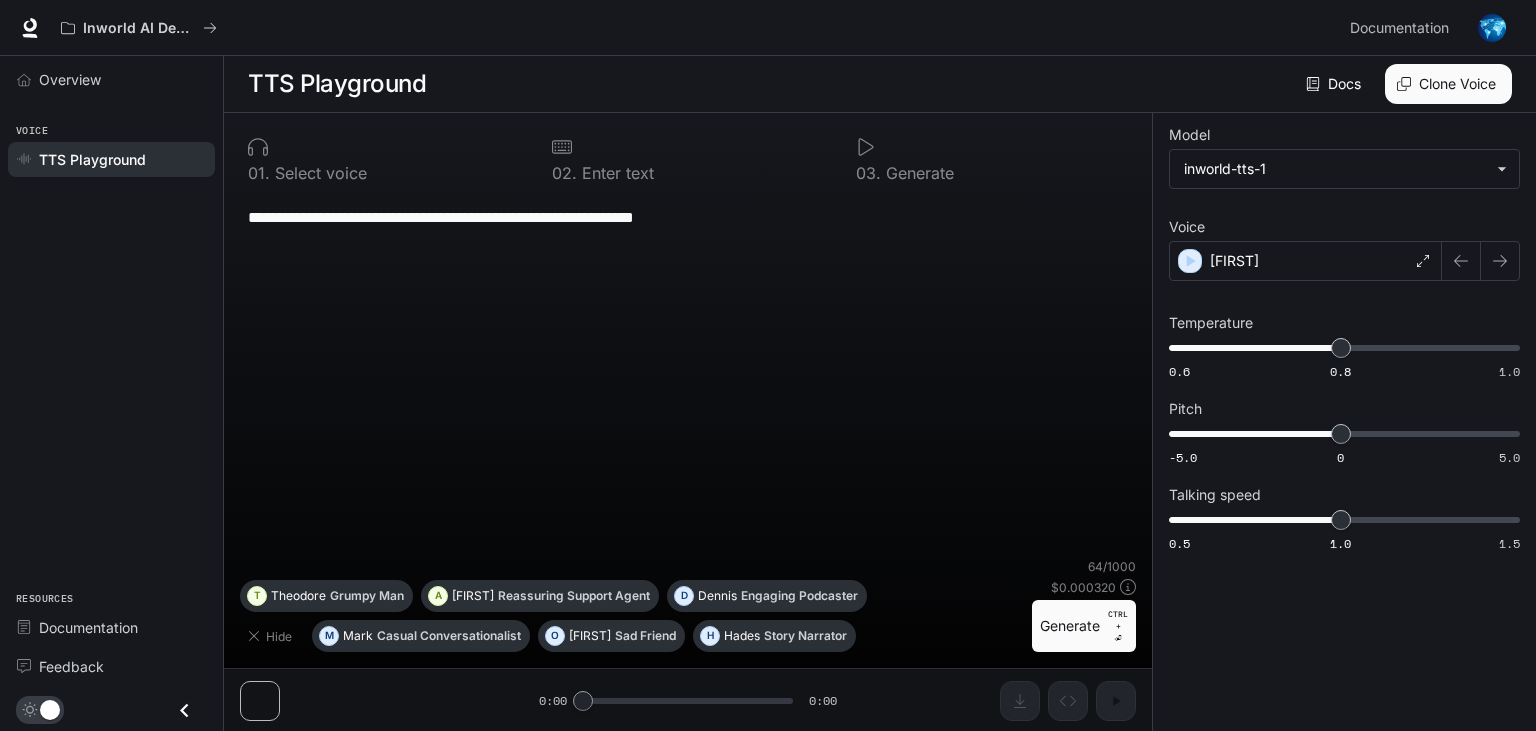 click on "Clone Voice" at bounding box center [1448, 84] 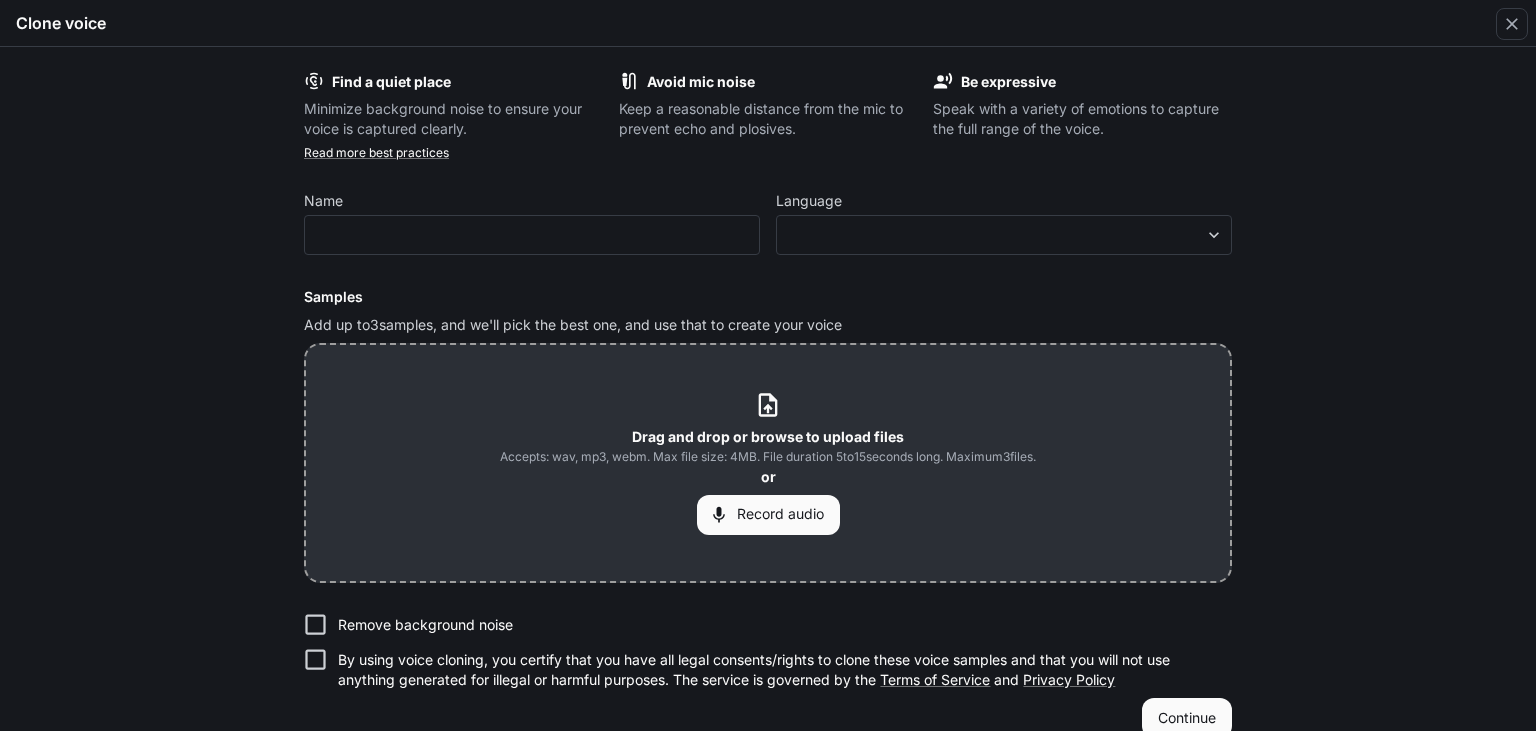 scroll, scrollTop: 31, scrollLeft: 0, axis: vertical 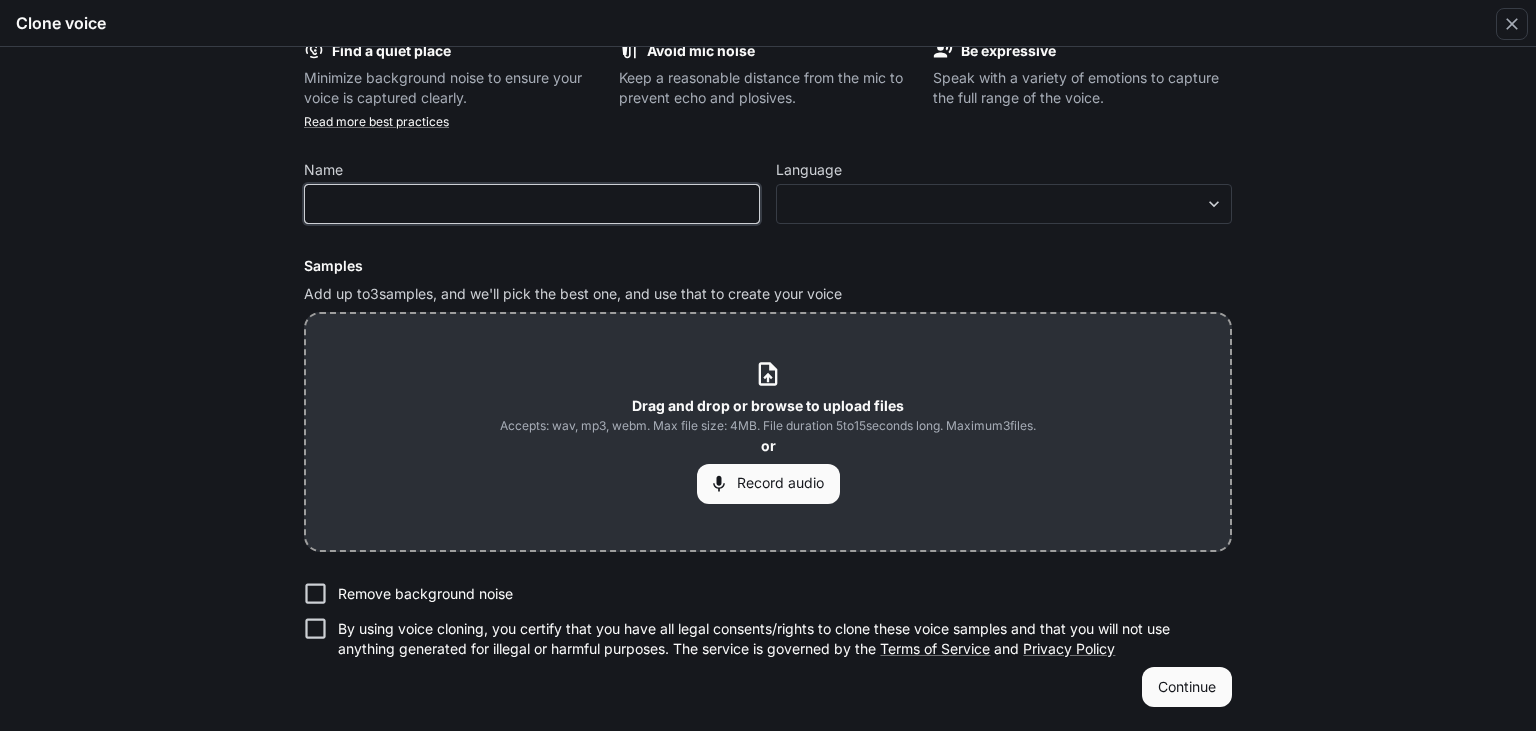 click at bounding box center [532, 204] 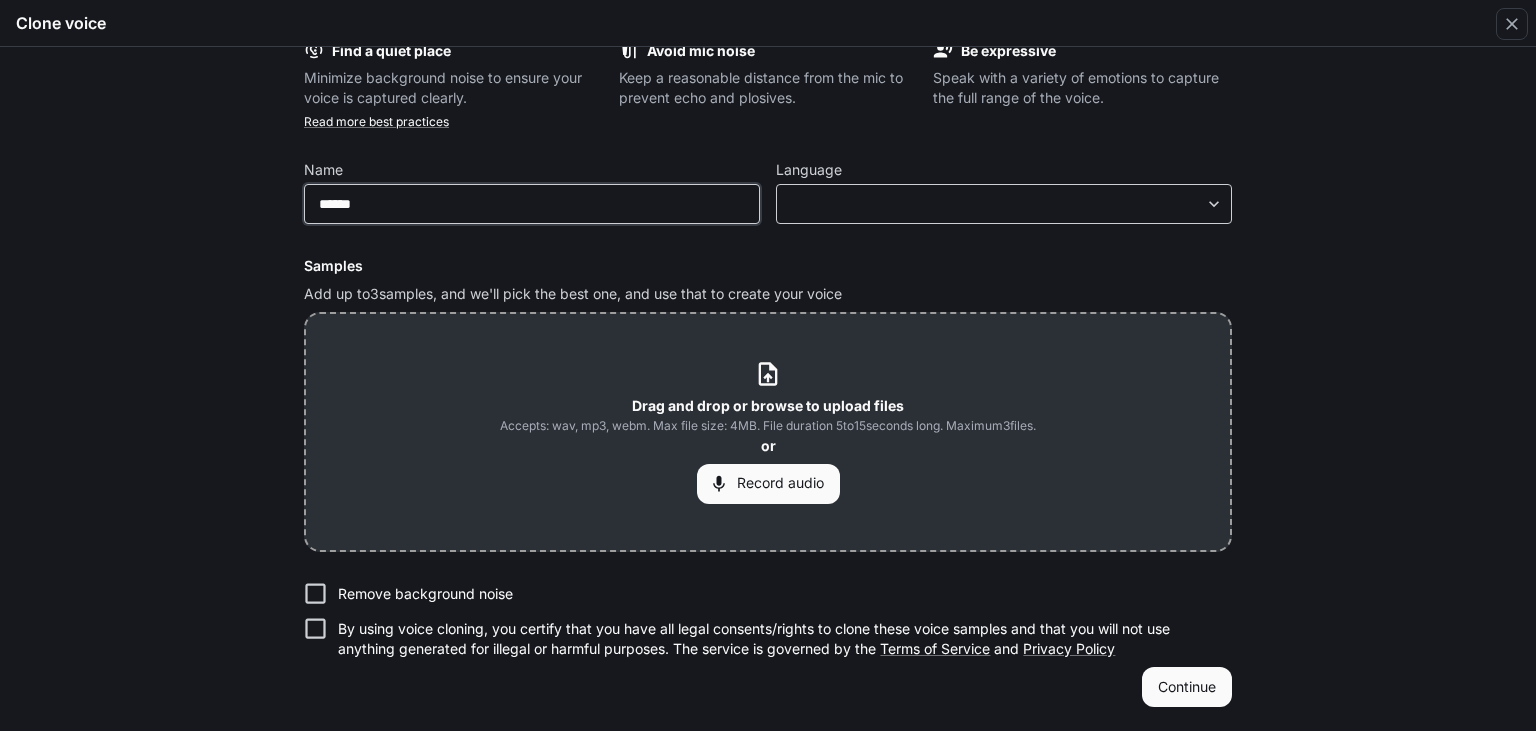 type on "******" 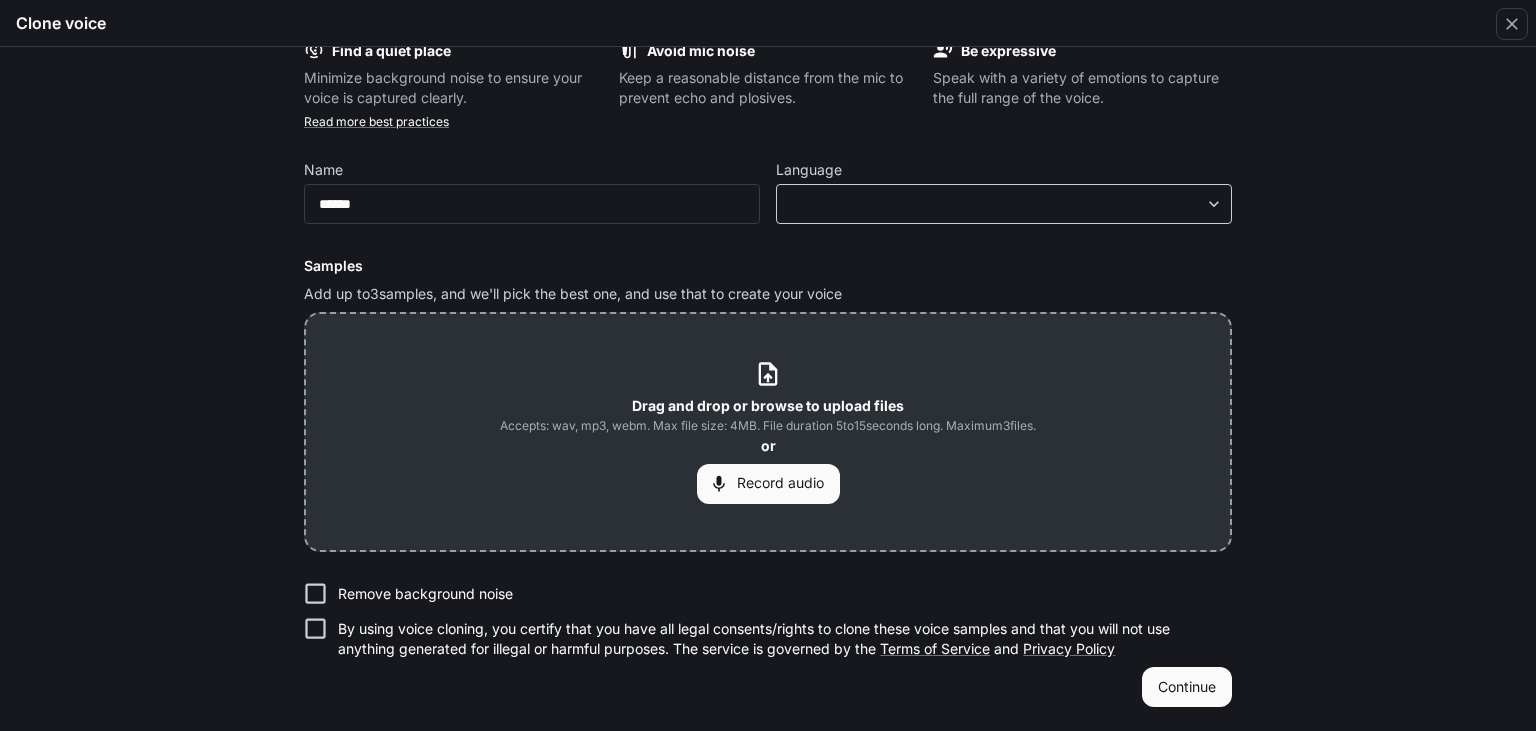 click on "​ ​" at bounding box center [1004, 204] 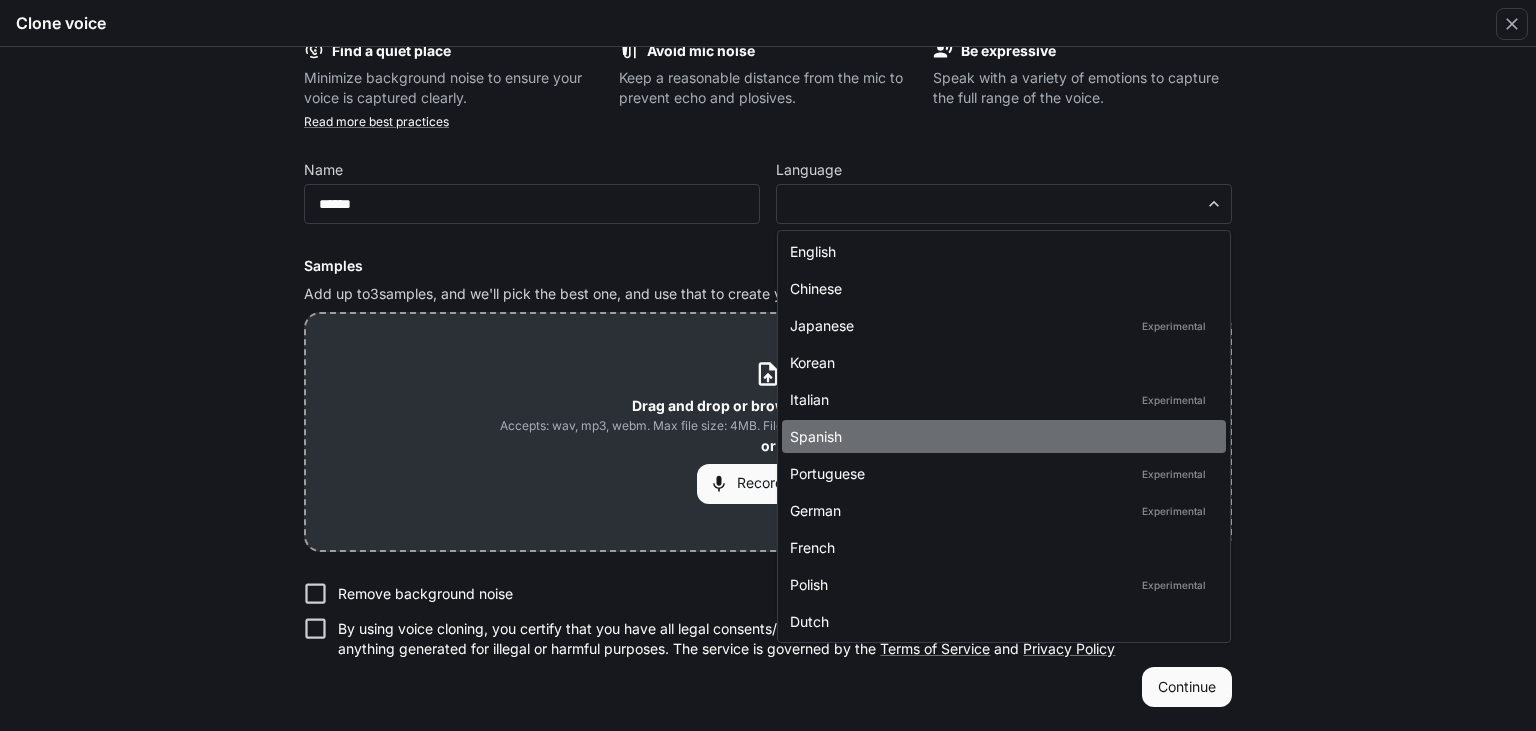 click on "Spanish" at bounding box center (1000, 436) 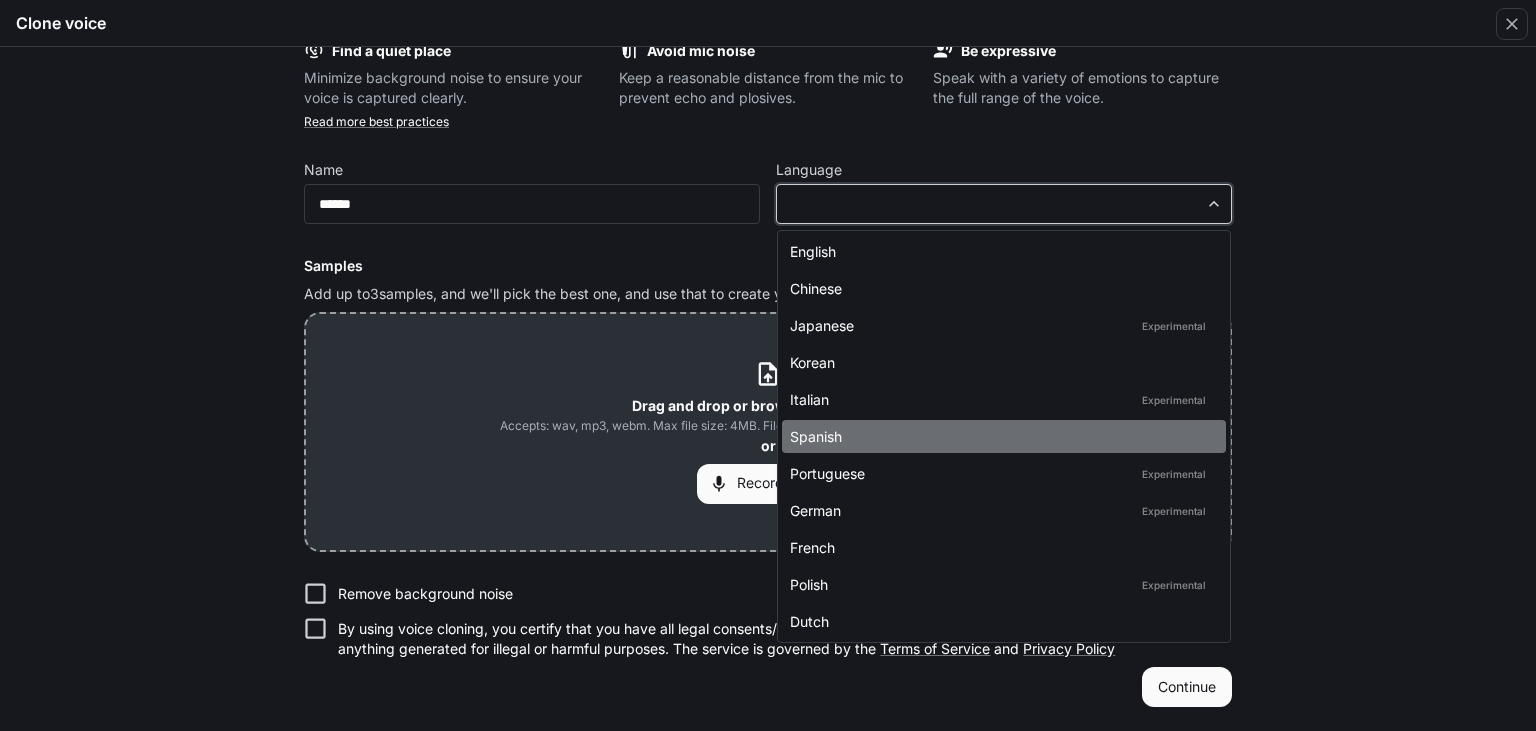 type on "*****" 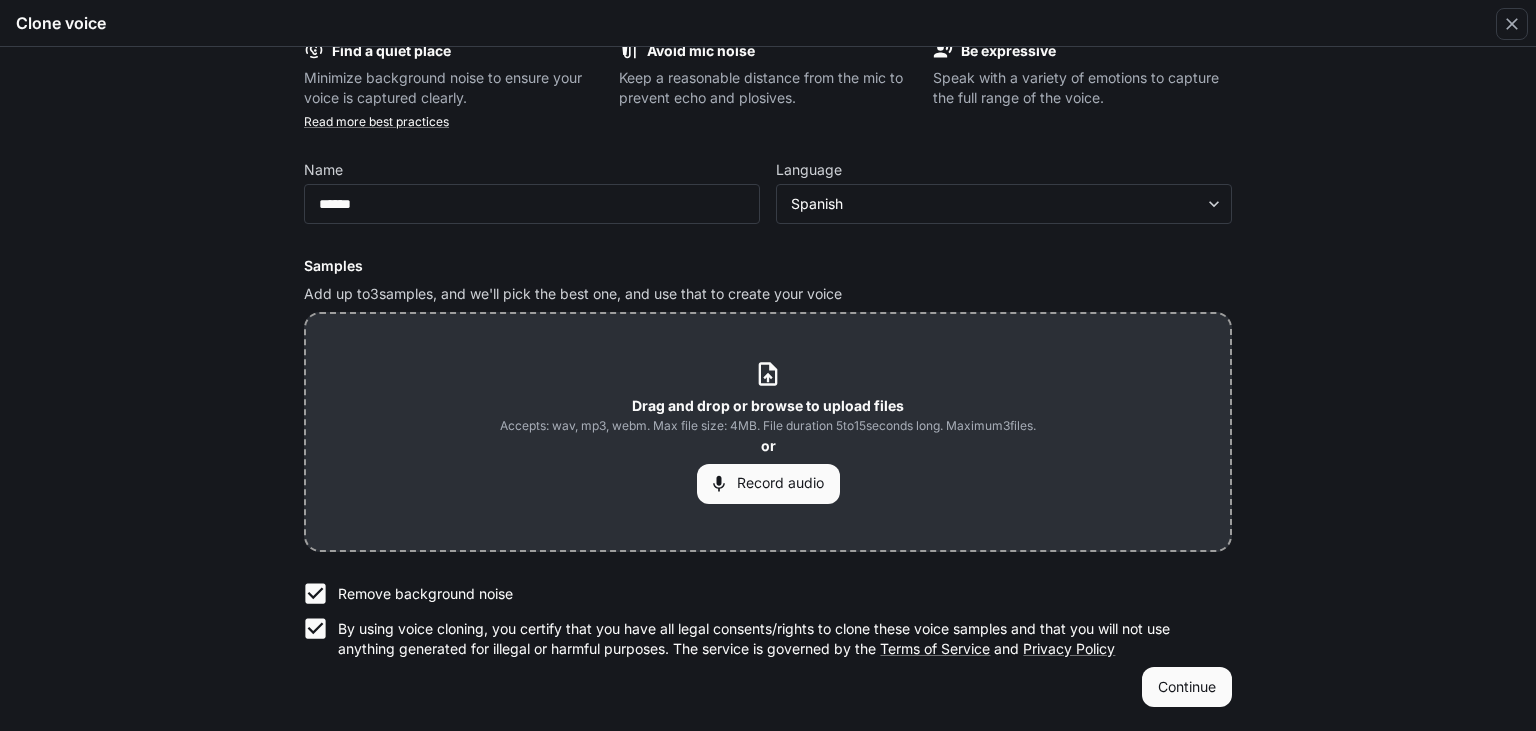 click on "Record audio" at bounding box center (768, 484) 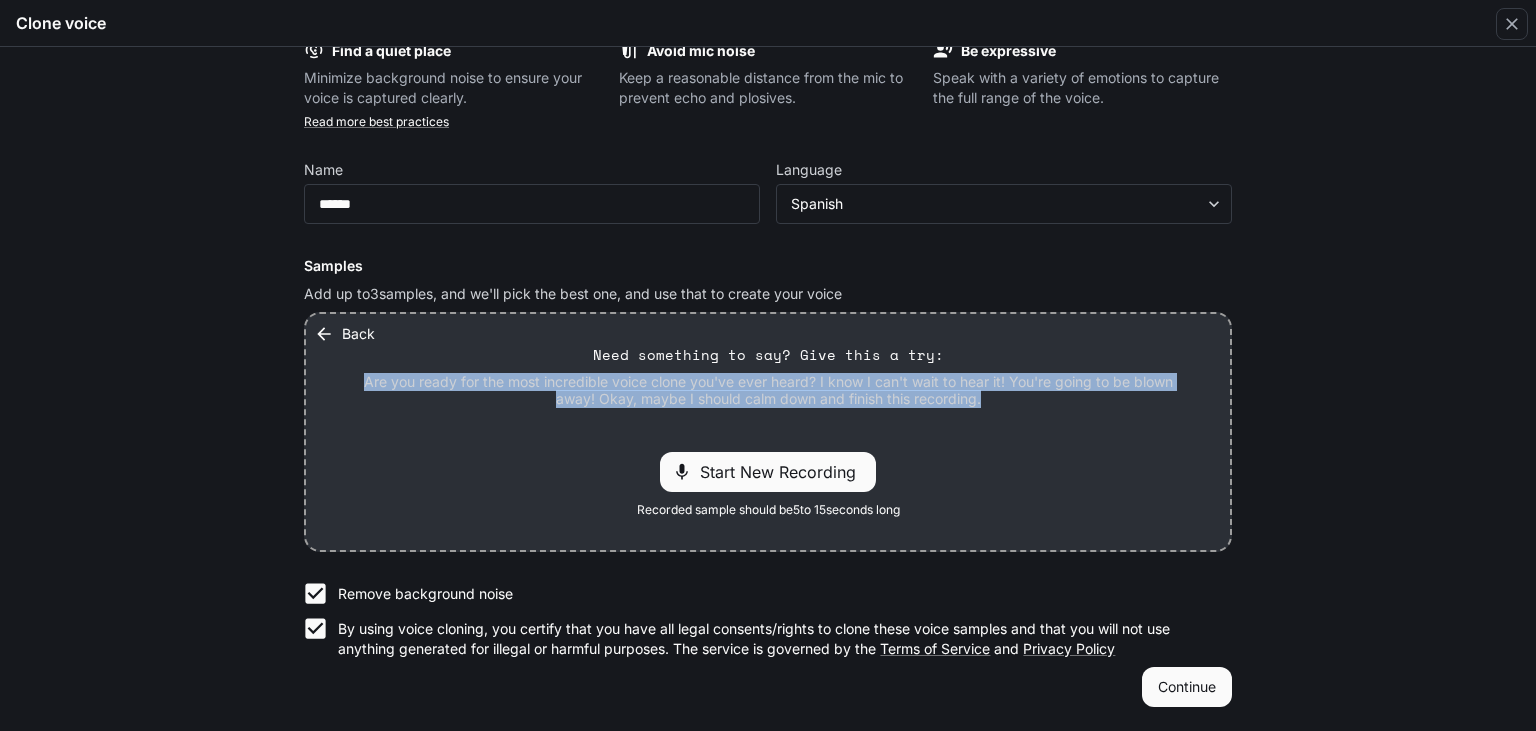 drag, startPoint x: 368, startPoint y: 378, endPoint x: 1041, endPoint y: 404, distance: 673.502 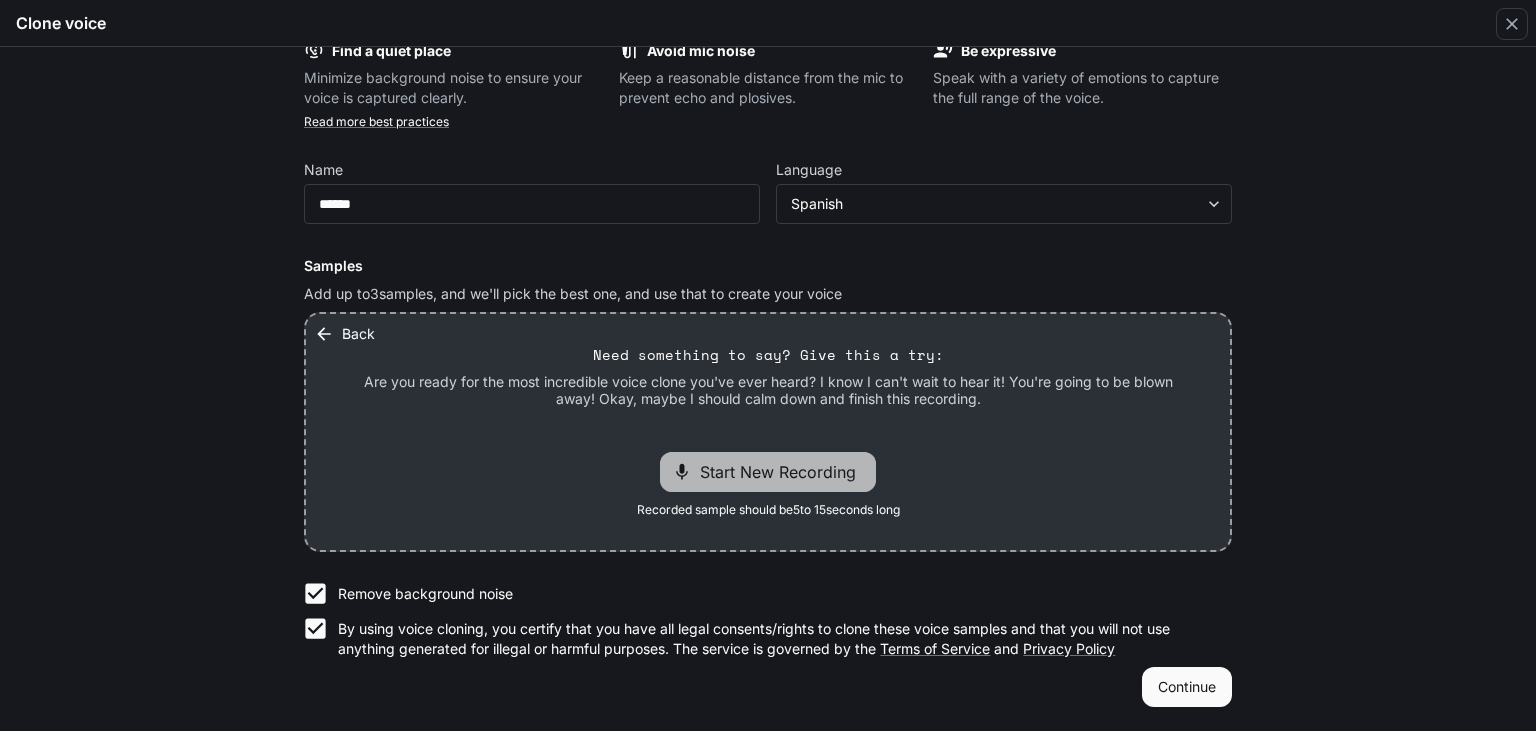 click on "Start New Recording" at bounding box center (784, 472) 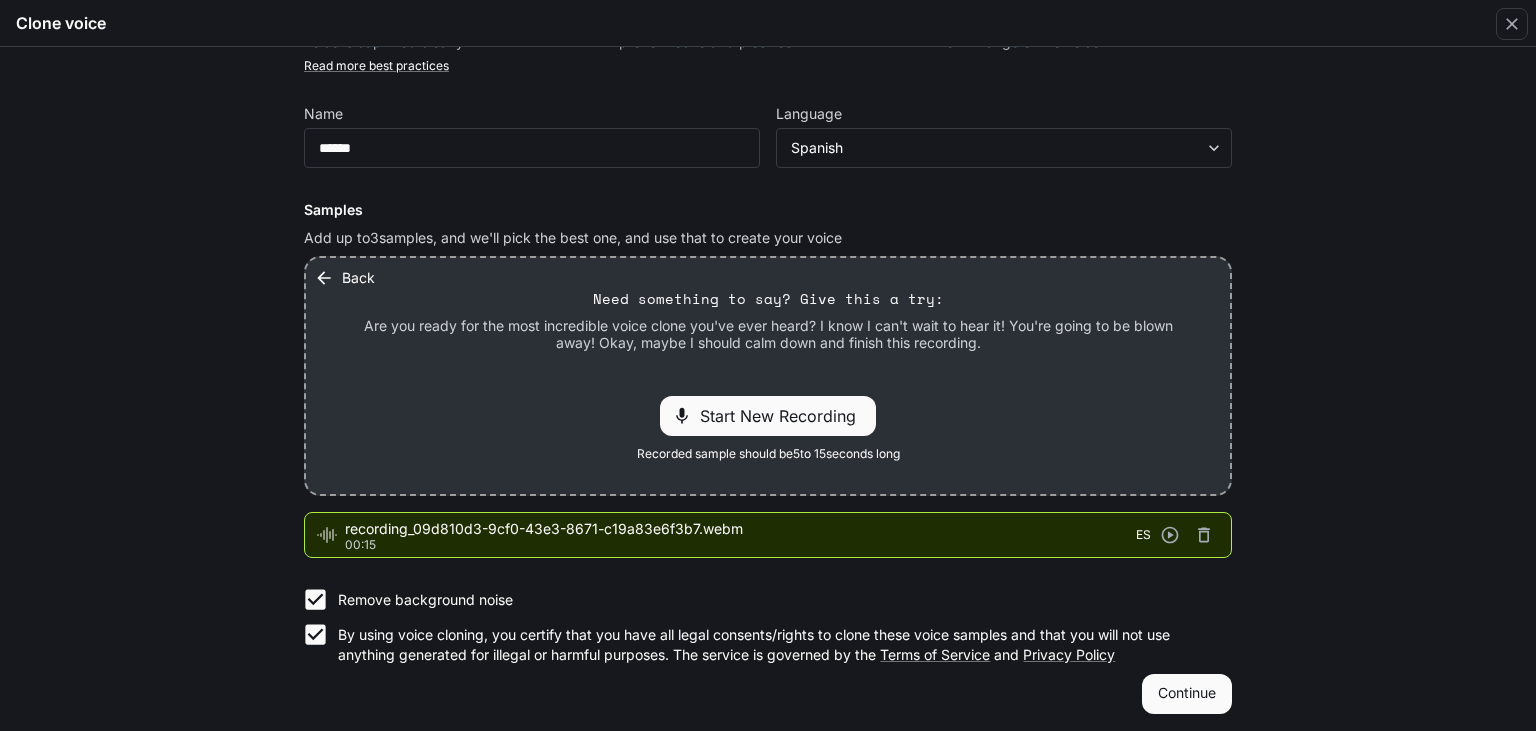 scroll, scrollTop: 93, scrollLeft: 0, axis: vertical 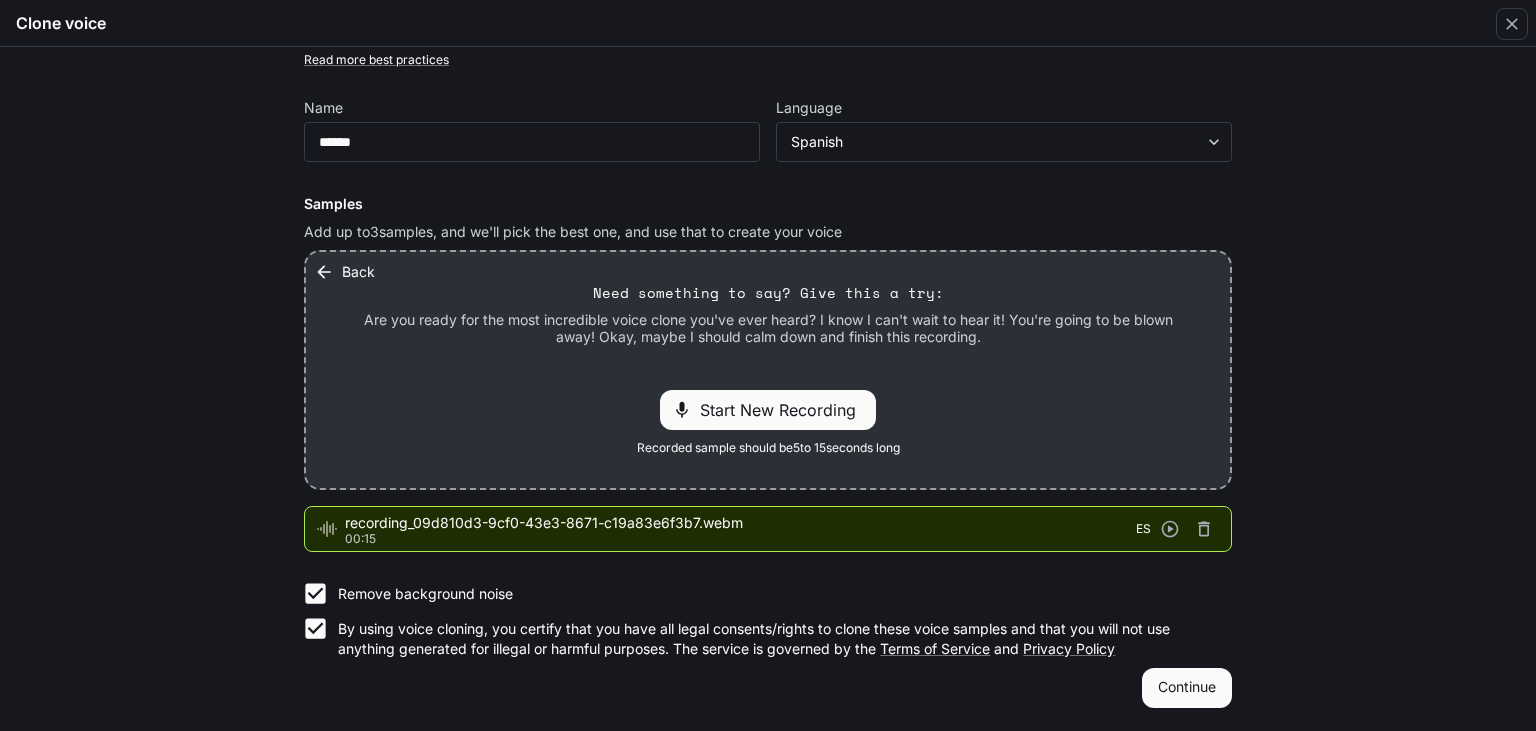 click on "Continue" at bounding box center [1187, 688] 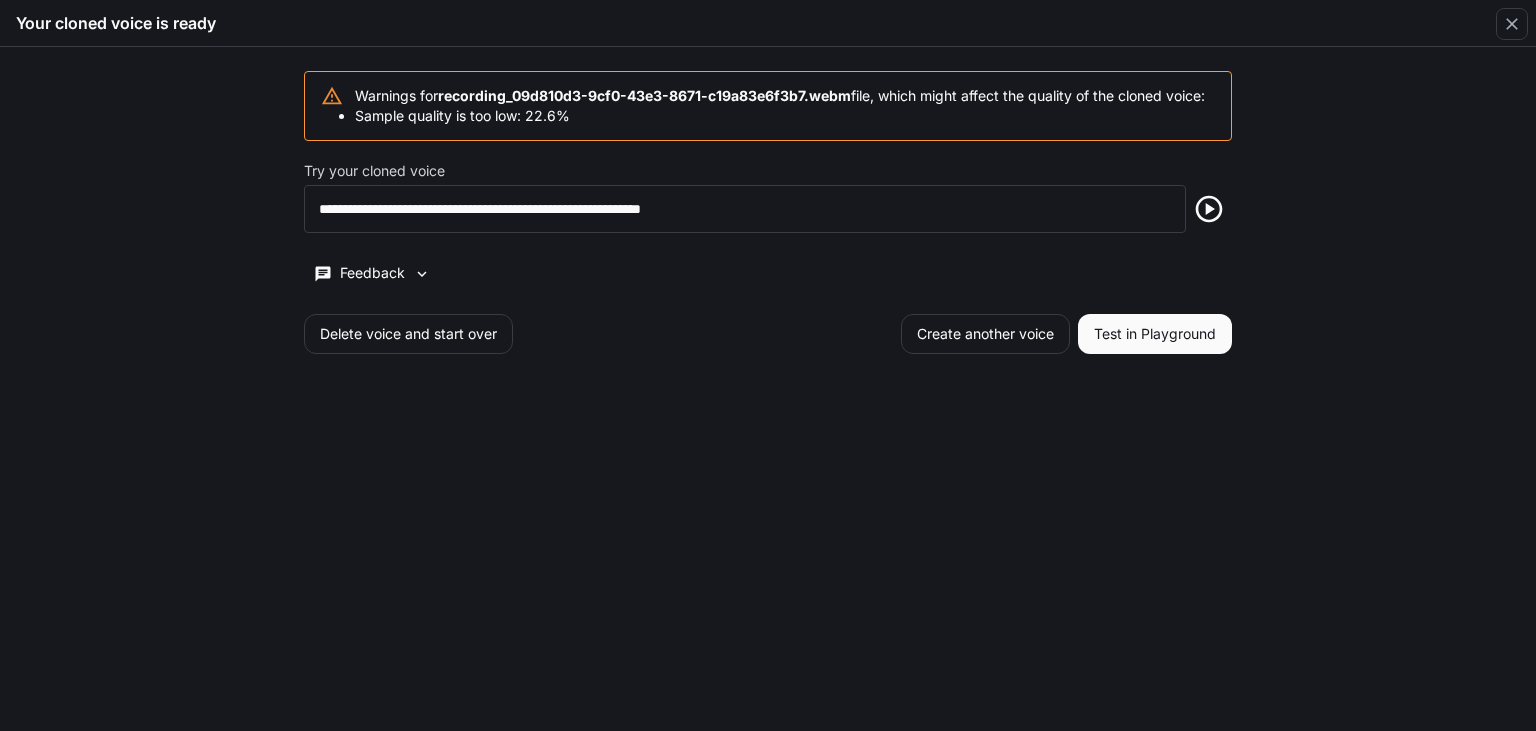 scroll, scrollTop: 0, scrollLeft: 0, axis: both 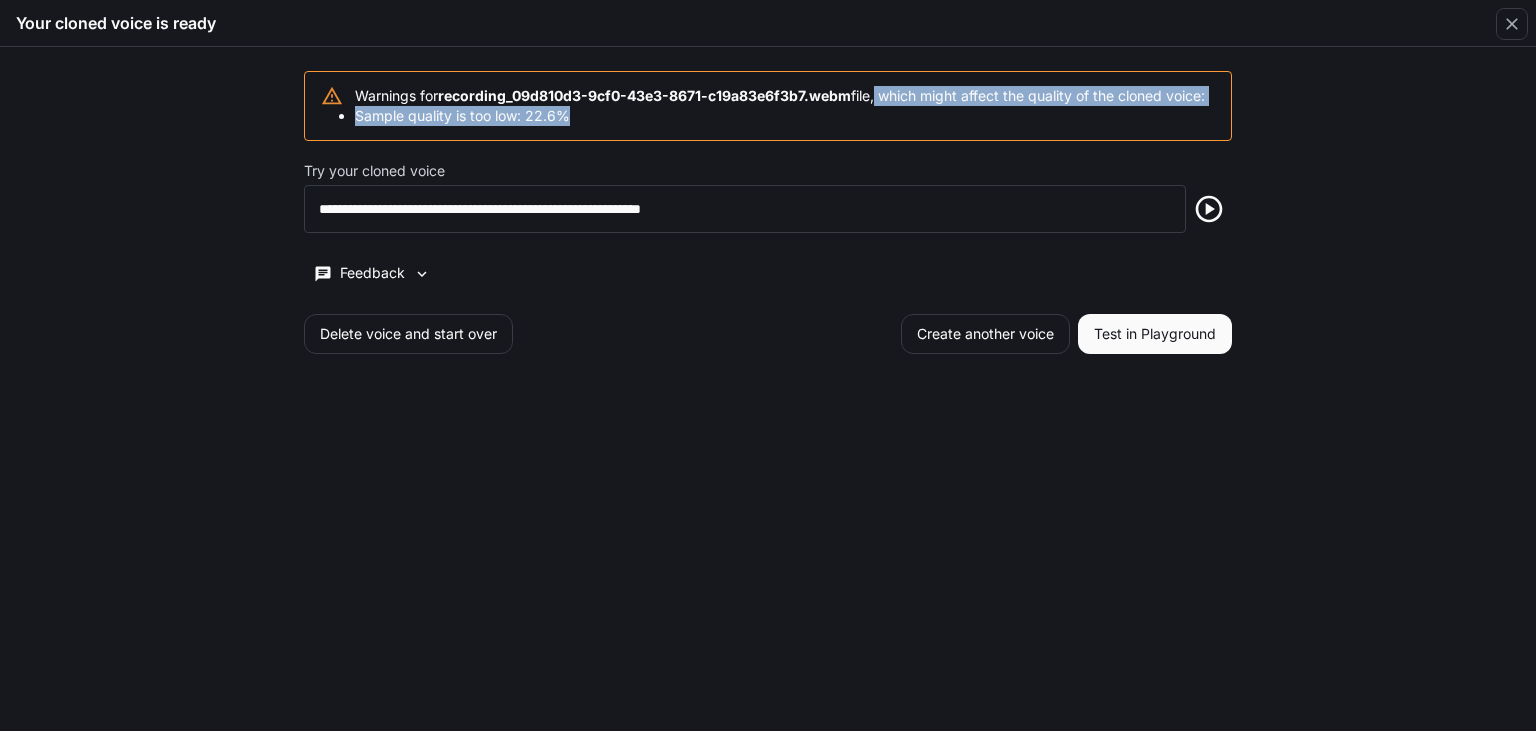 drag, startPoint x: 598, startPoint y: 133, endPoint x: 896, endPoint y: 94, distance: 300.54117 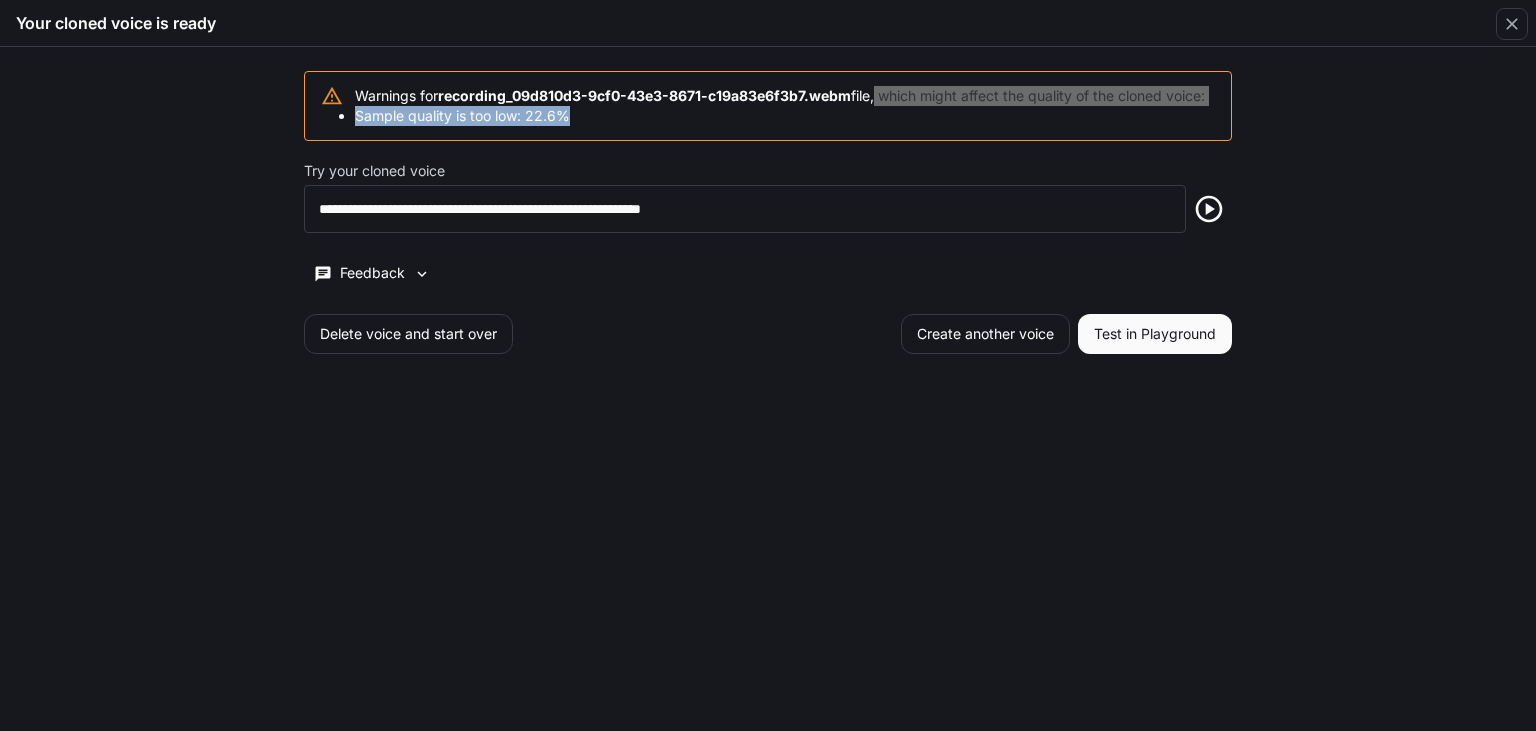 click on "Test in Playground" at bounding box center [1155, 334] 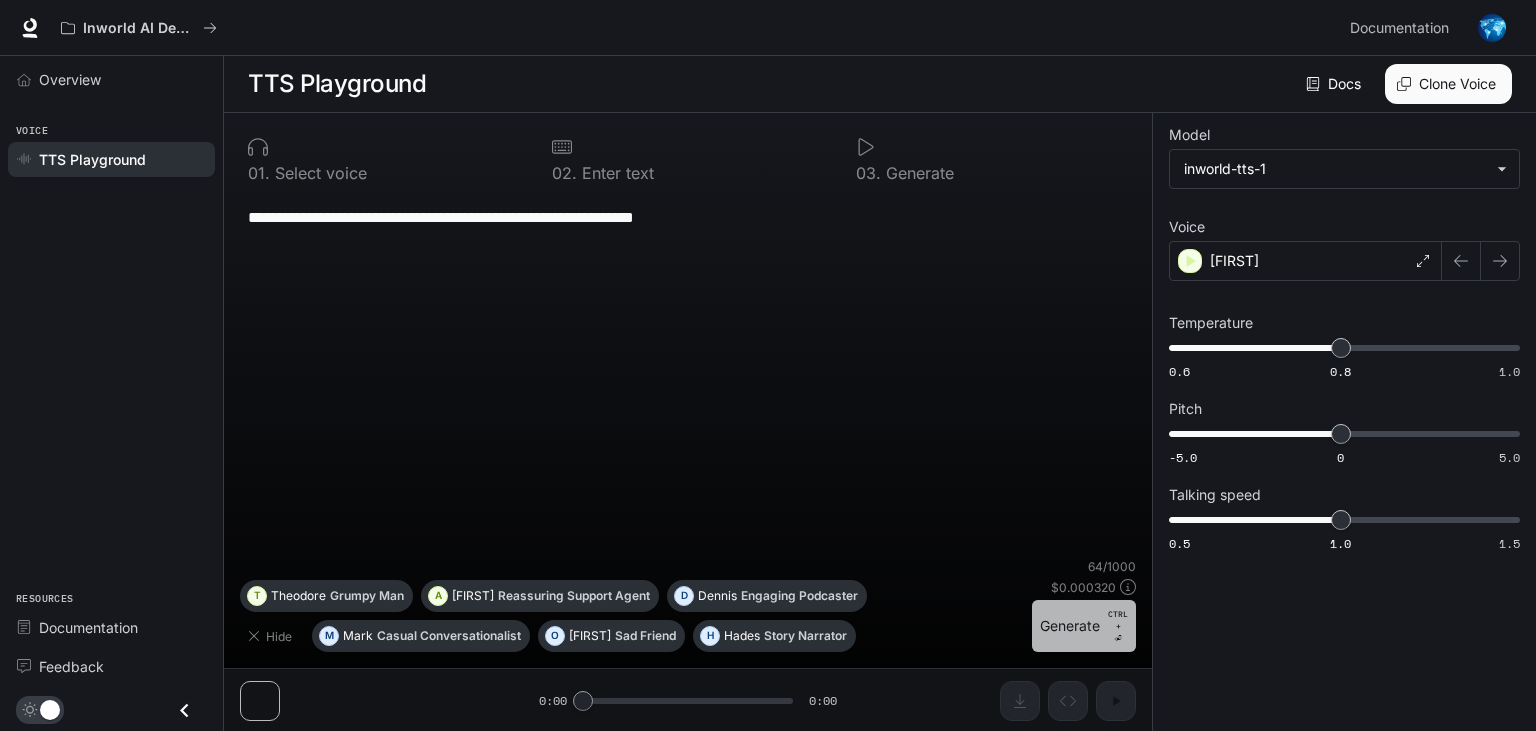 click on "Generate CTRL +  ⏎" at bounding box center (1084, 626) 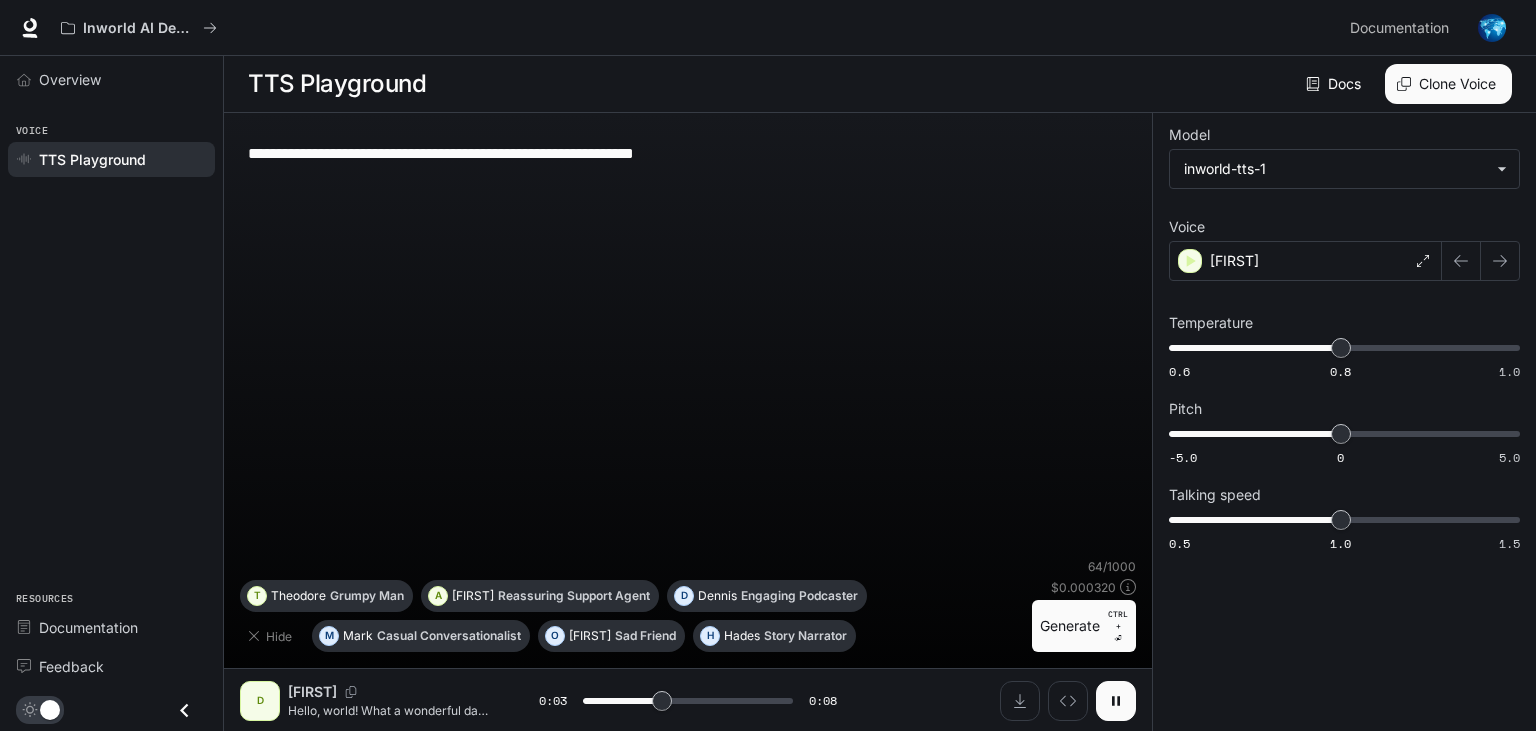 click 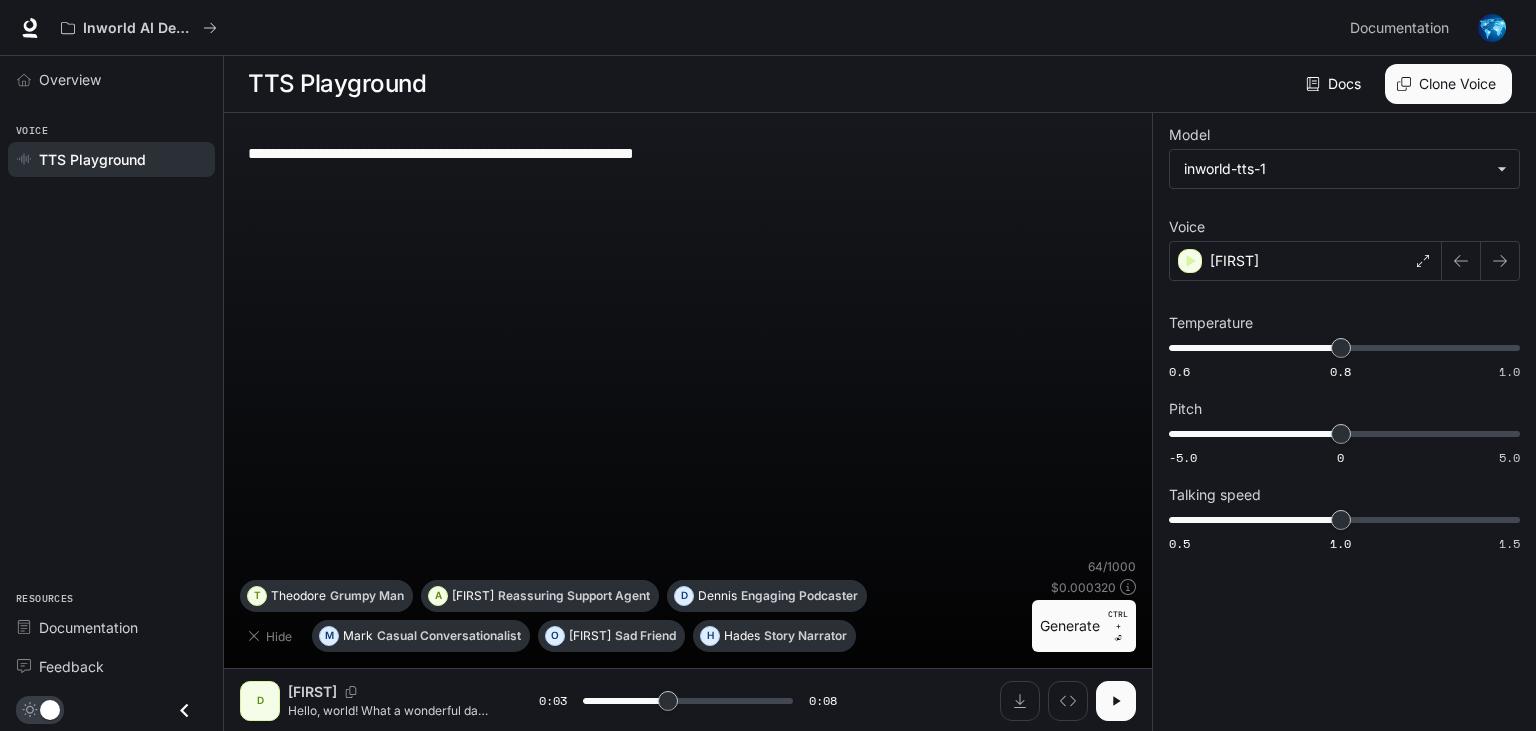 type on "***" 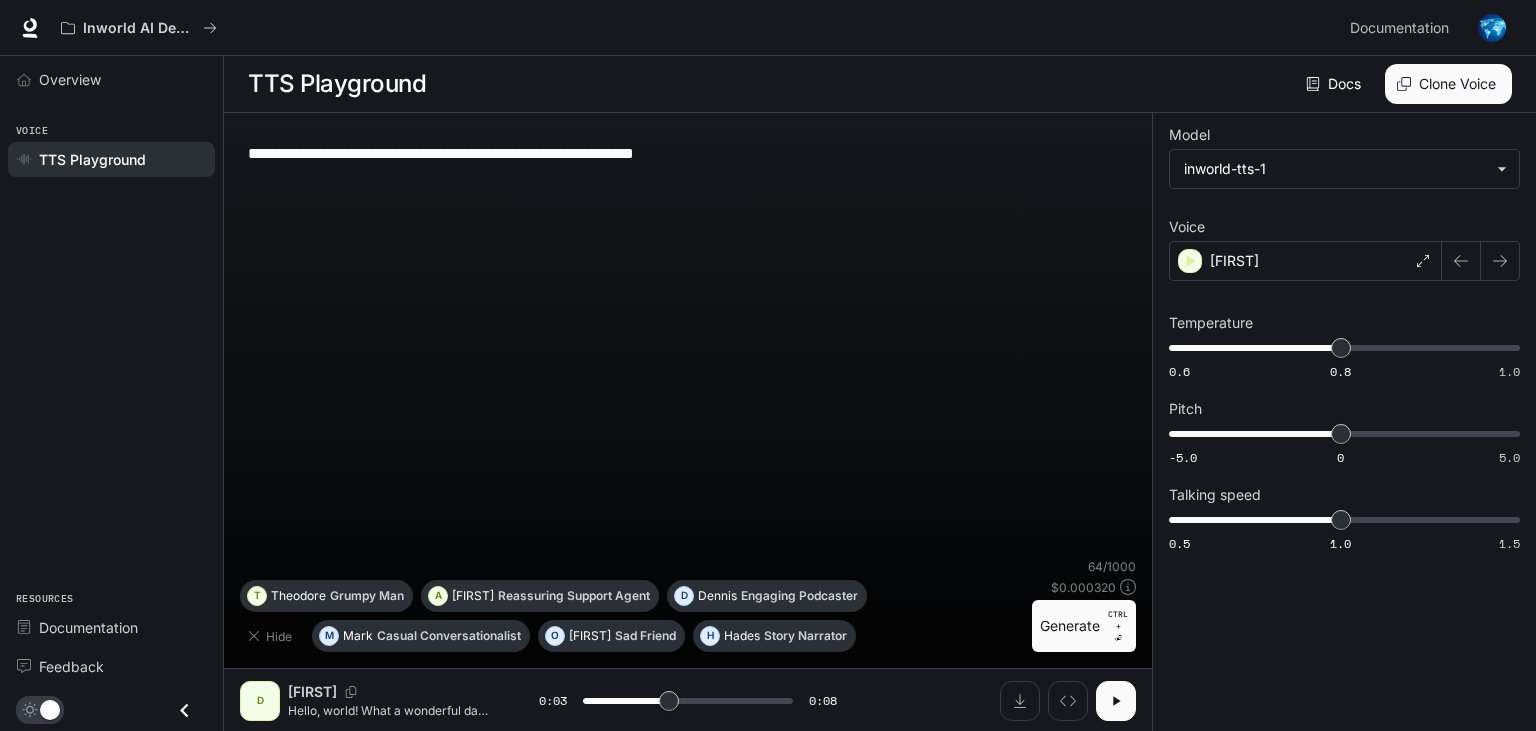 drag, startPoint x: 790, startPoint y: 150, endPoint x: 242, endPoint y: 171, distance: 548.4022 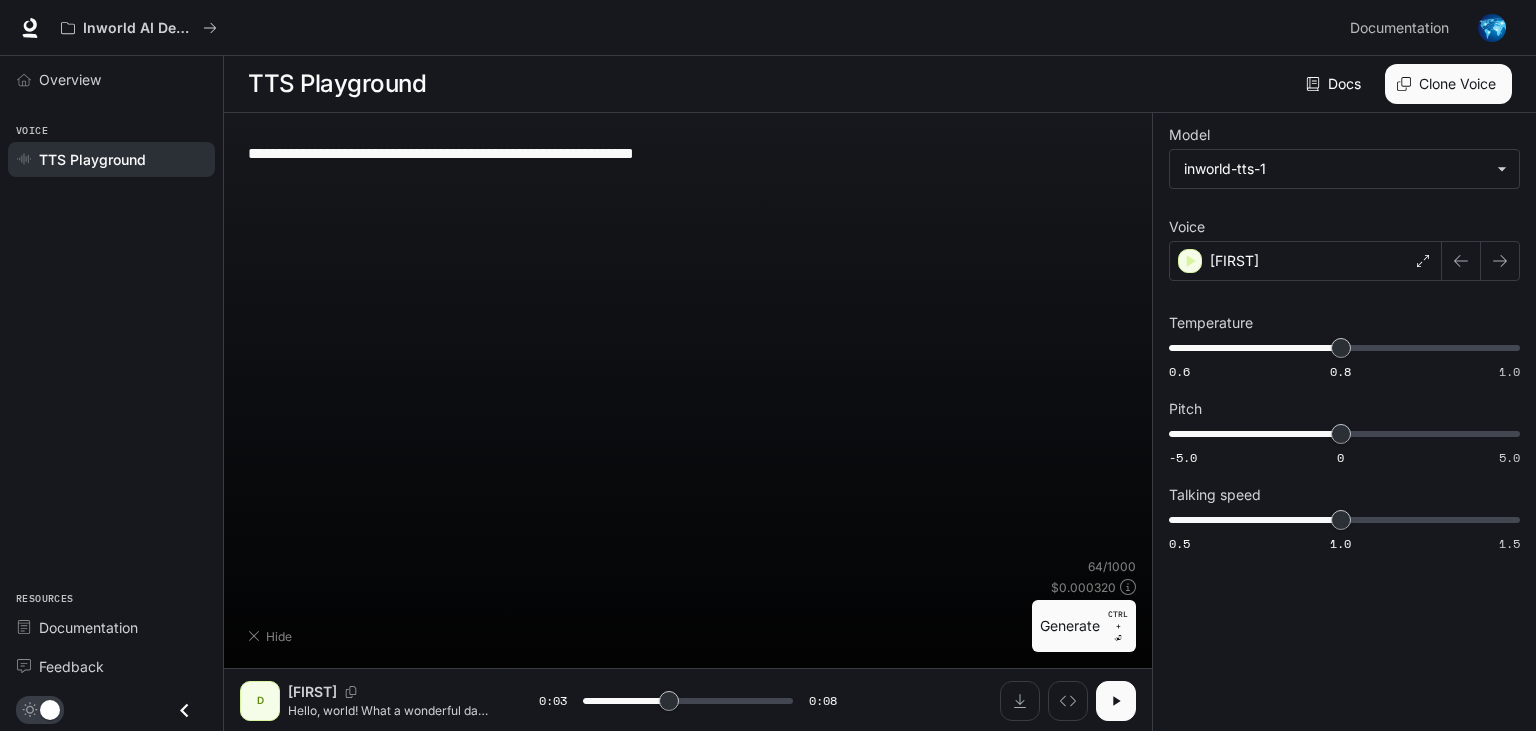 type on "*" 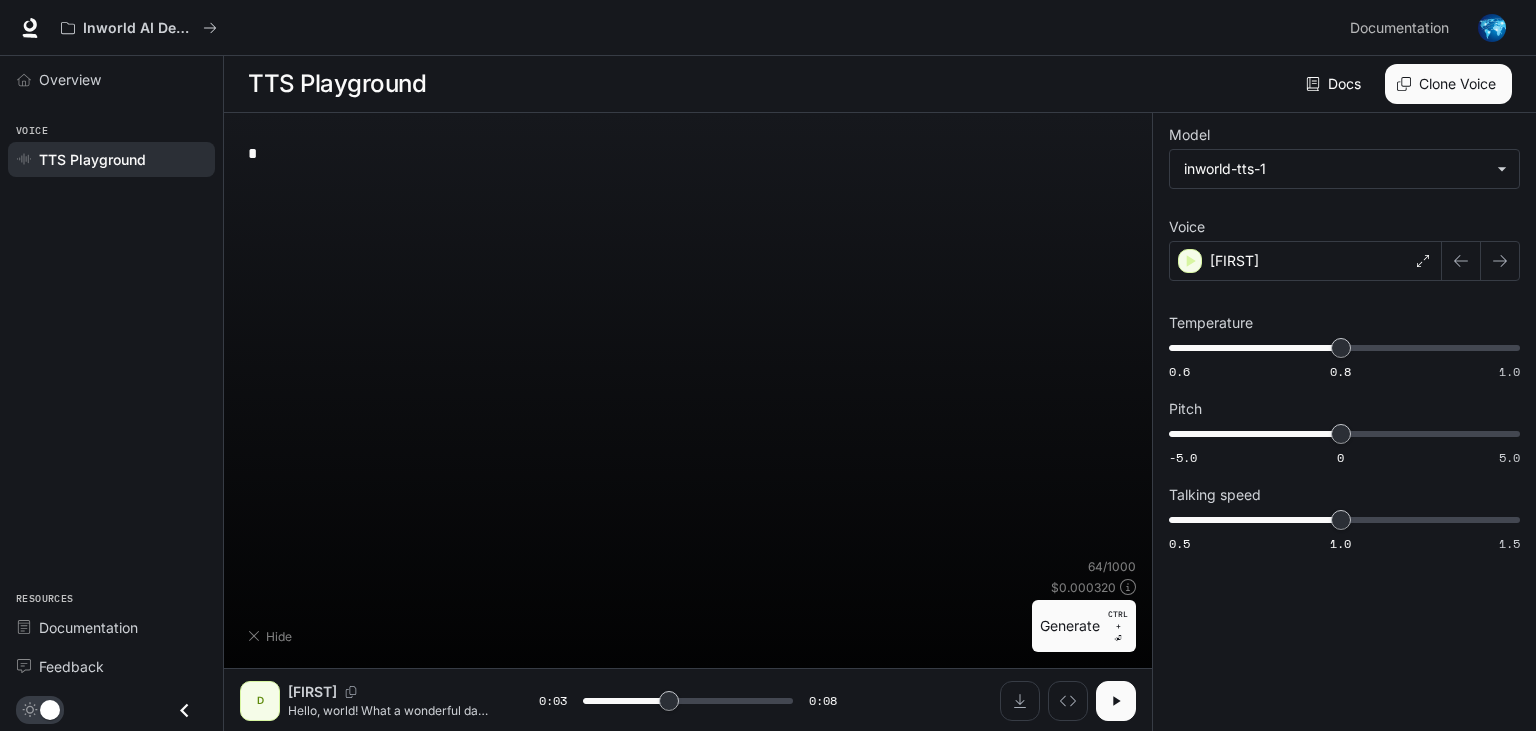 type on "***" 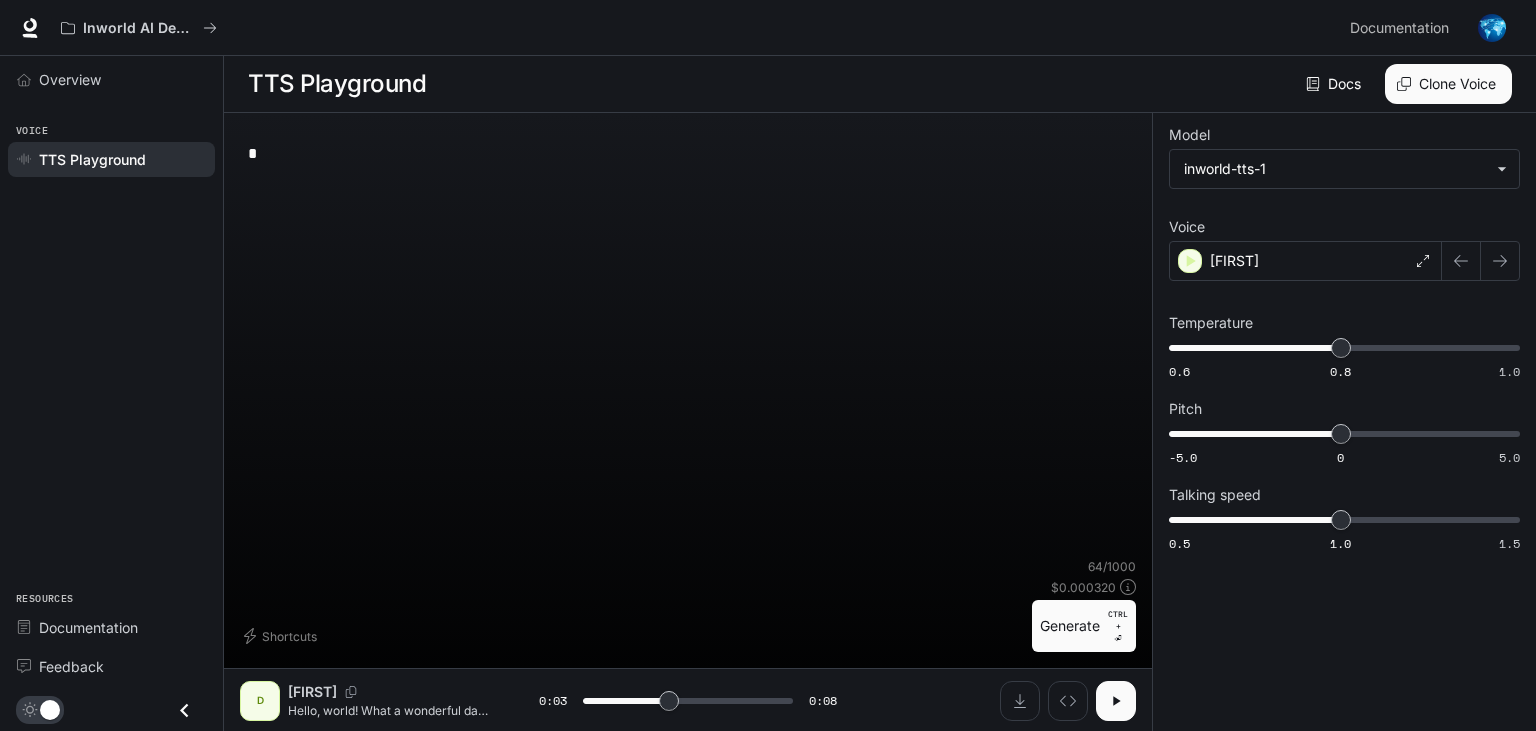type on "**" 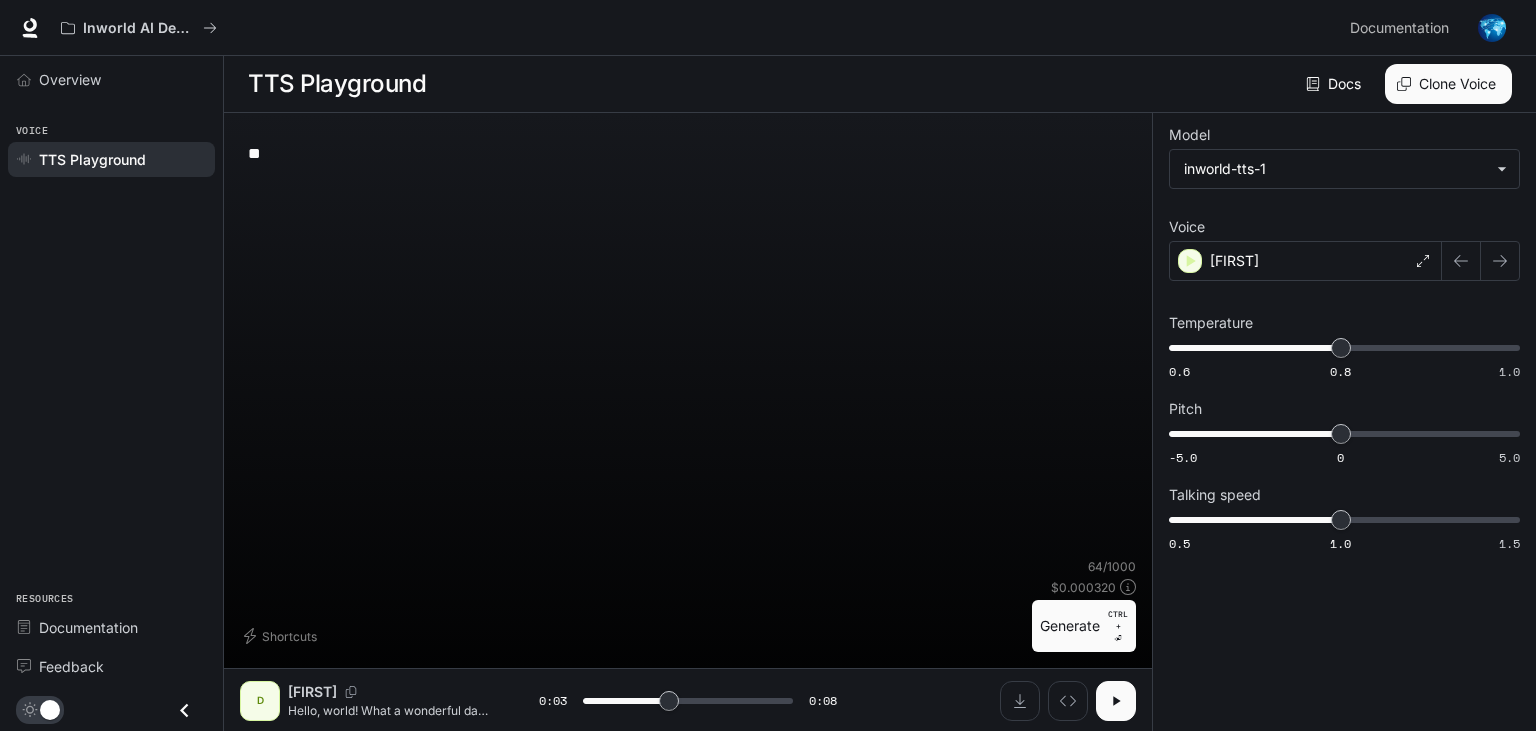 type on "***" 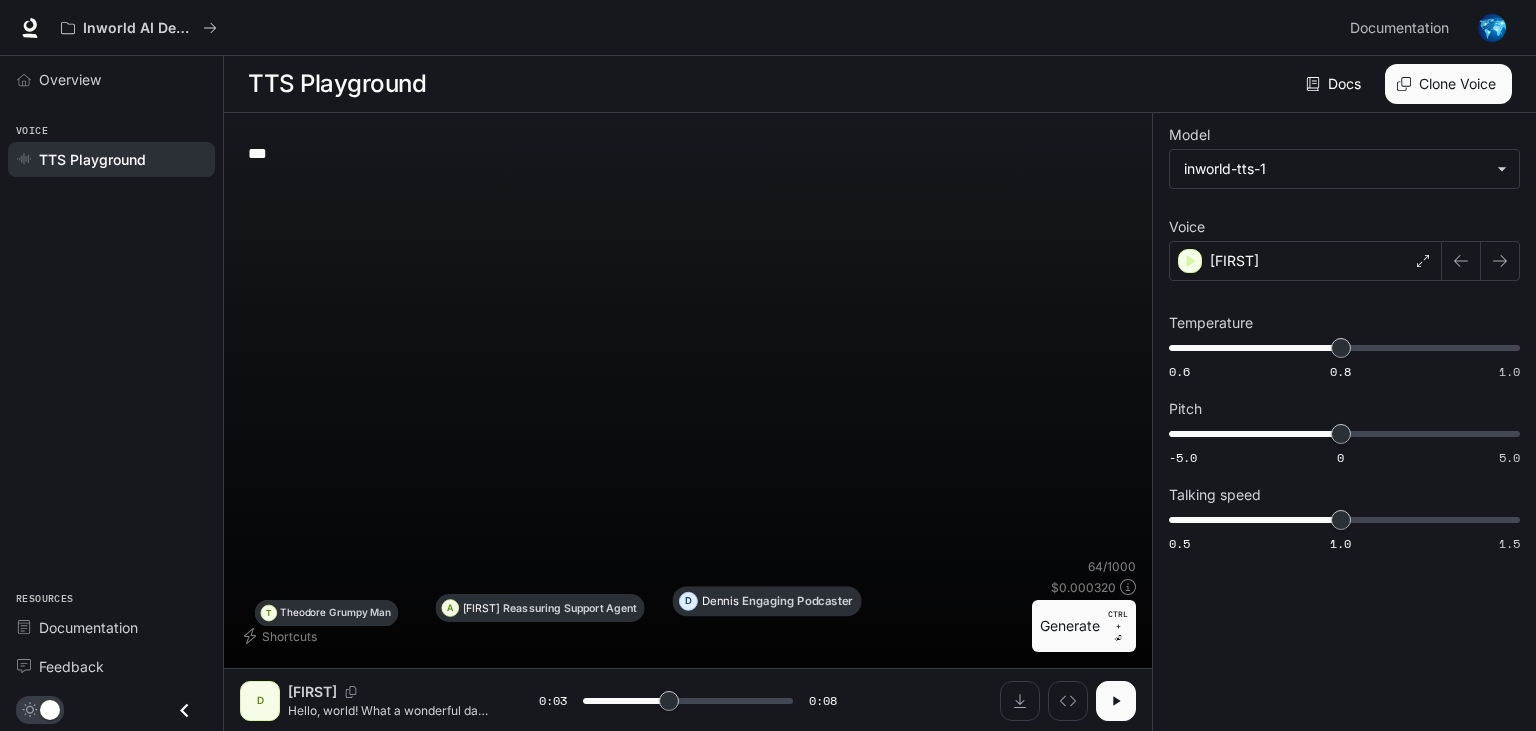 type on "****" 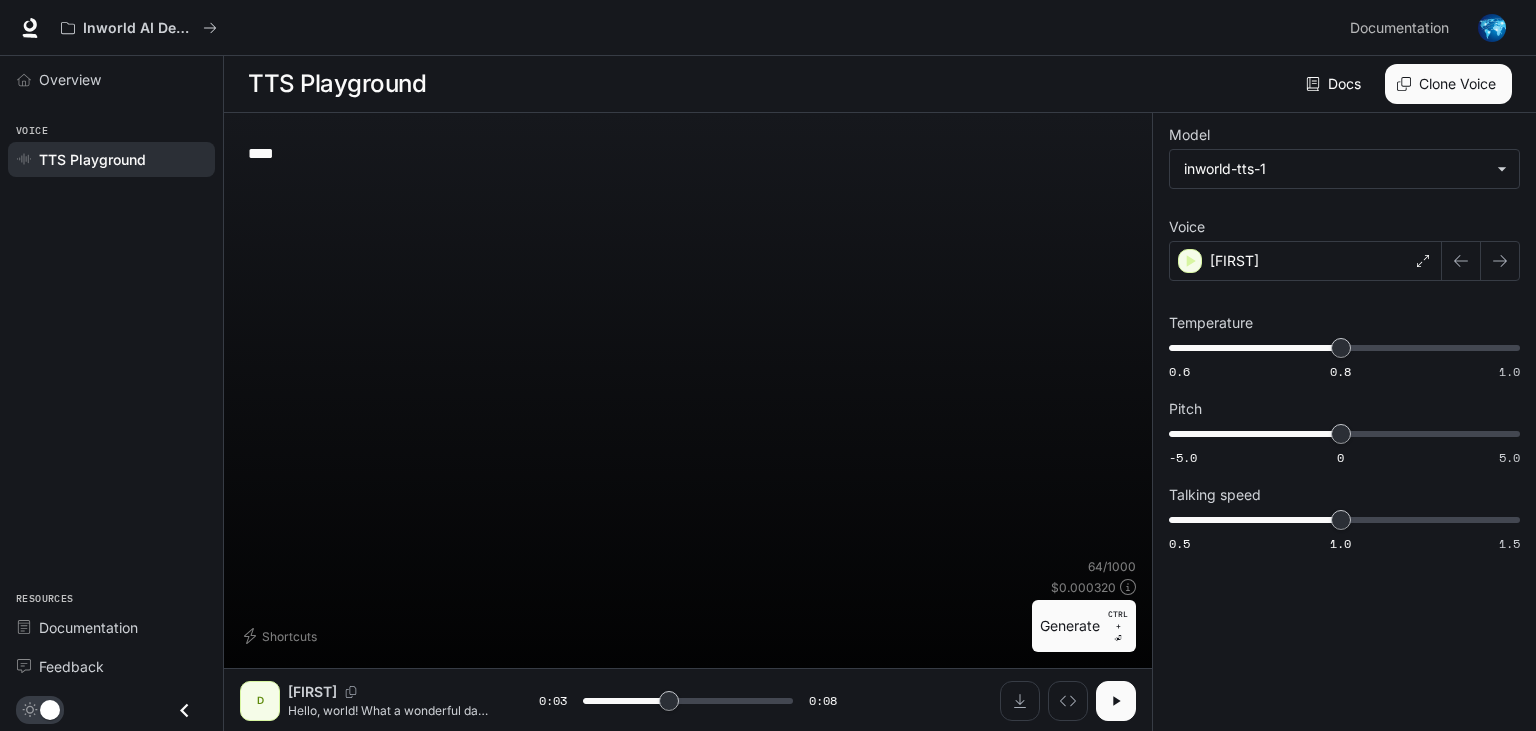 type on "****" 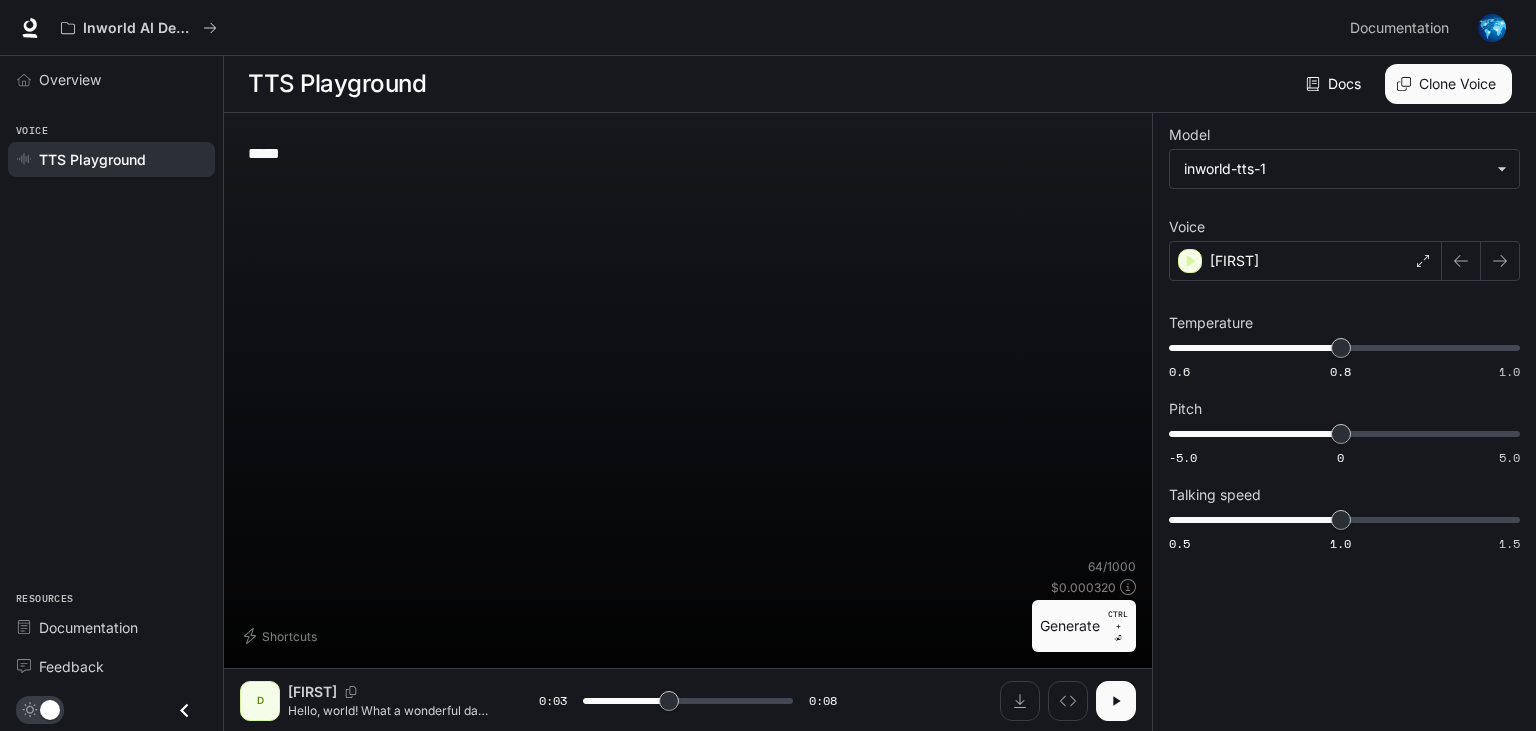 type on "***" 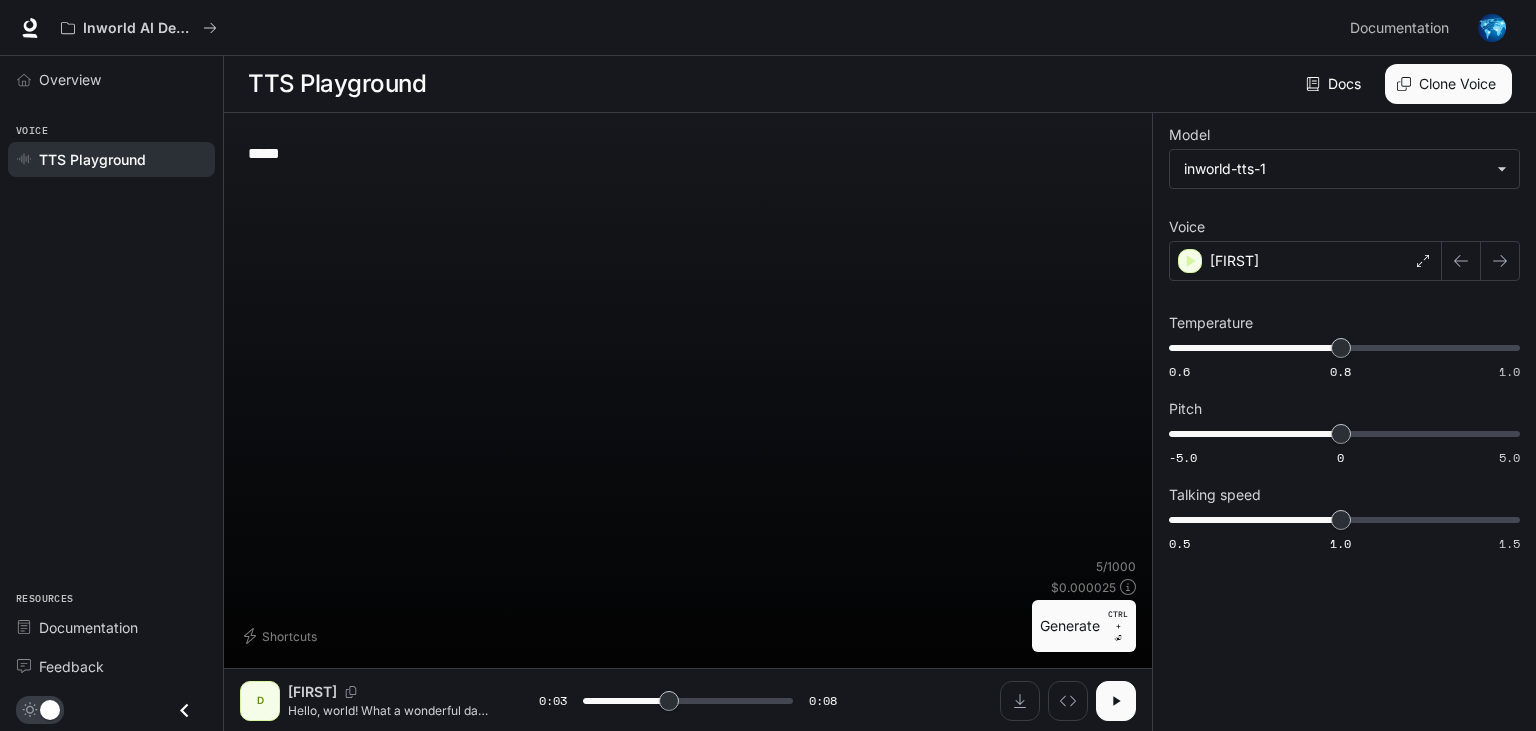 type on "******" 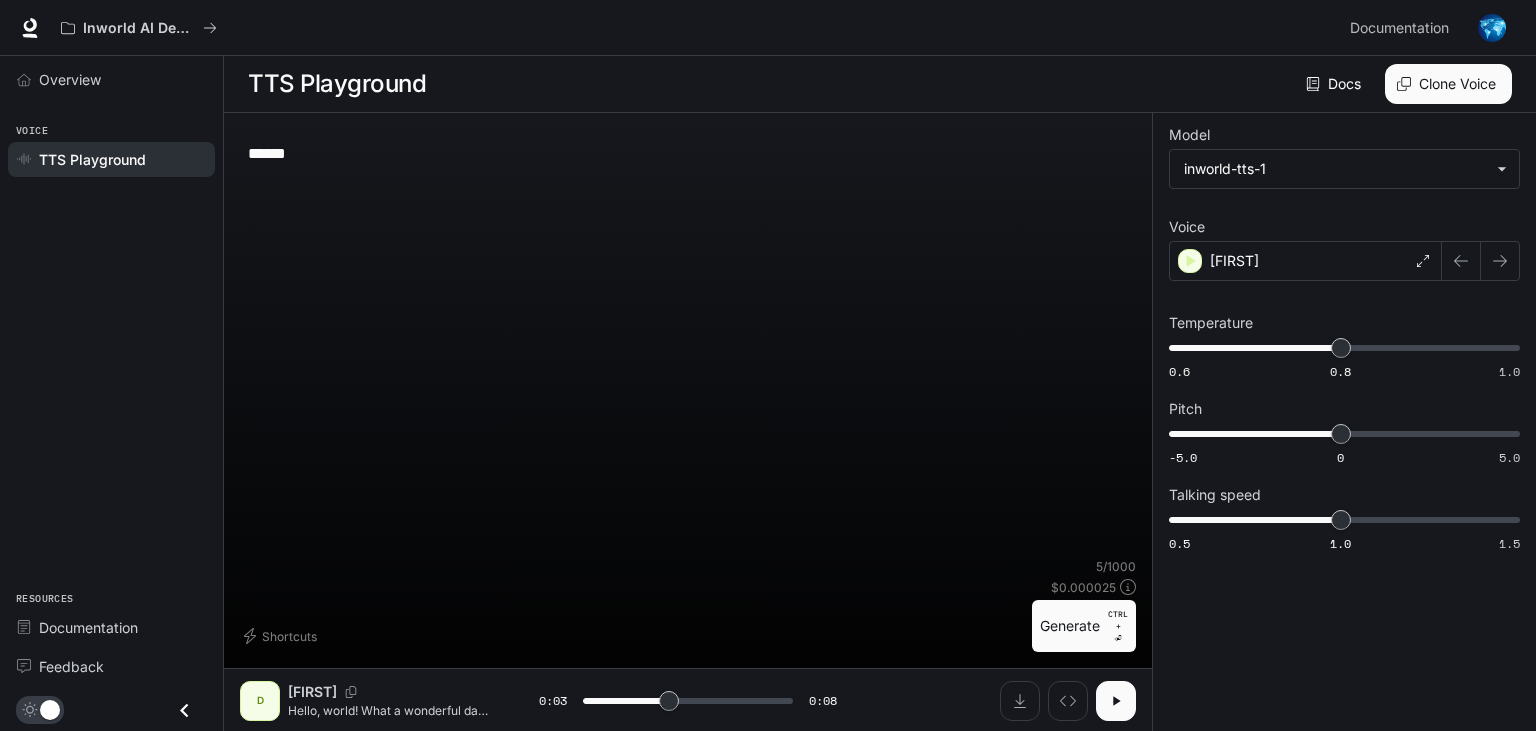 type on "***" 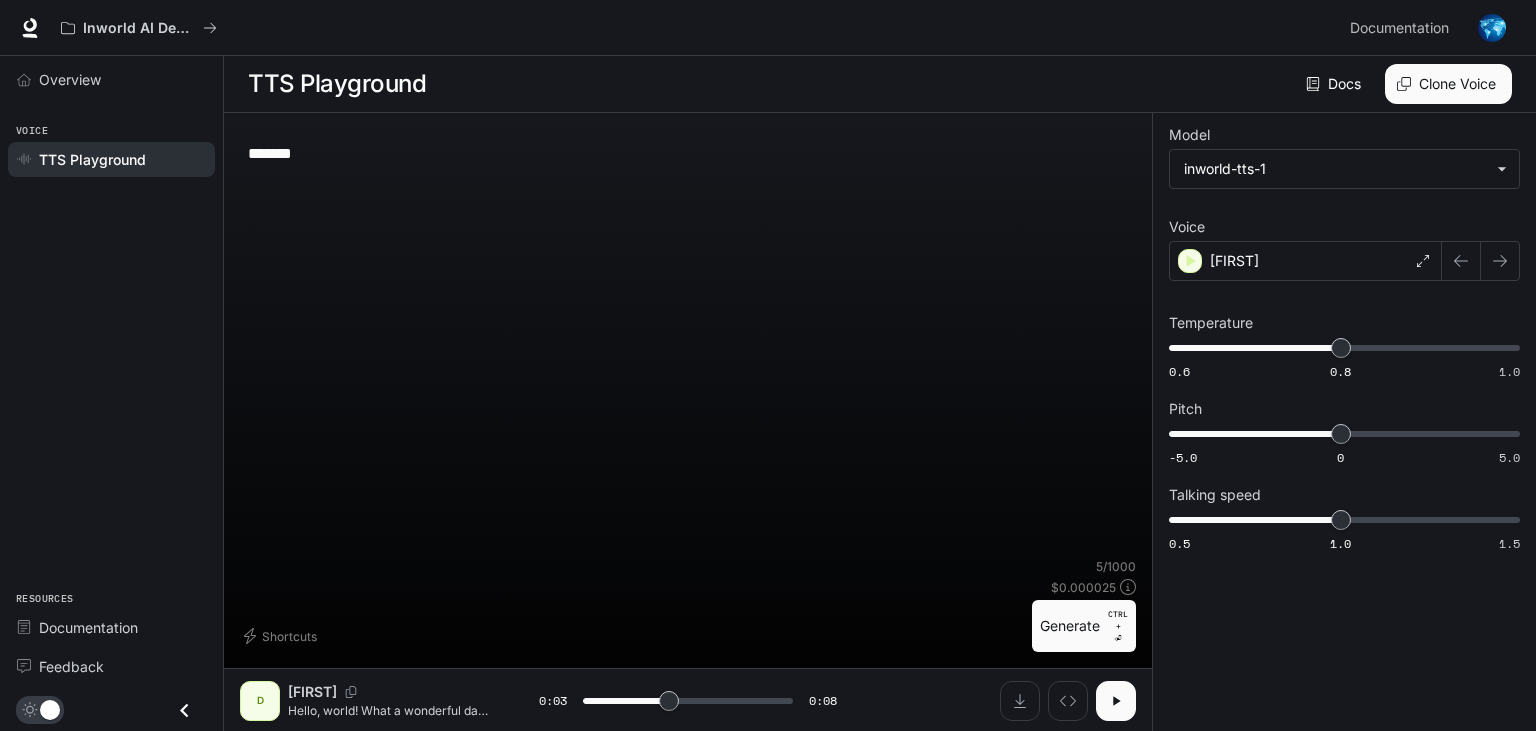type on "********" 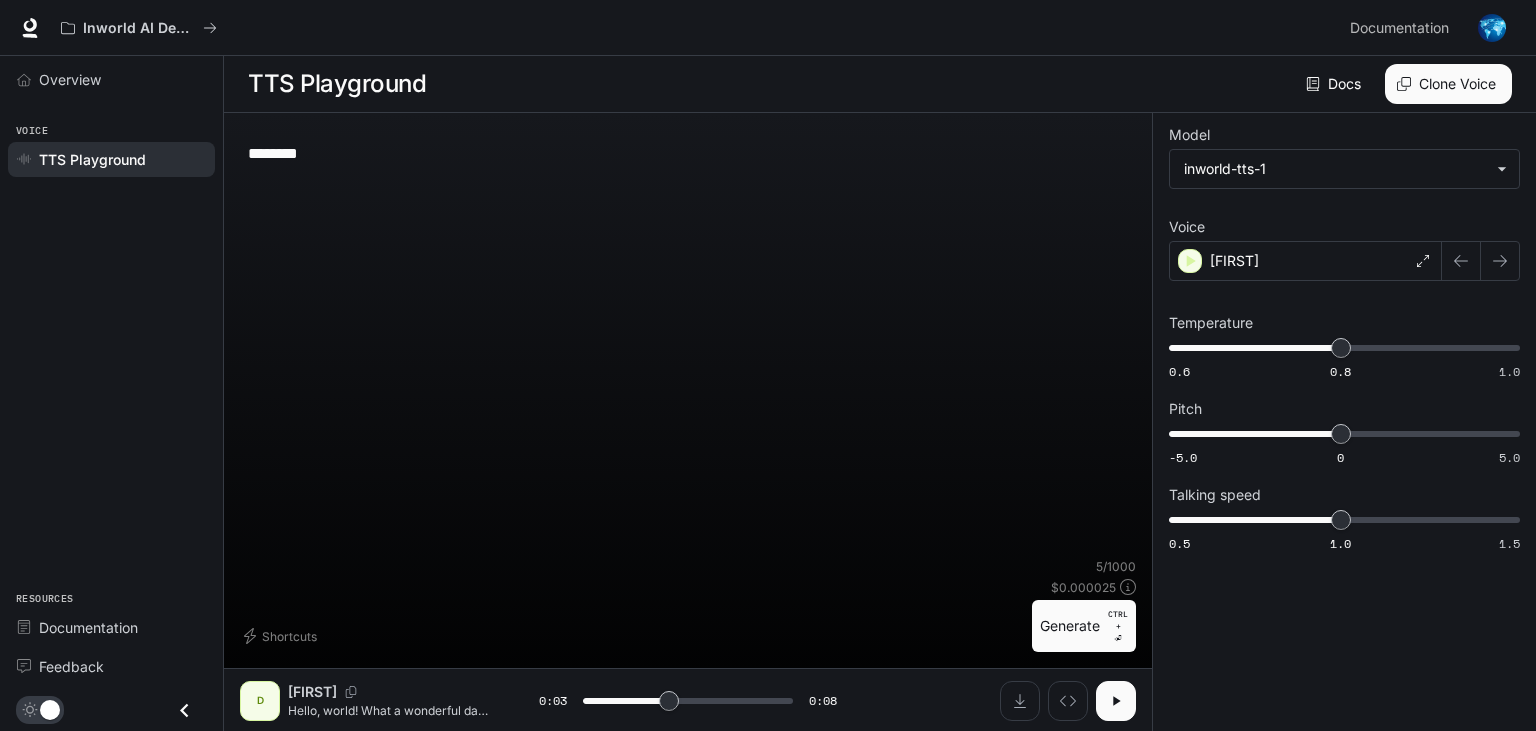 type on "*********" 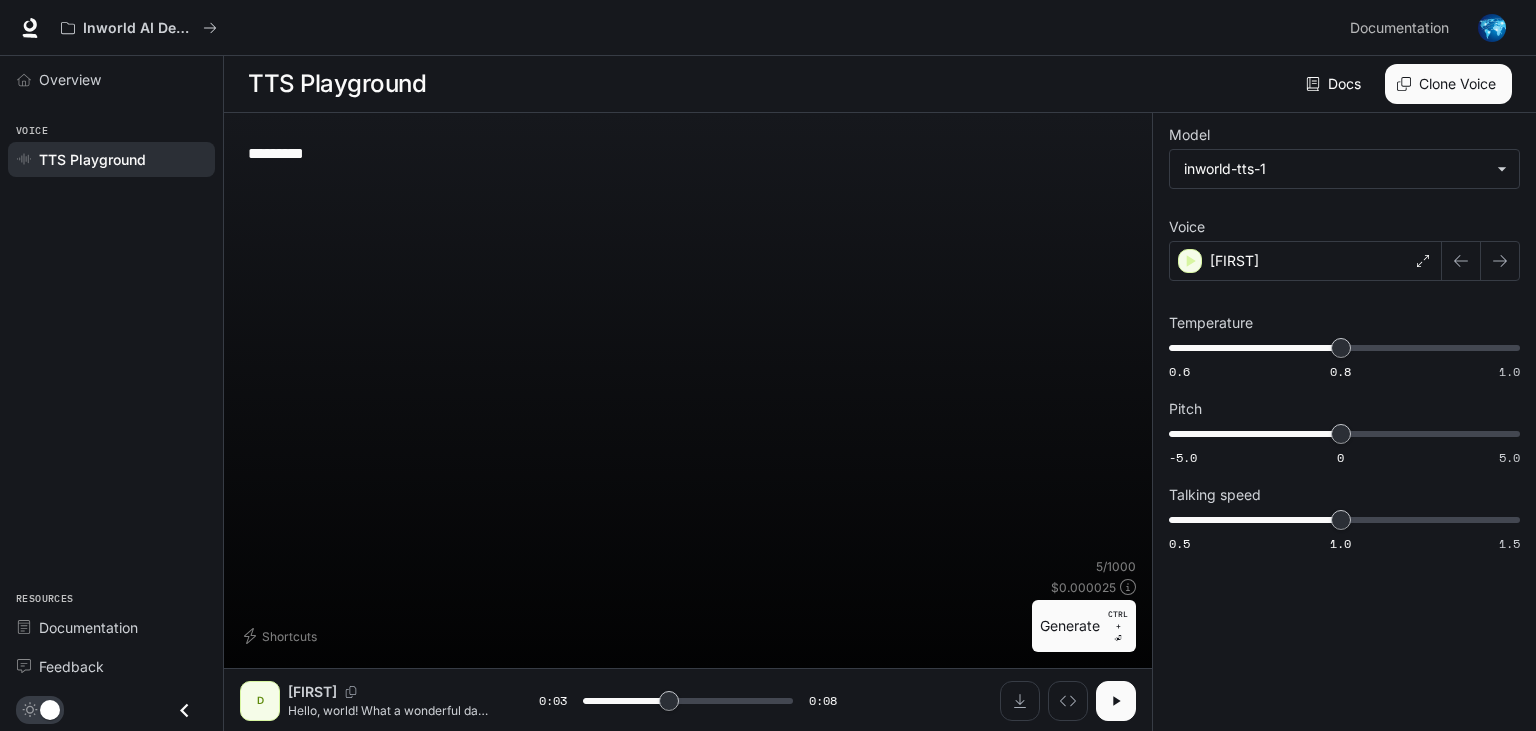 type on "*********" 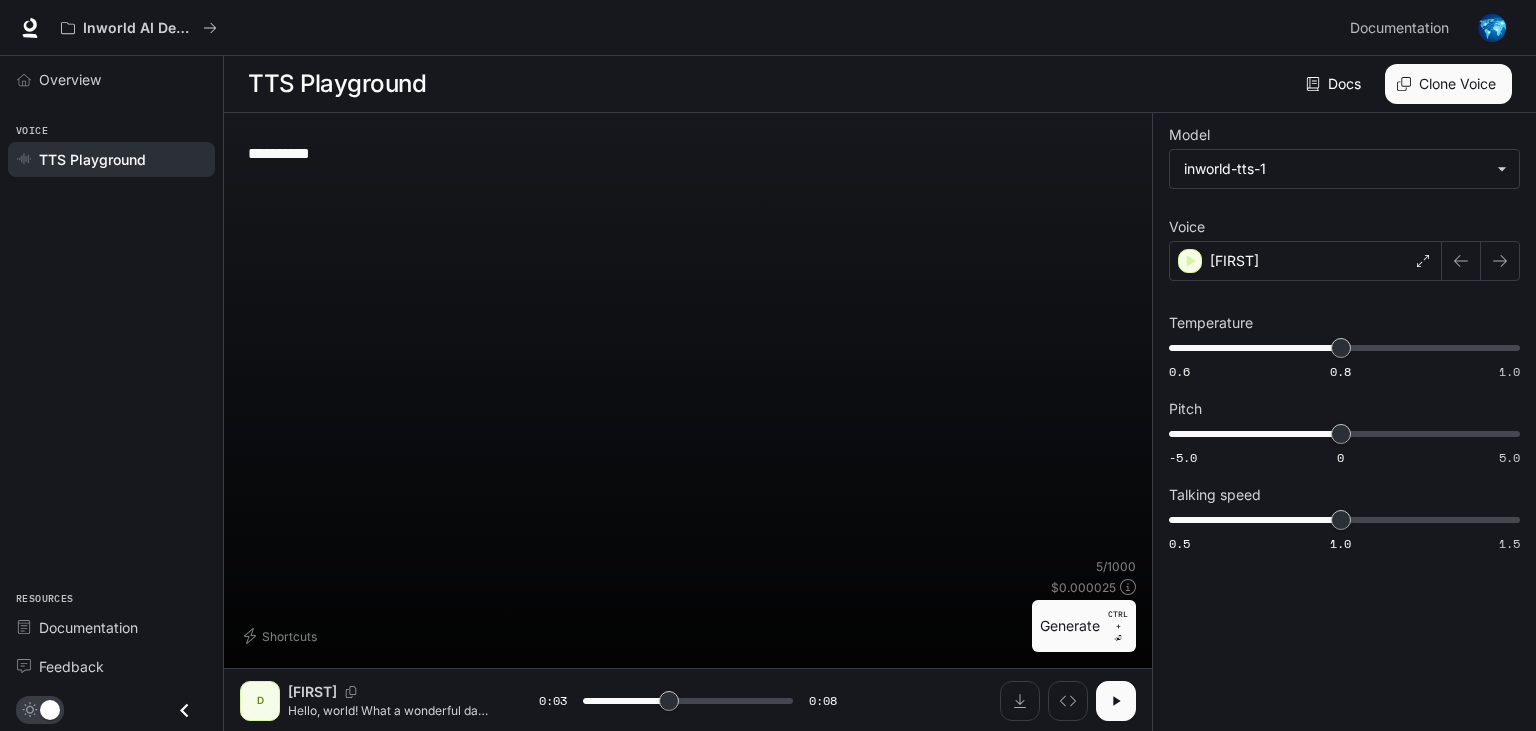 type on "**********" 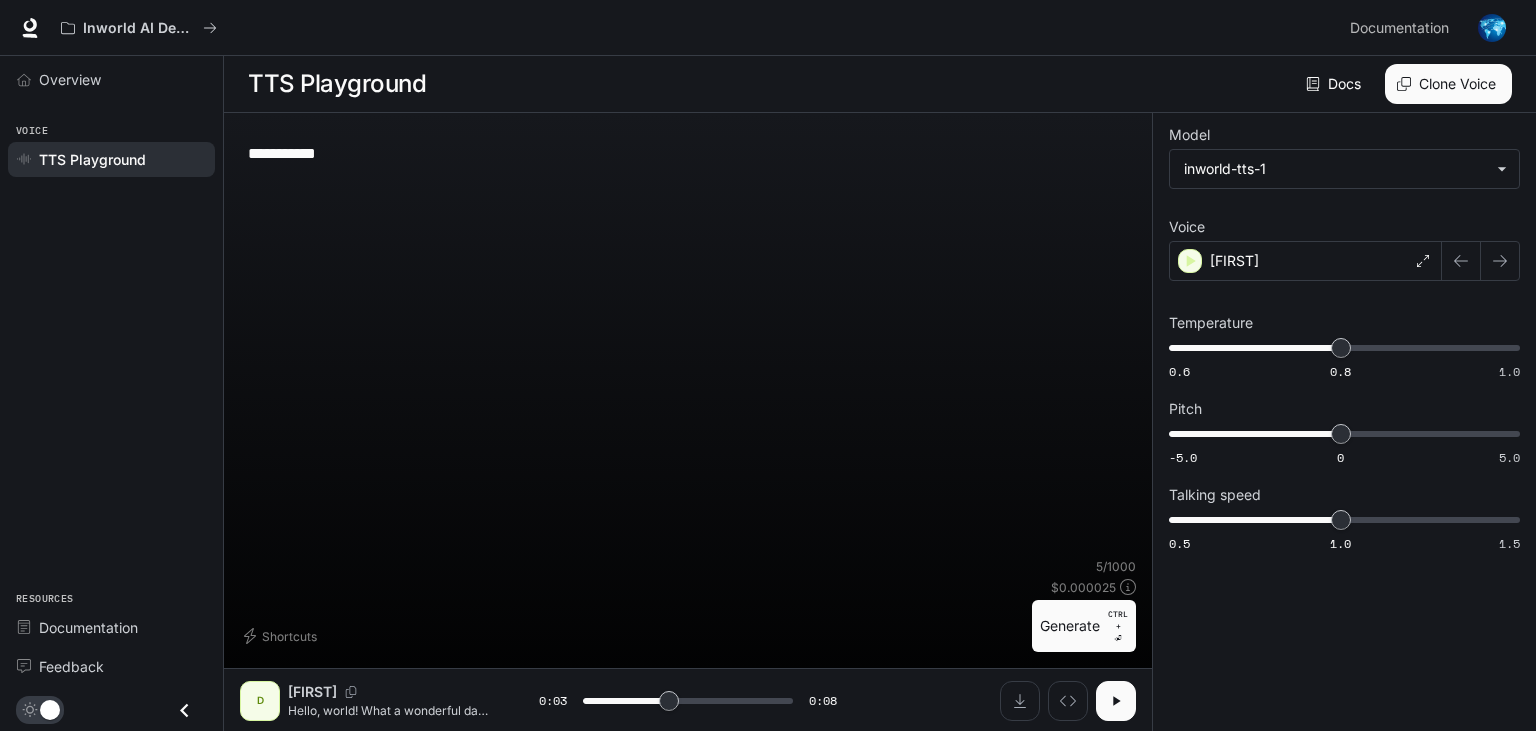 type on "**********" 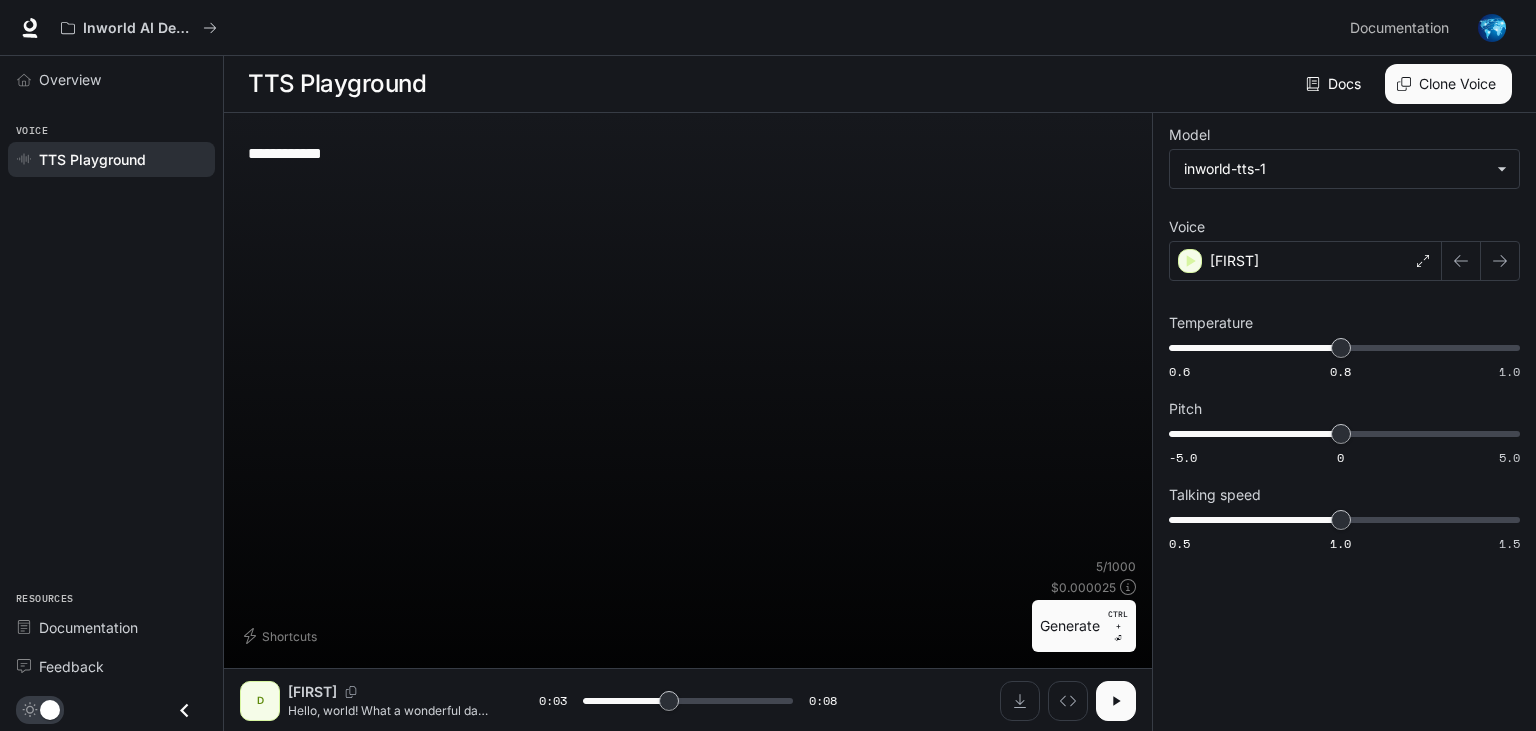 type on "***" 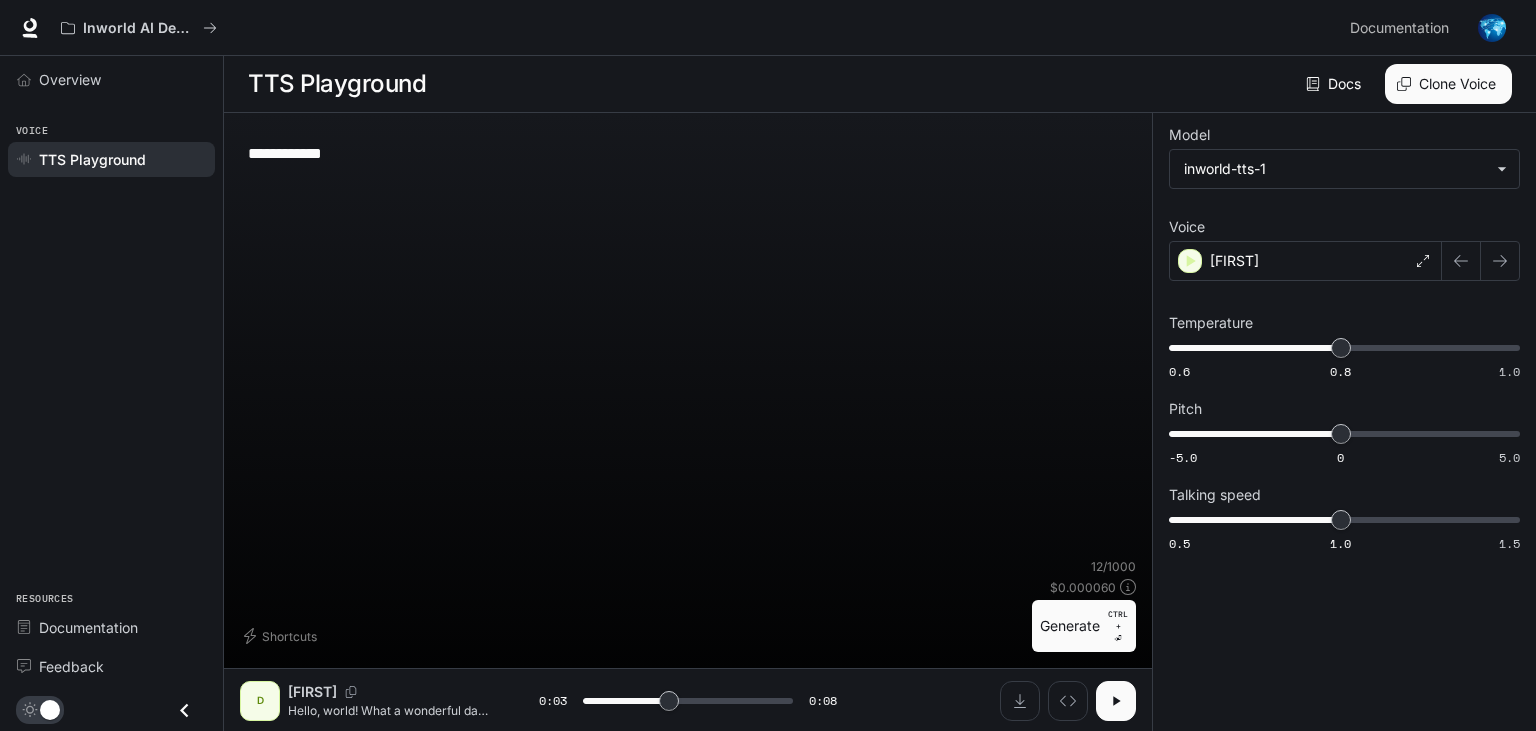 type on "**********" 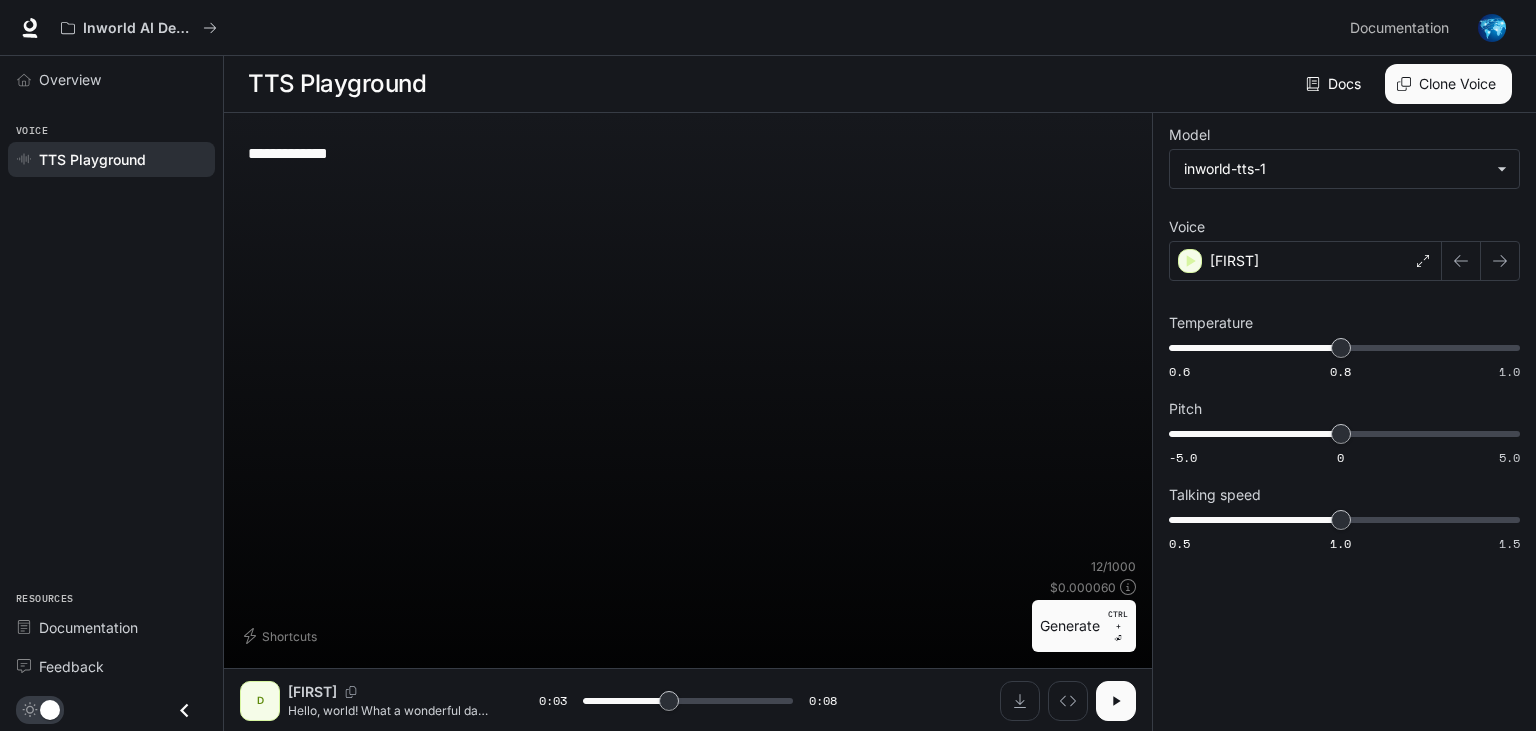 type on "**********" 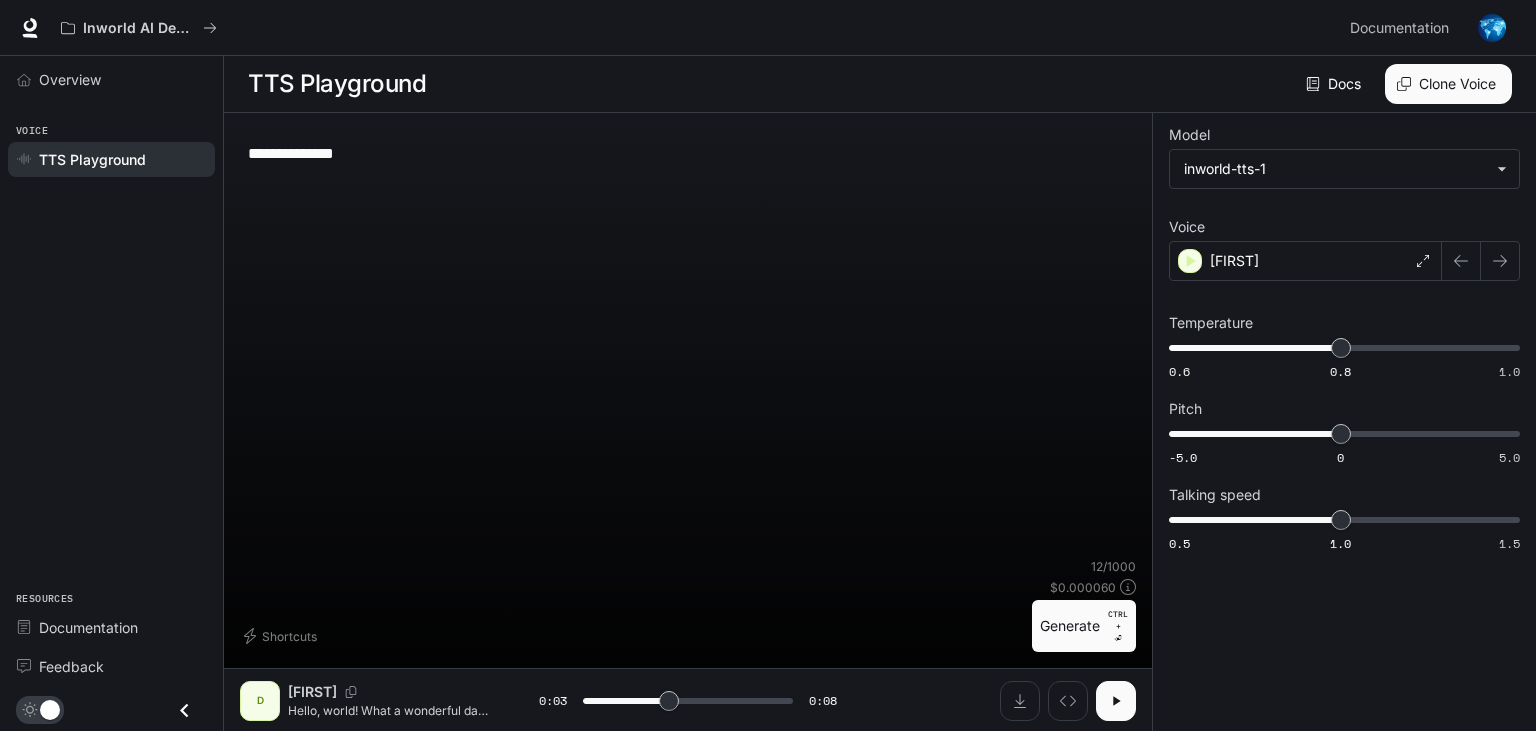 type on "**********" 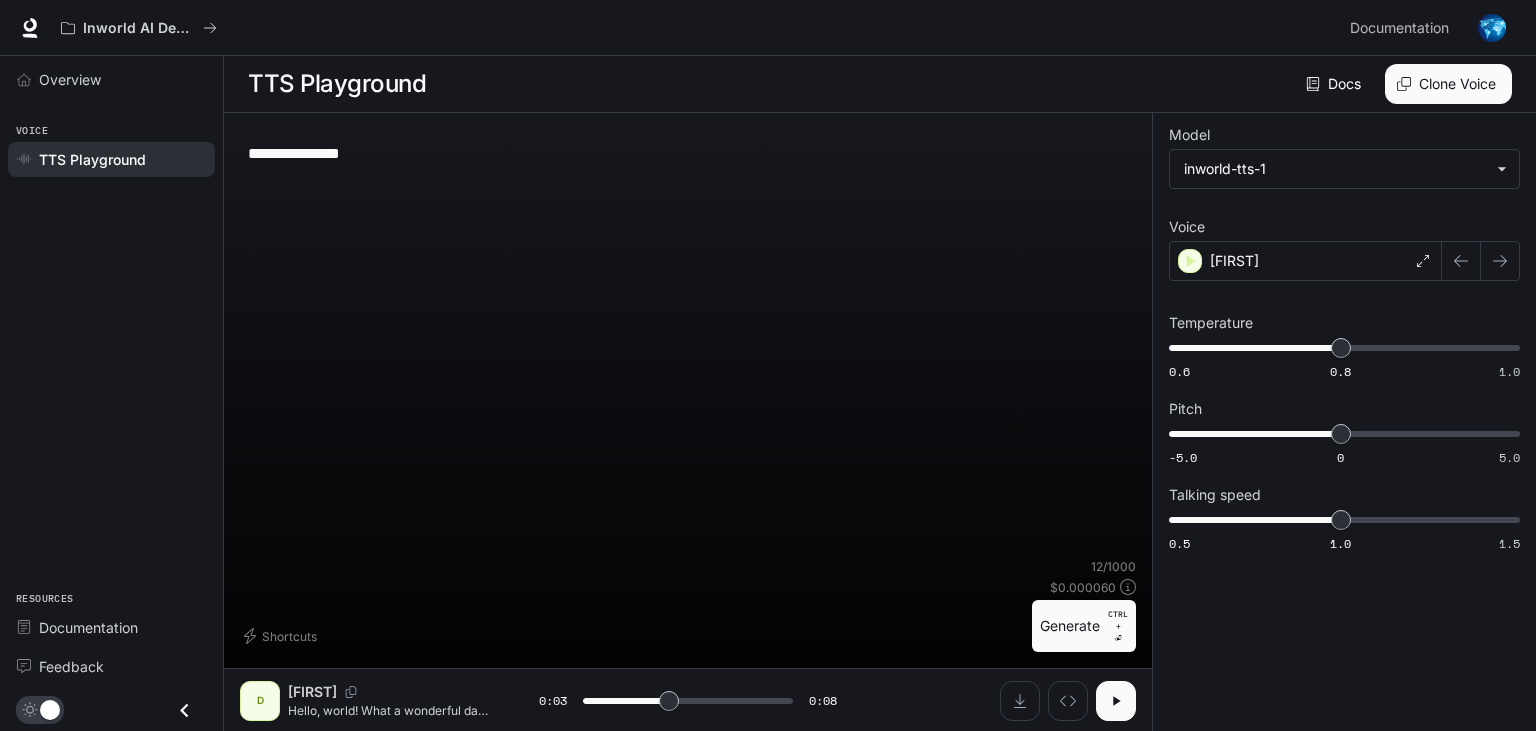 type on "**********" 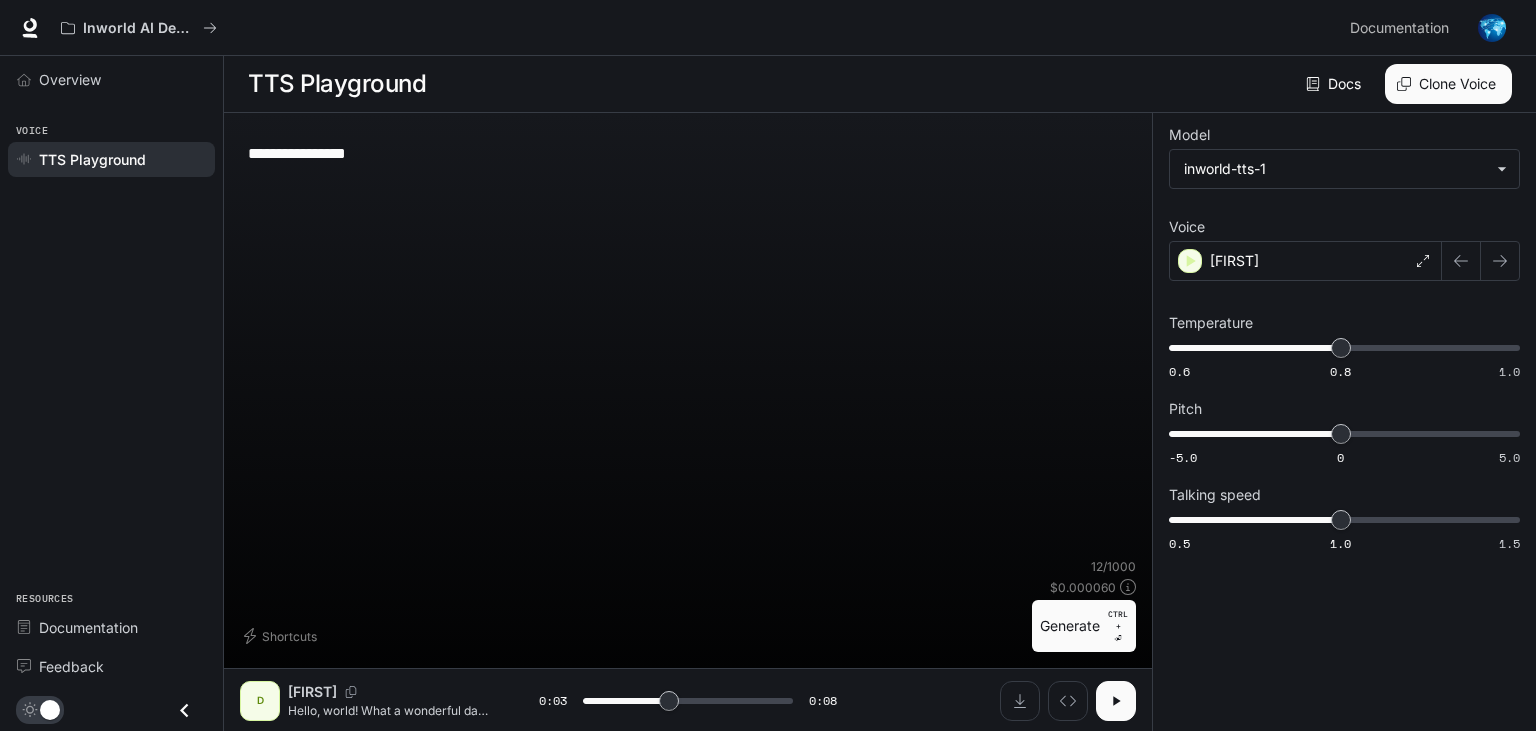 type on "**********" 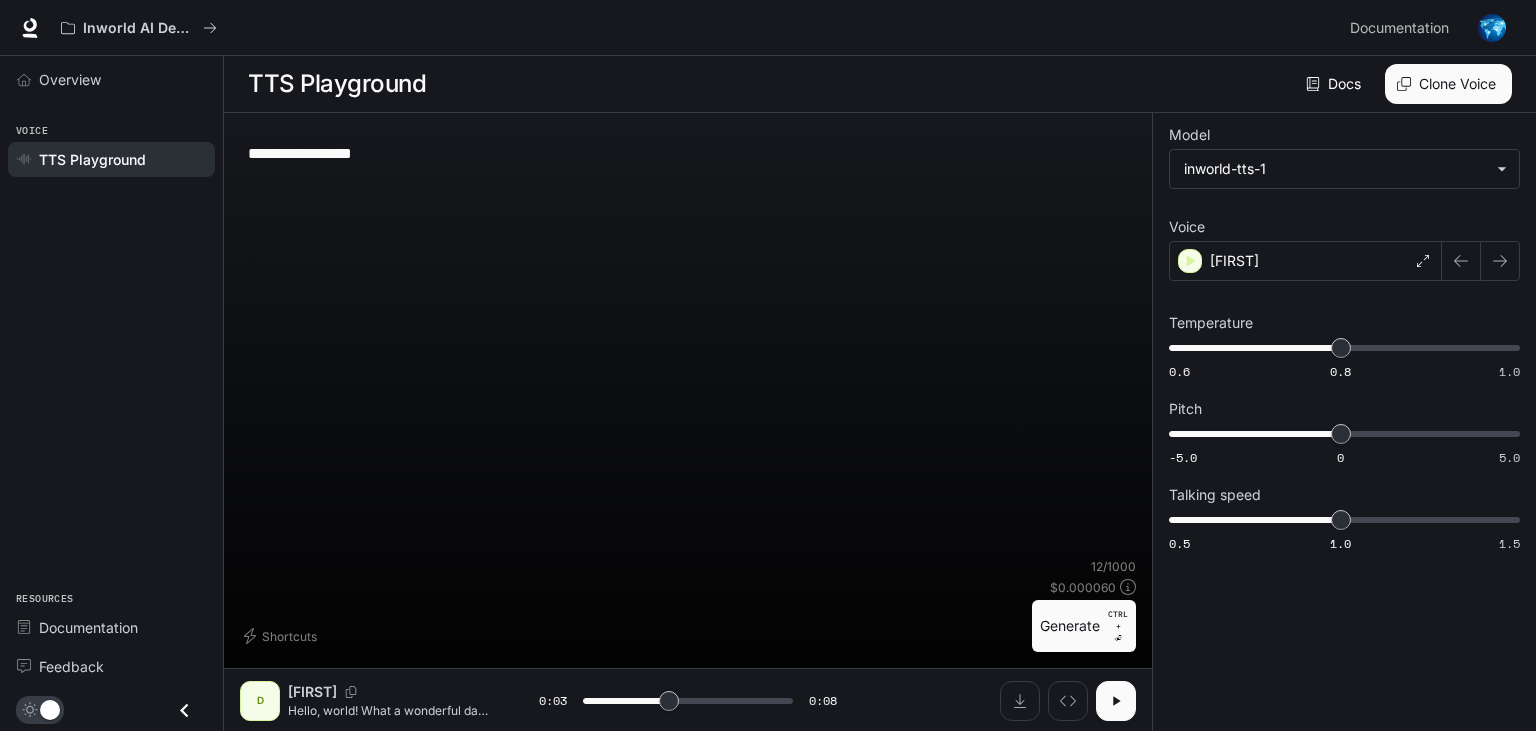 type on "***" 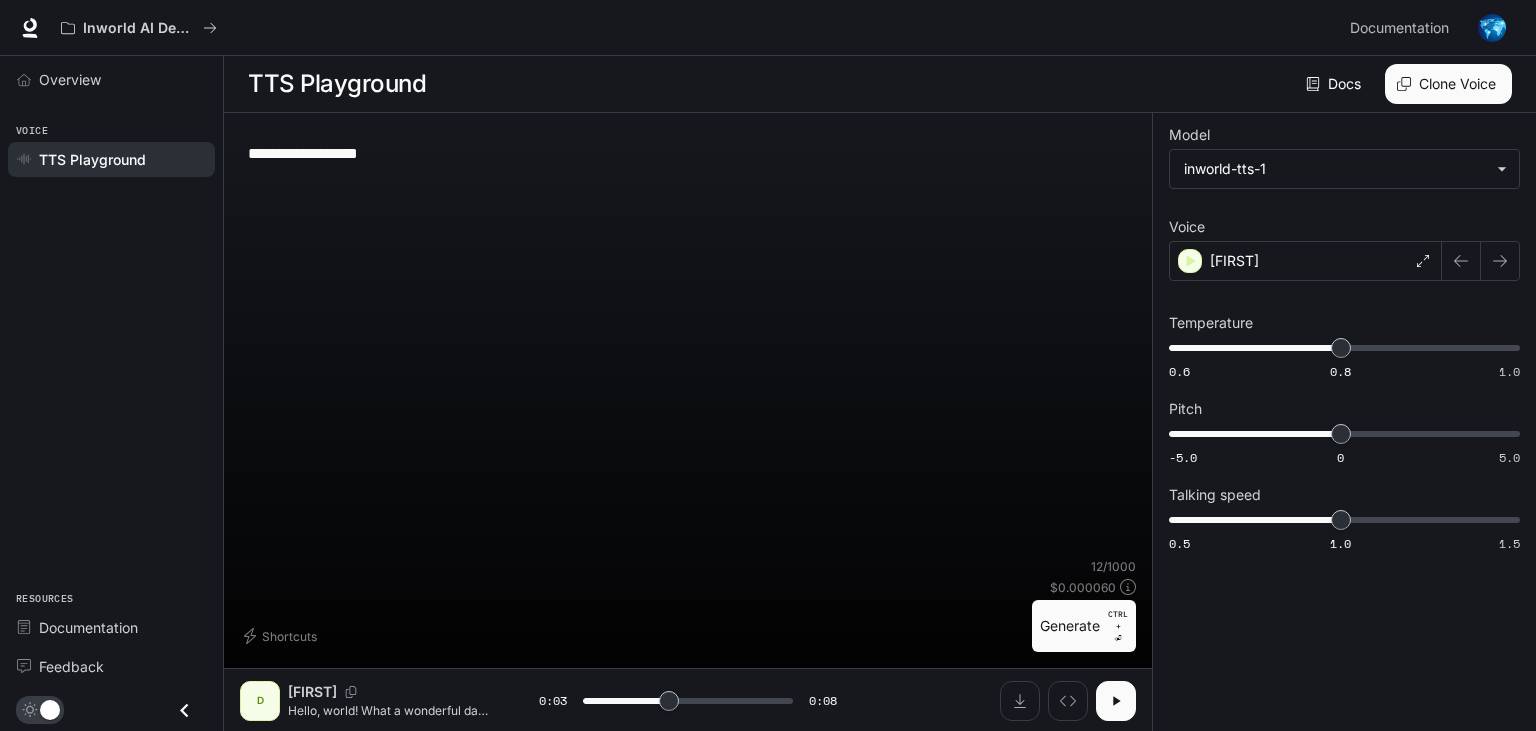 type on "**********" 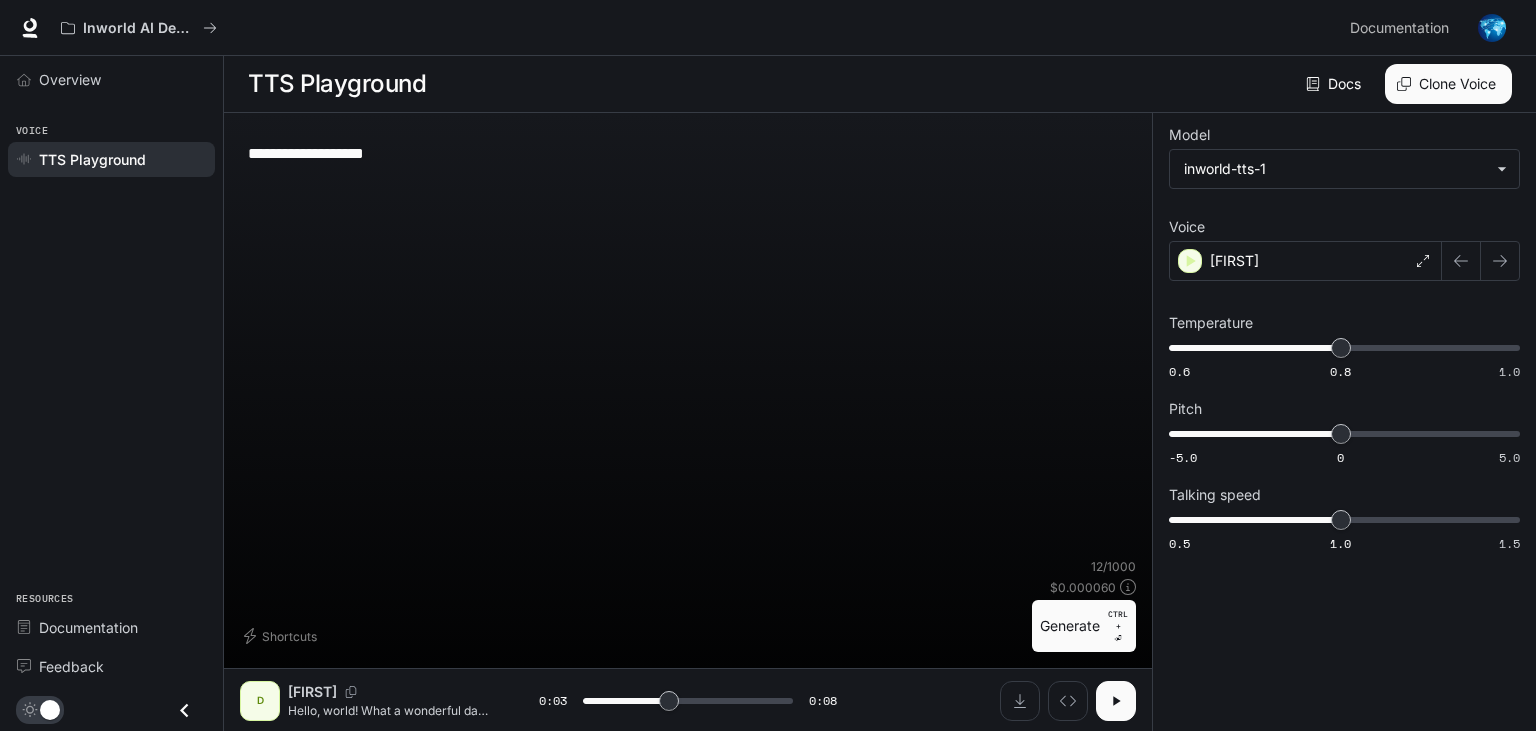 type on "**********" 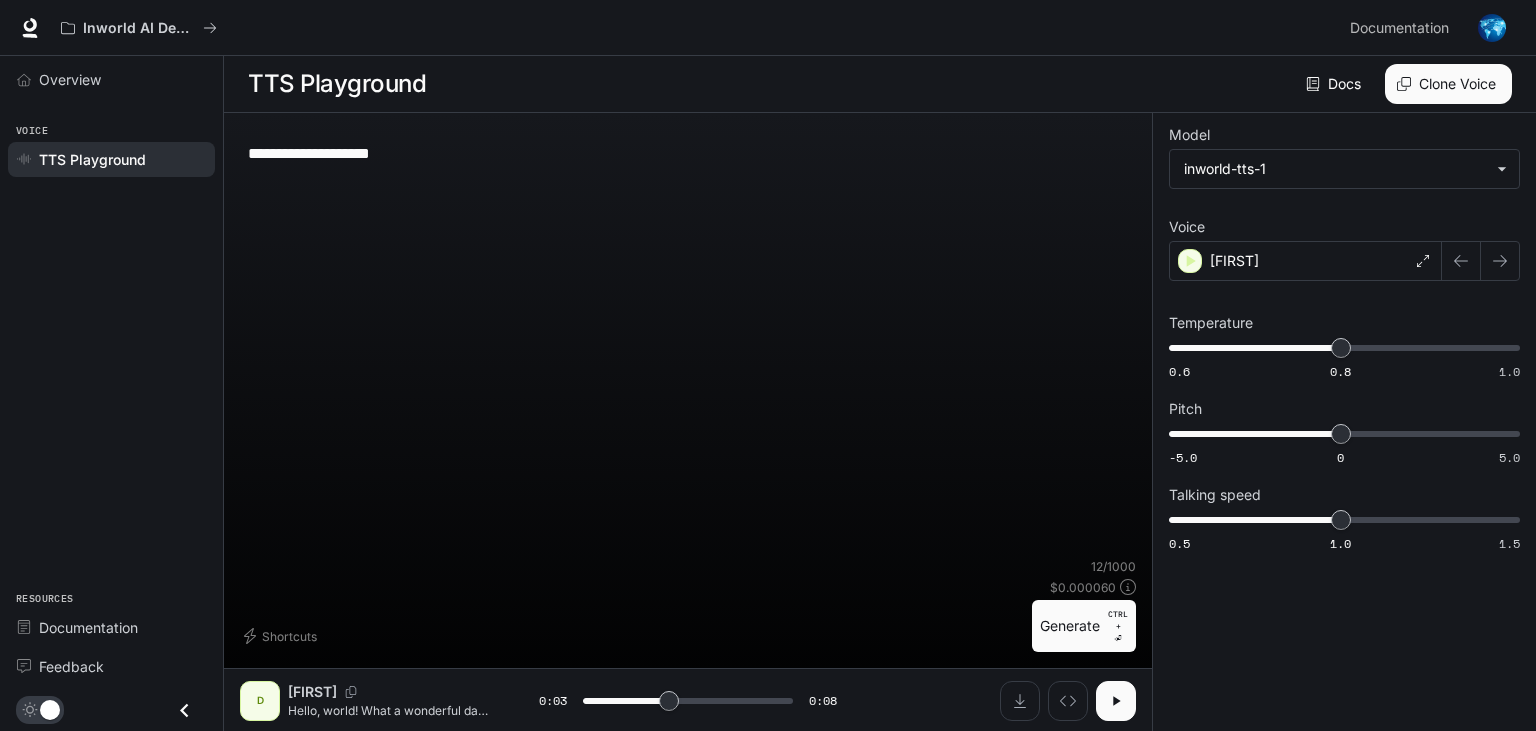 type on "**********" 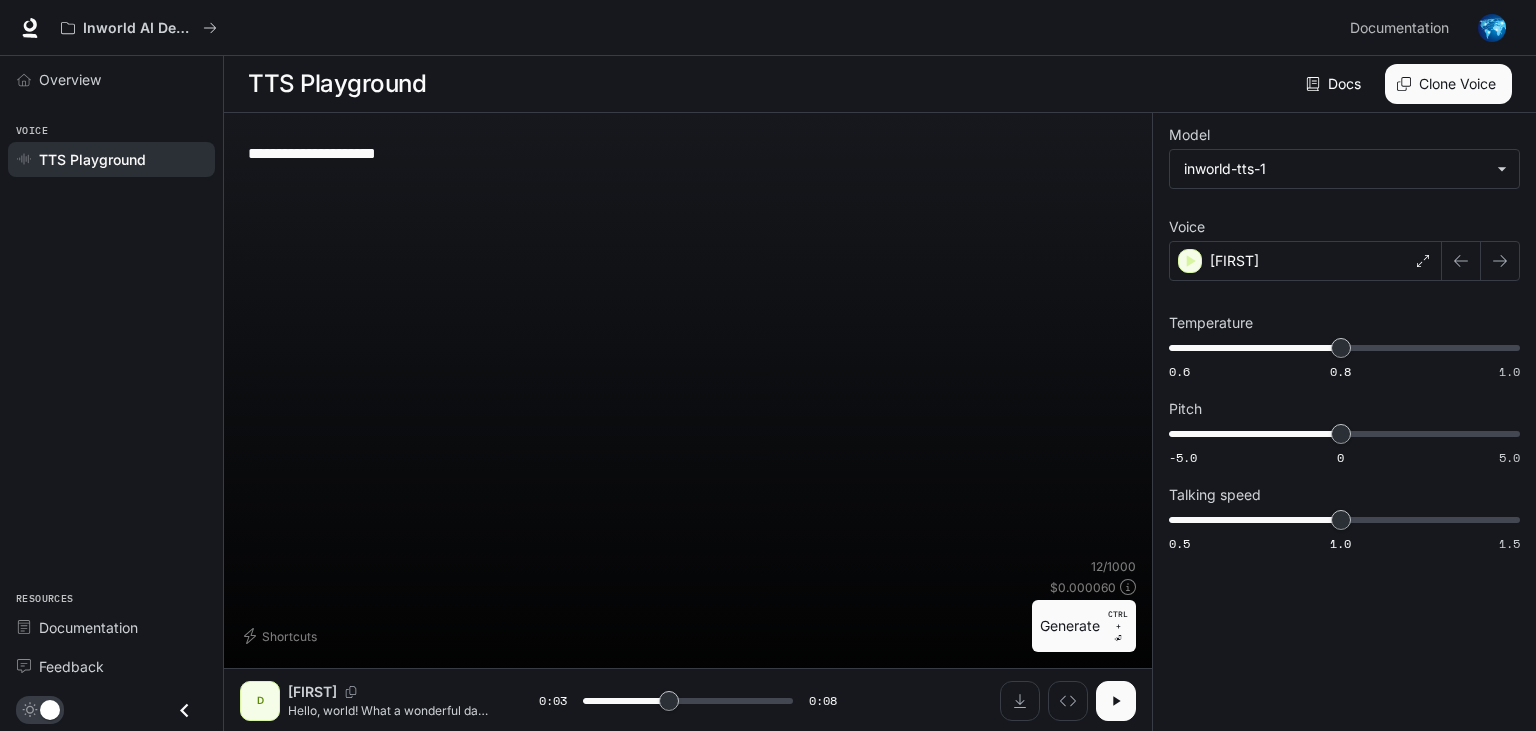type on "**********" 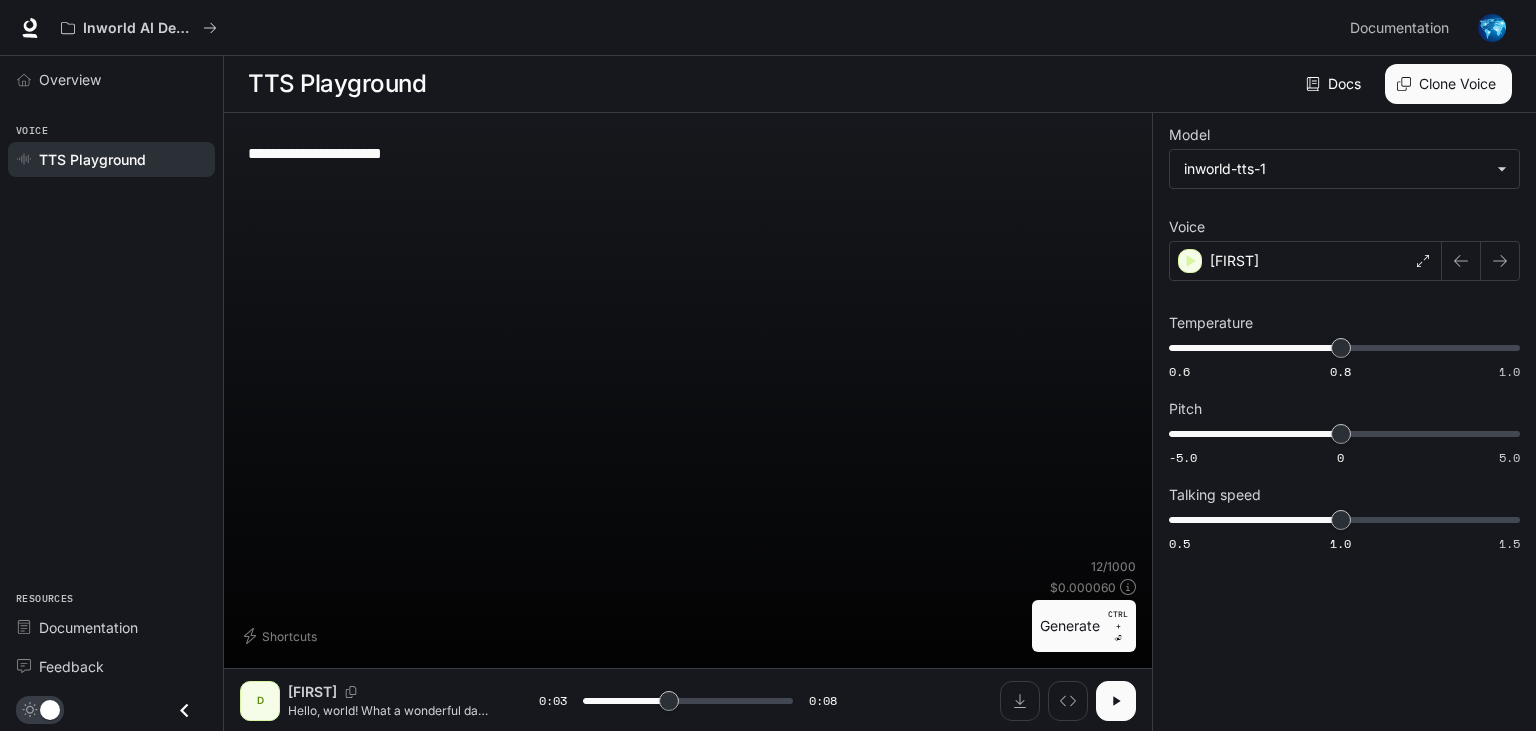 type on "**********" 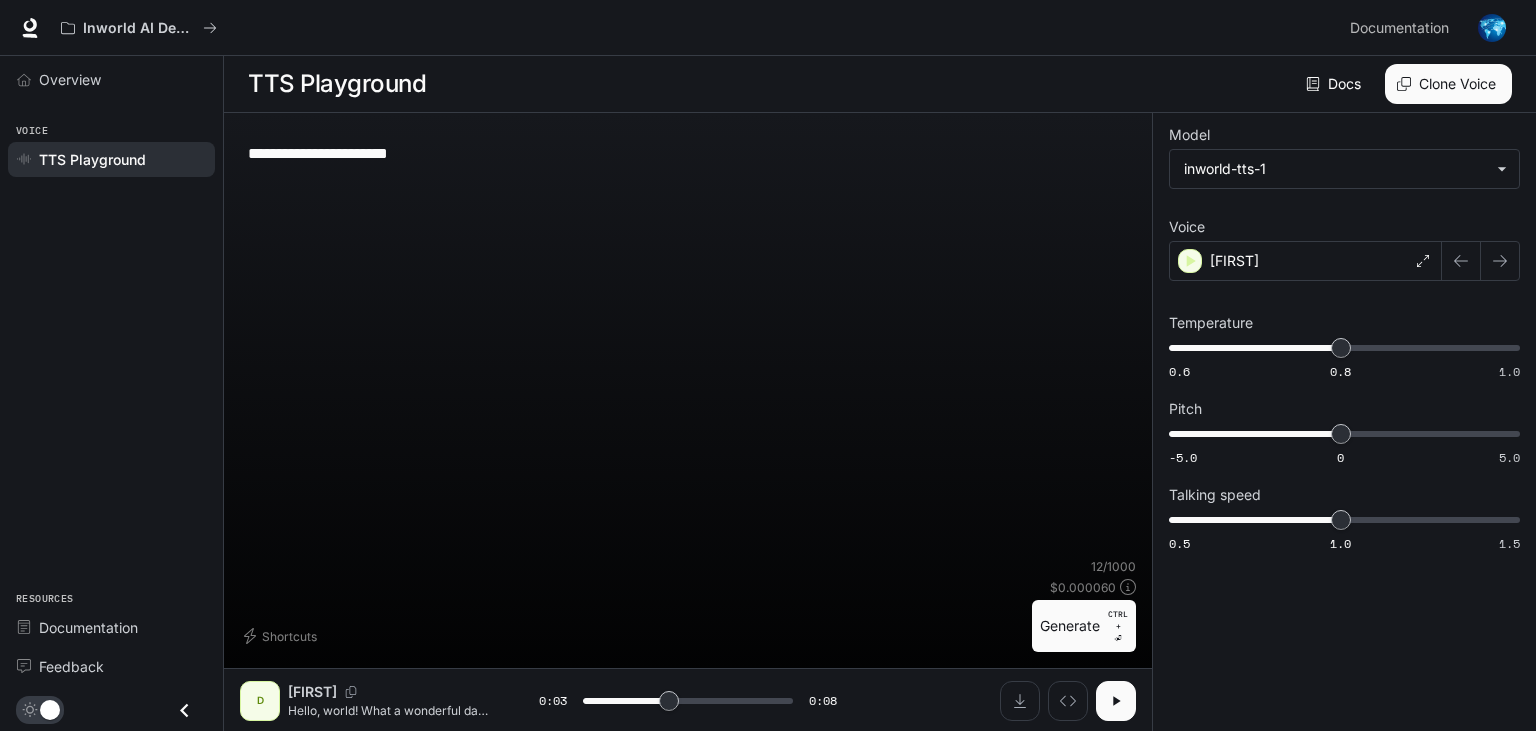 type on "**********" 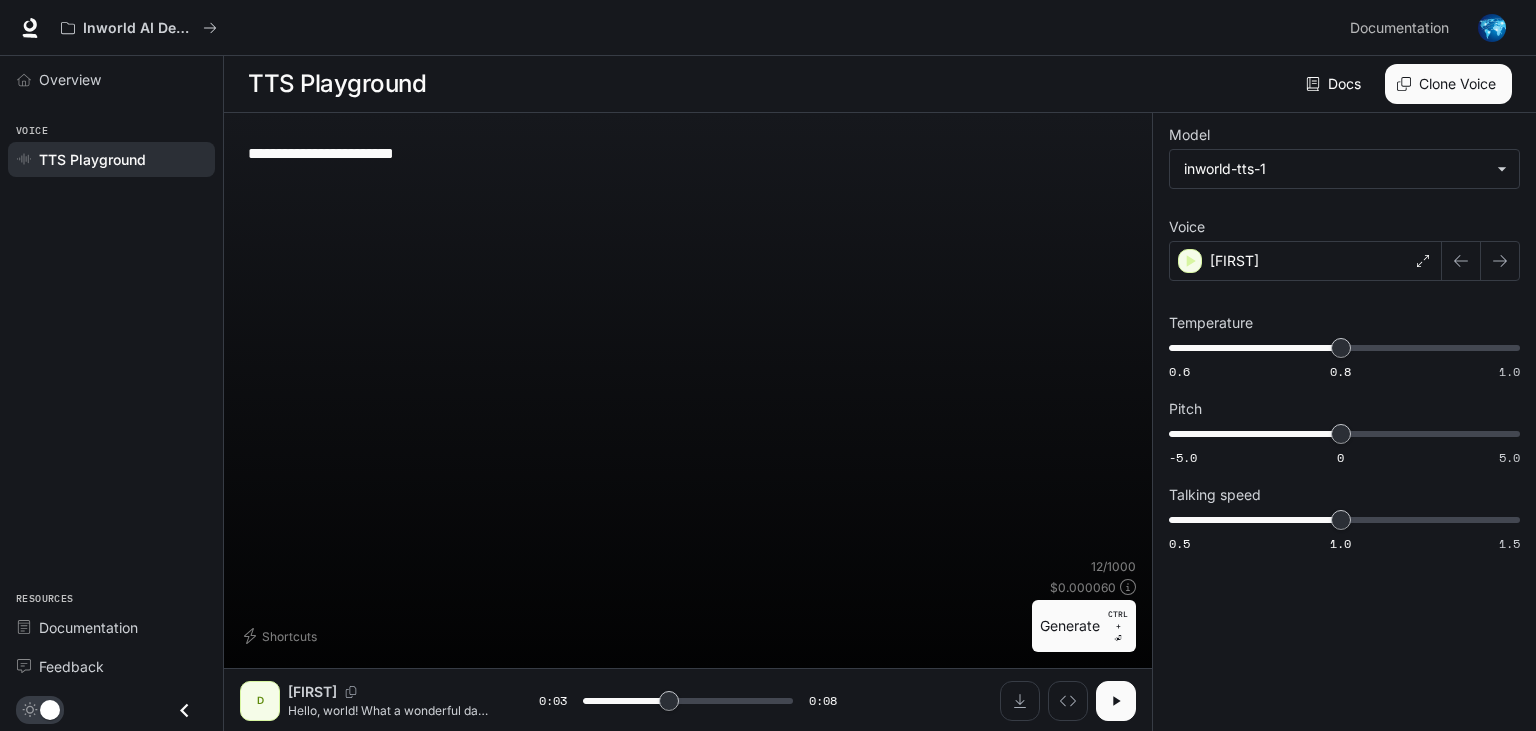 type on "***" 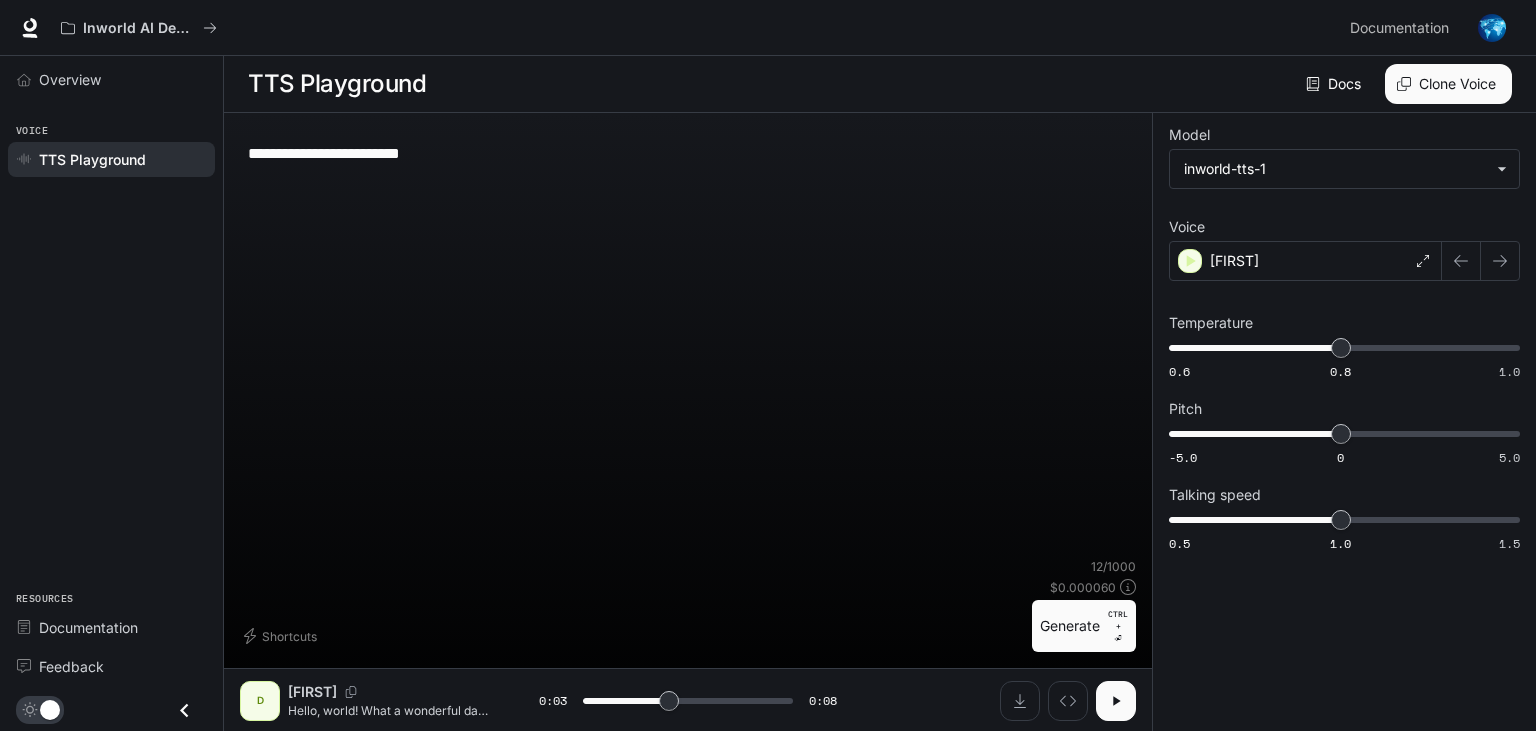 type on "***" 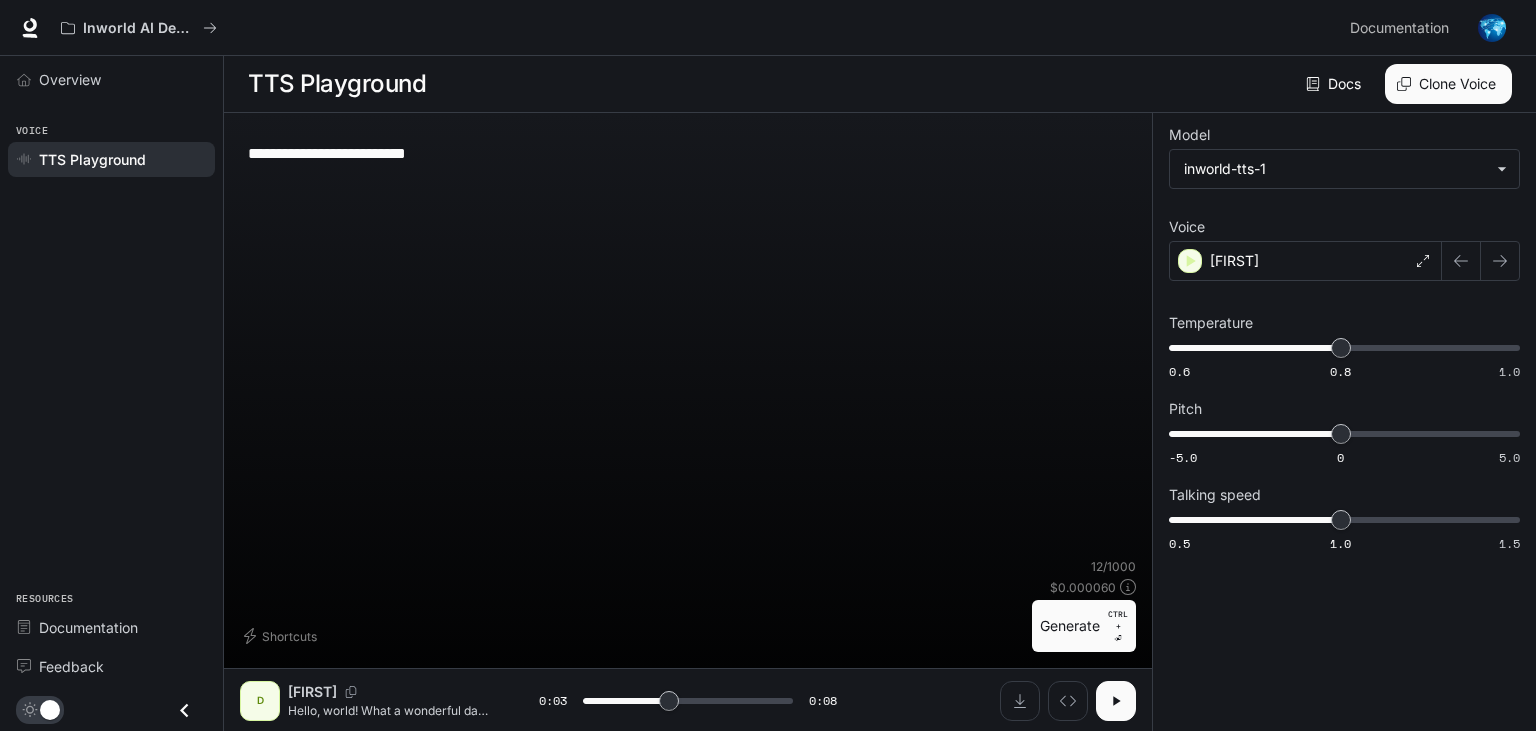 type on "***" 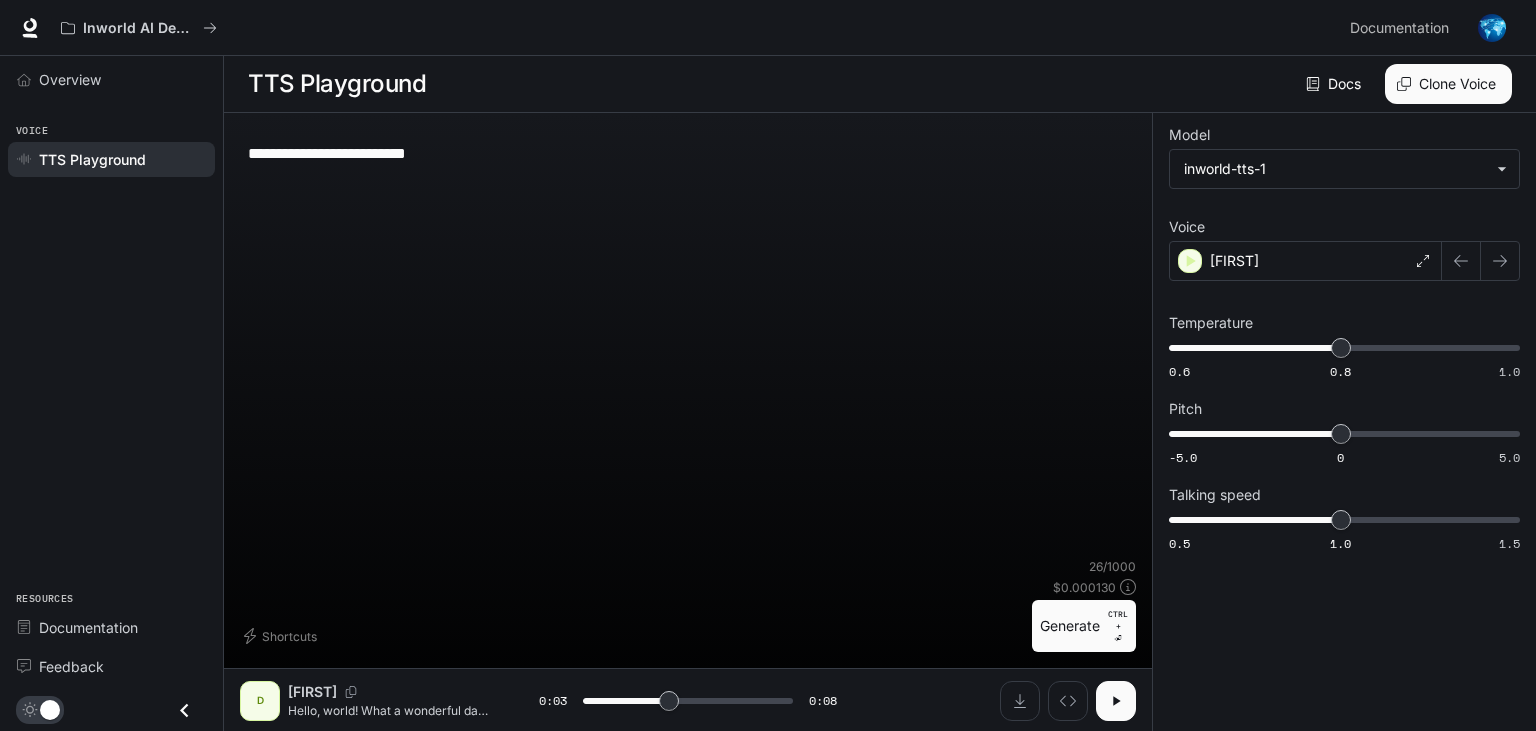 type on "**********" 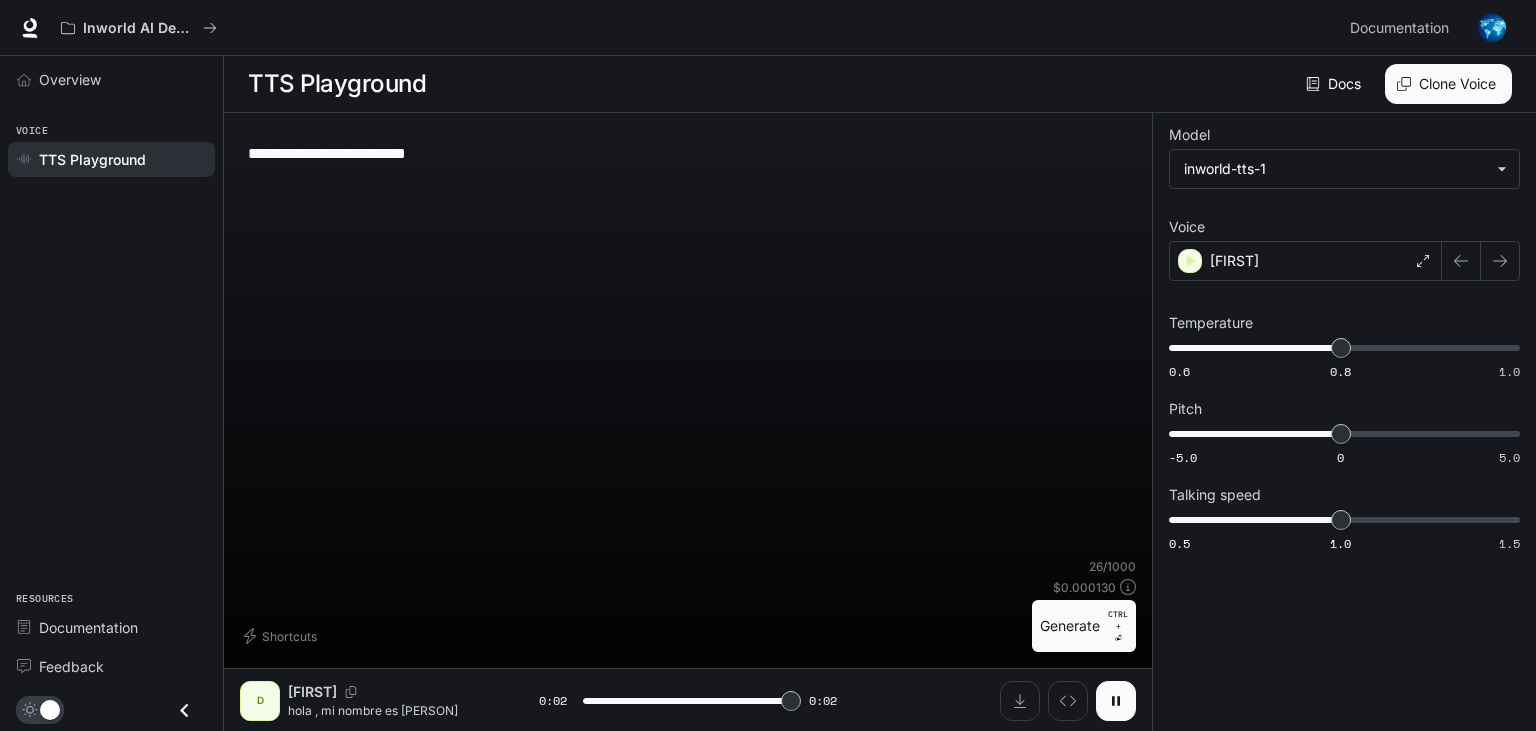 type on "*" 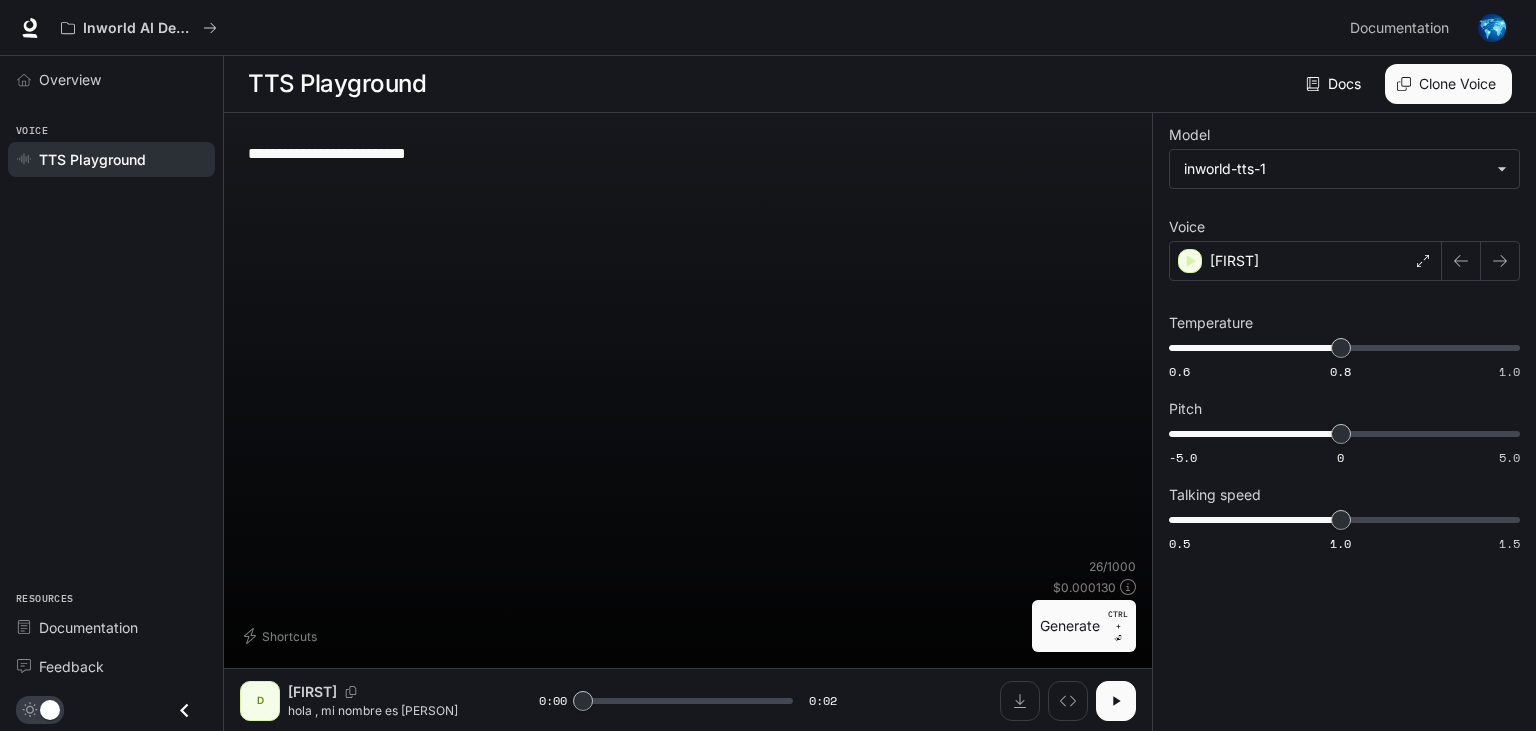 drag, startPoint x: 506, startPoint y: 162, endPoint x: 226, endPoint y: 159, distance: 280.01608 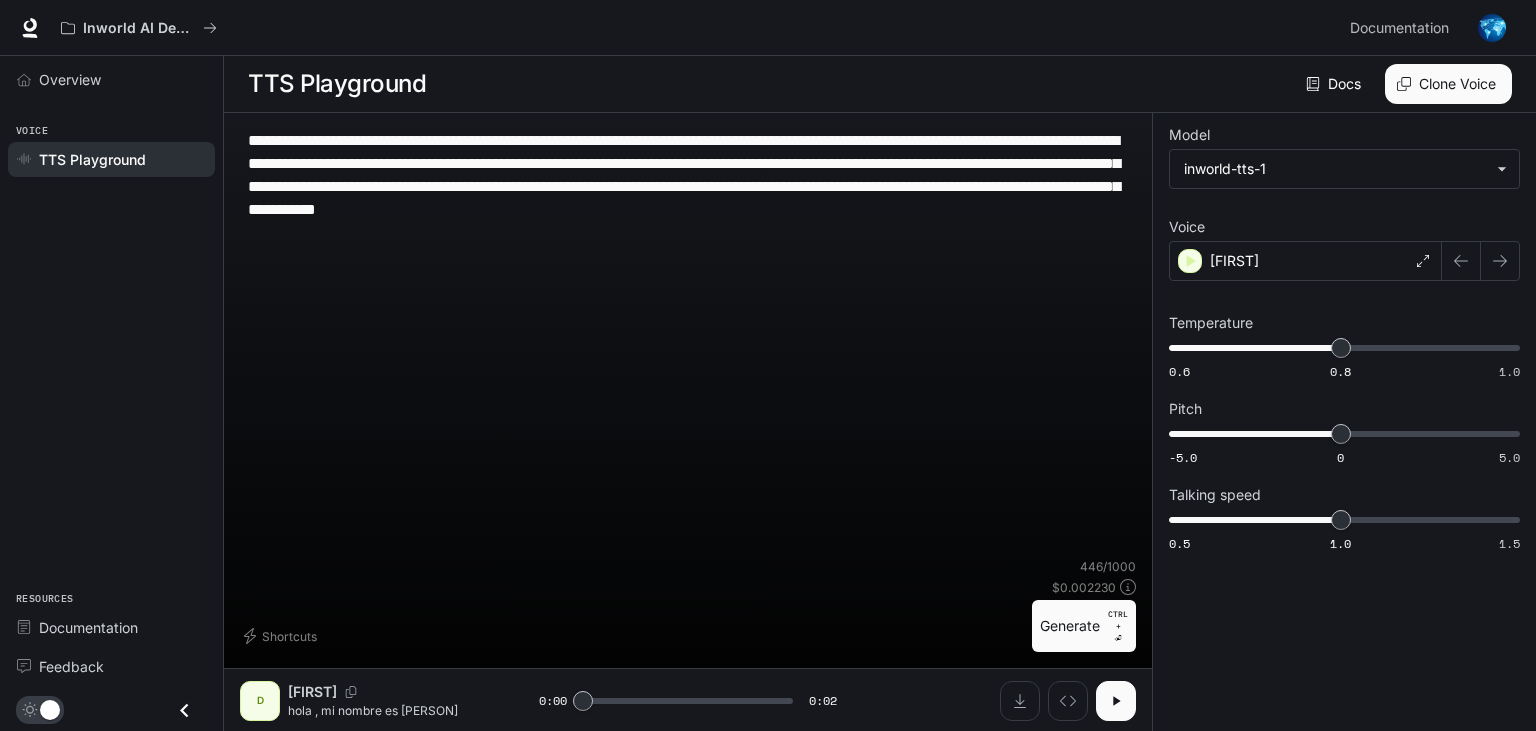 type on "**********" 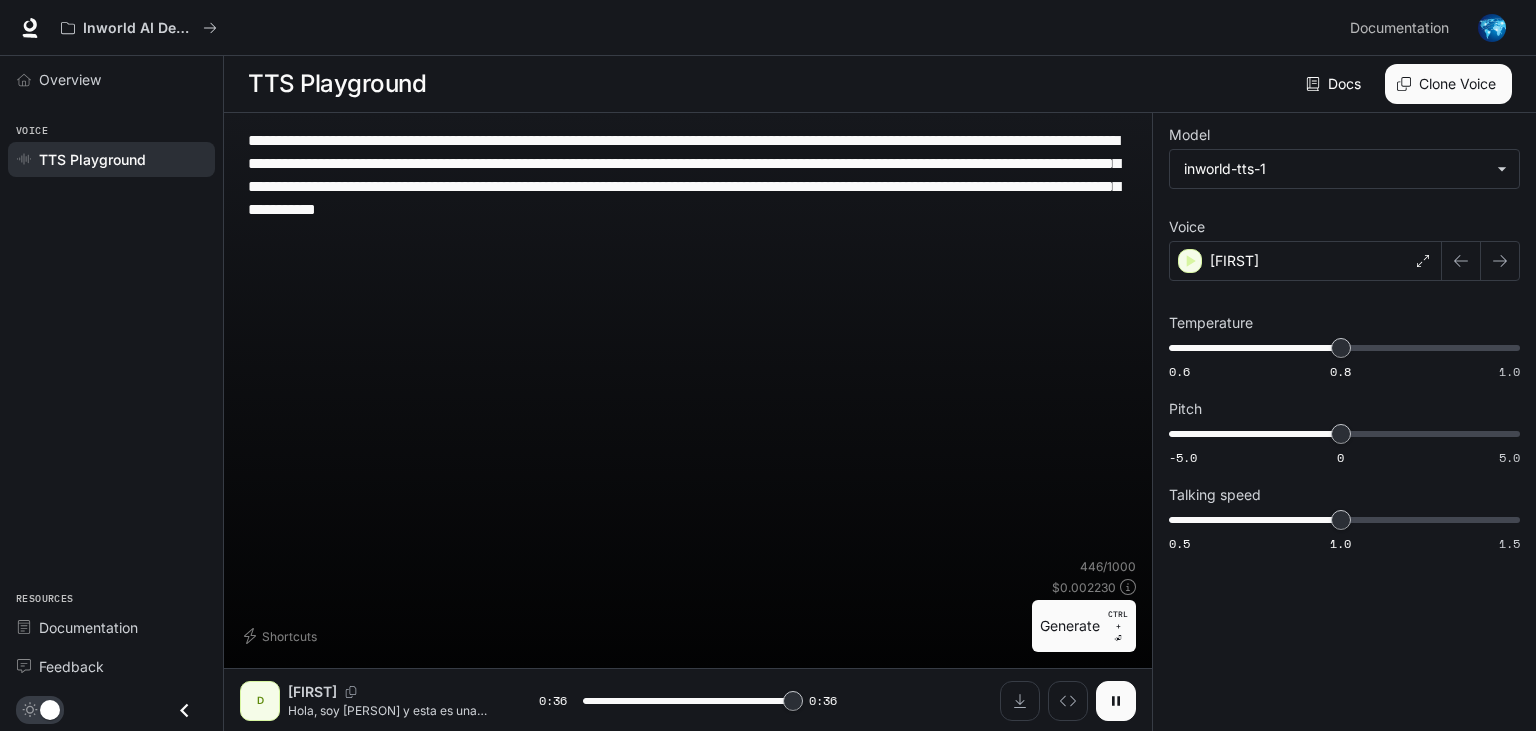 type on "*" 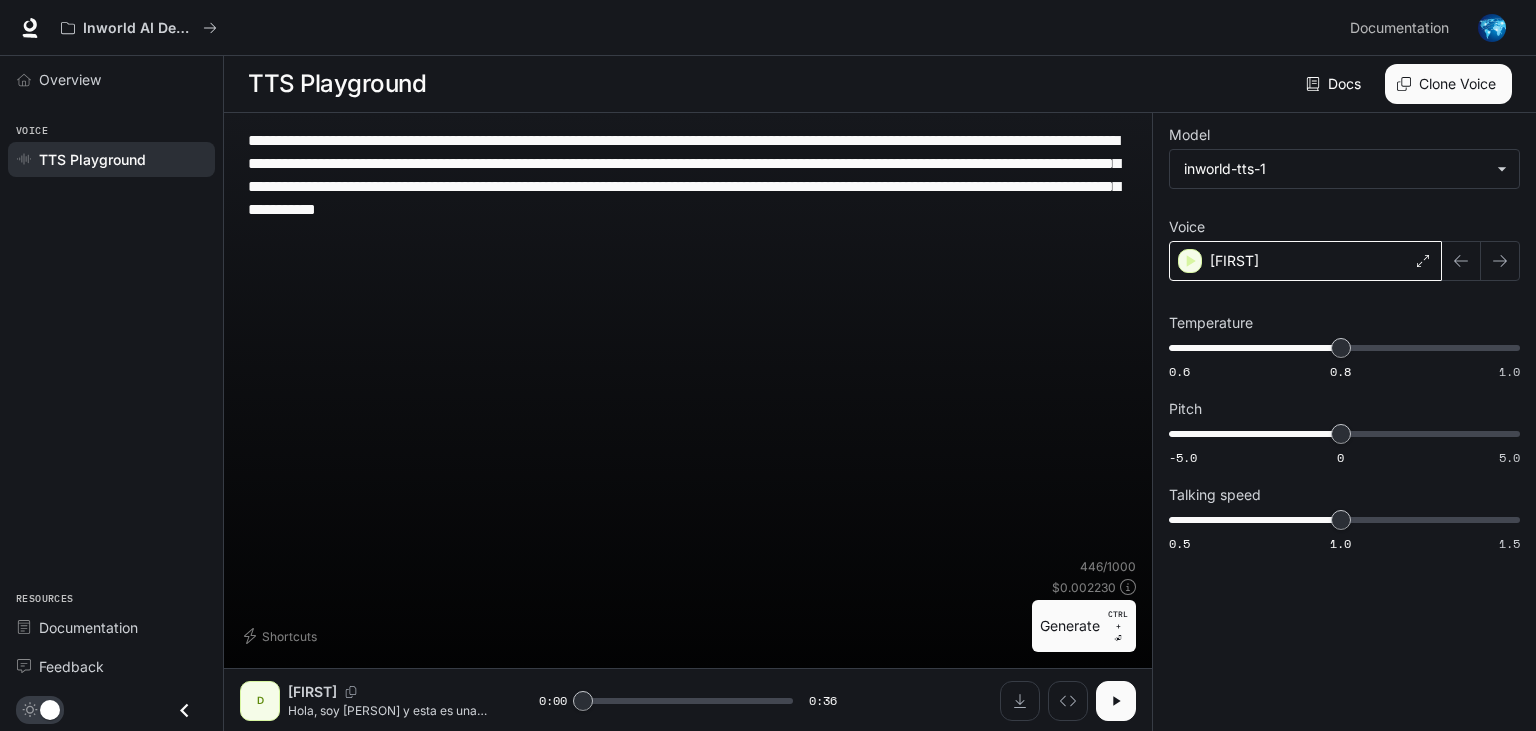 click 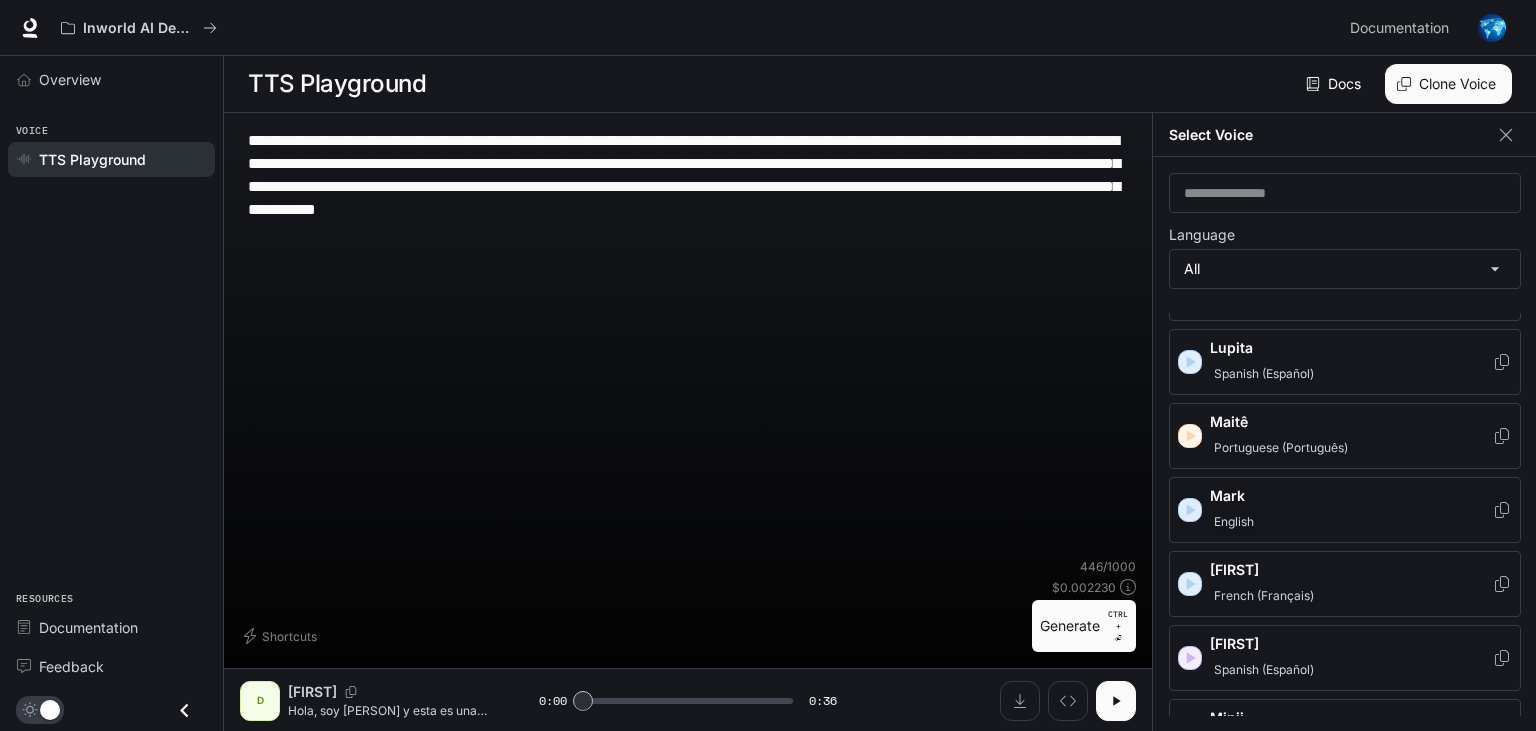 scroll, scrollTop: 2074, scrollLeft: 0, axis: vertical 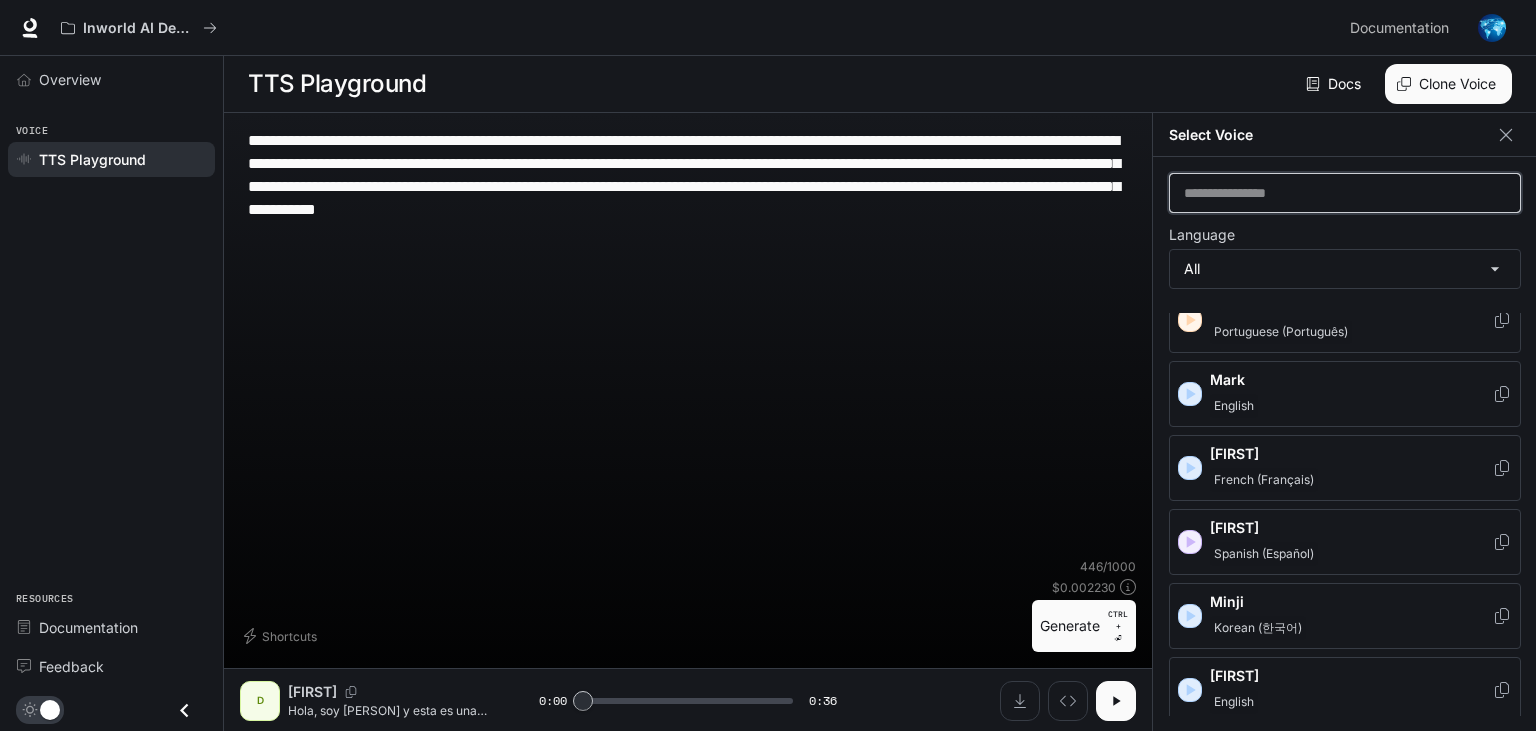 click at bounding box center [1345, 193] 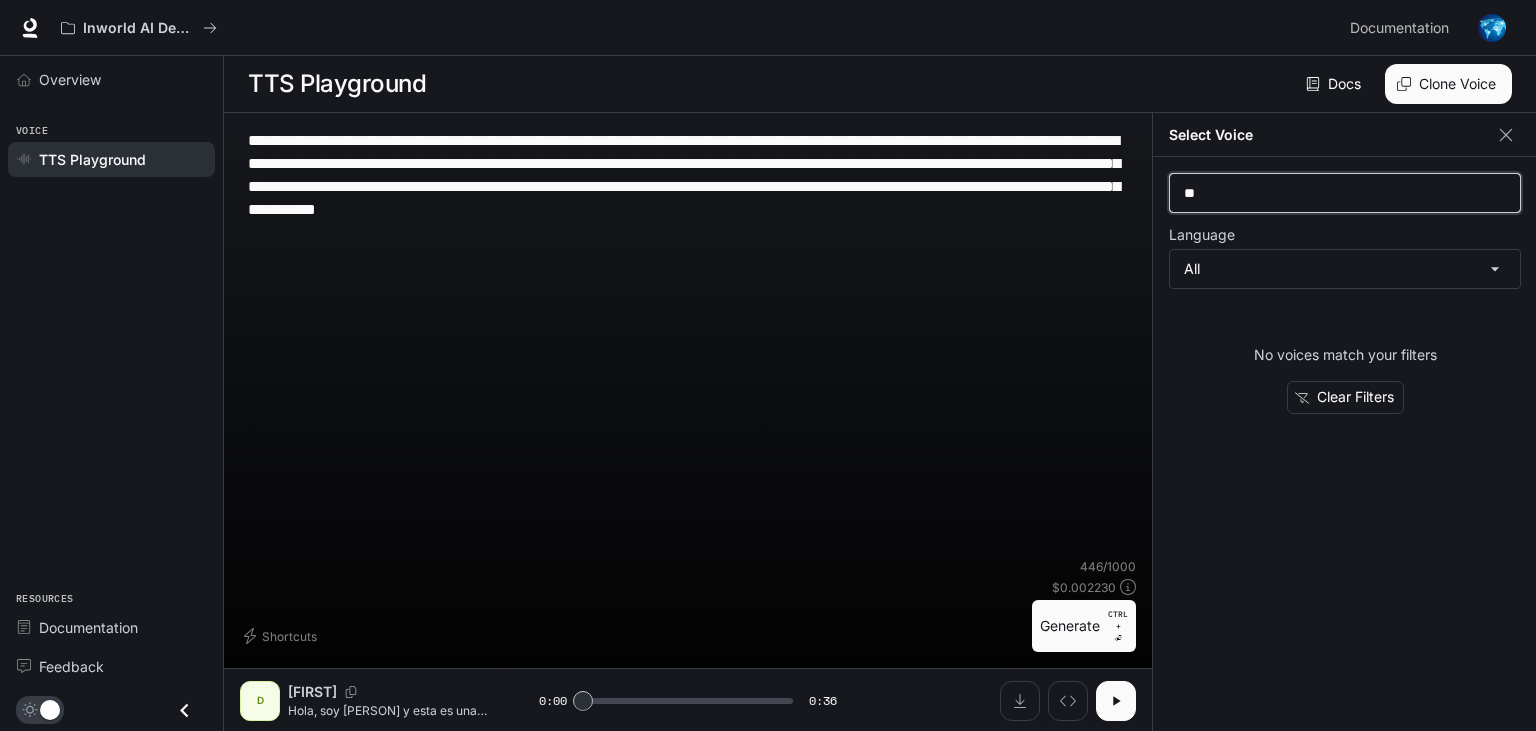 scroll, scrollTop: 0, scrollLeft: 0, axis: both 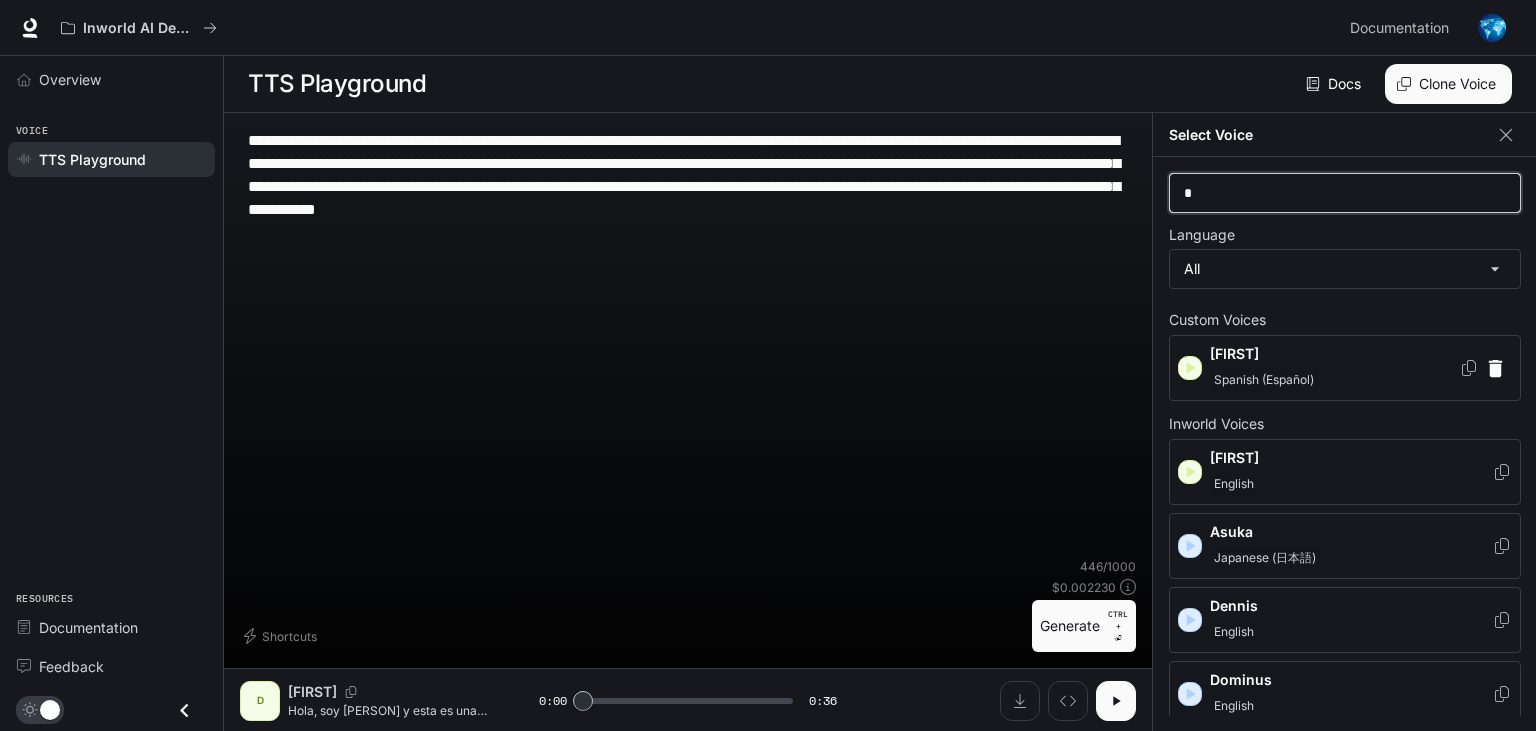 type 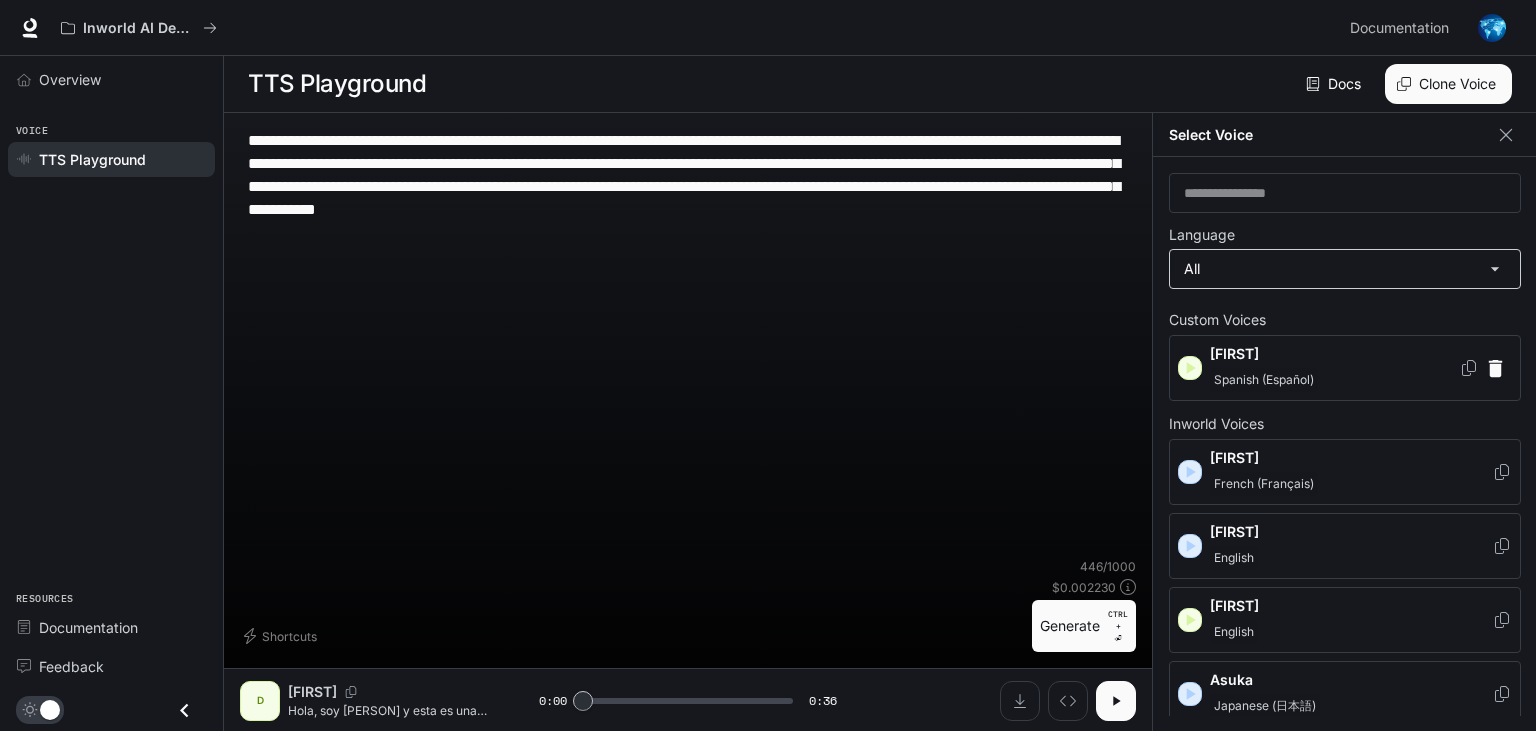 click on "**********" at bounding box center [768, 366] 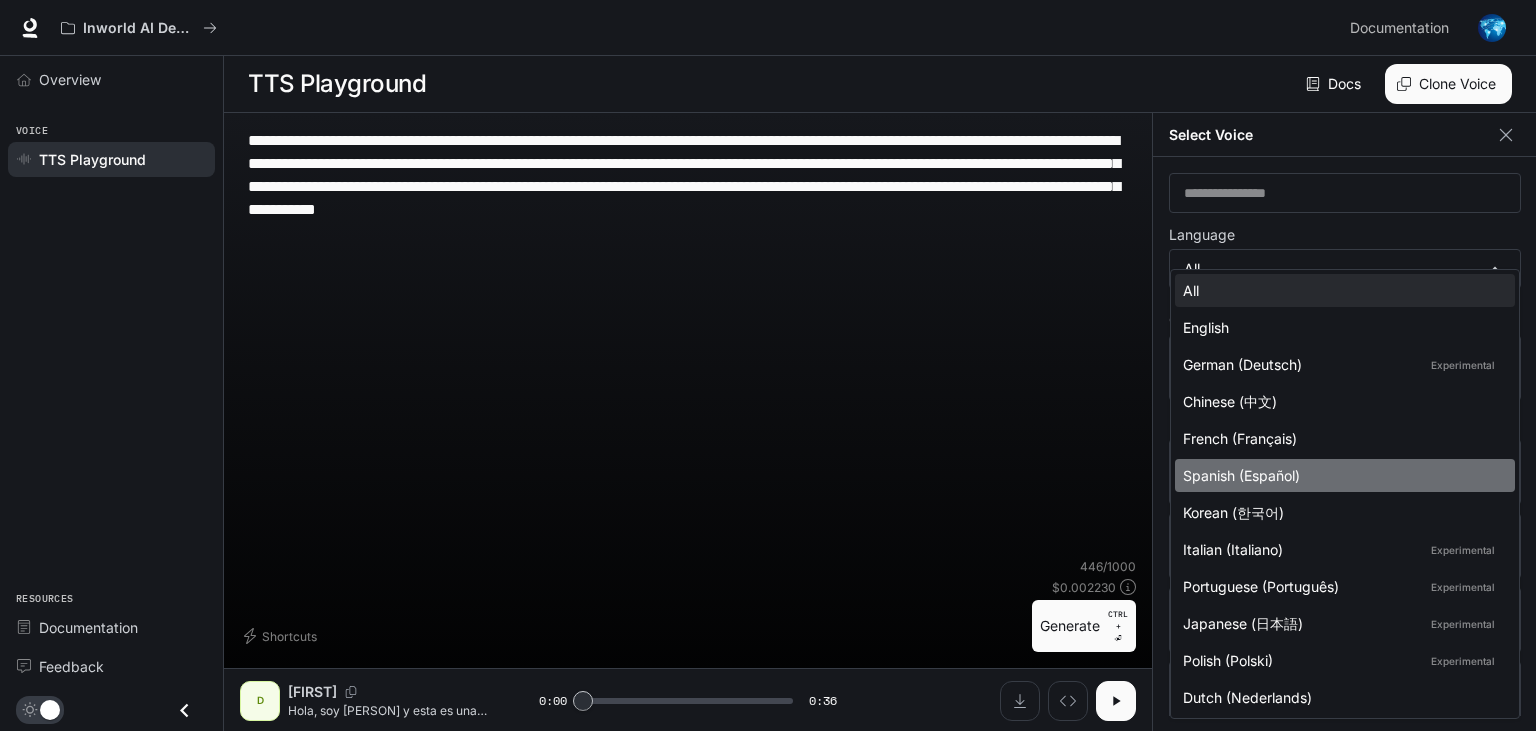 click on "Spanish (Español)" at bounding box center [1341, 475] 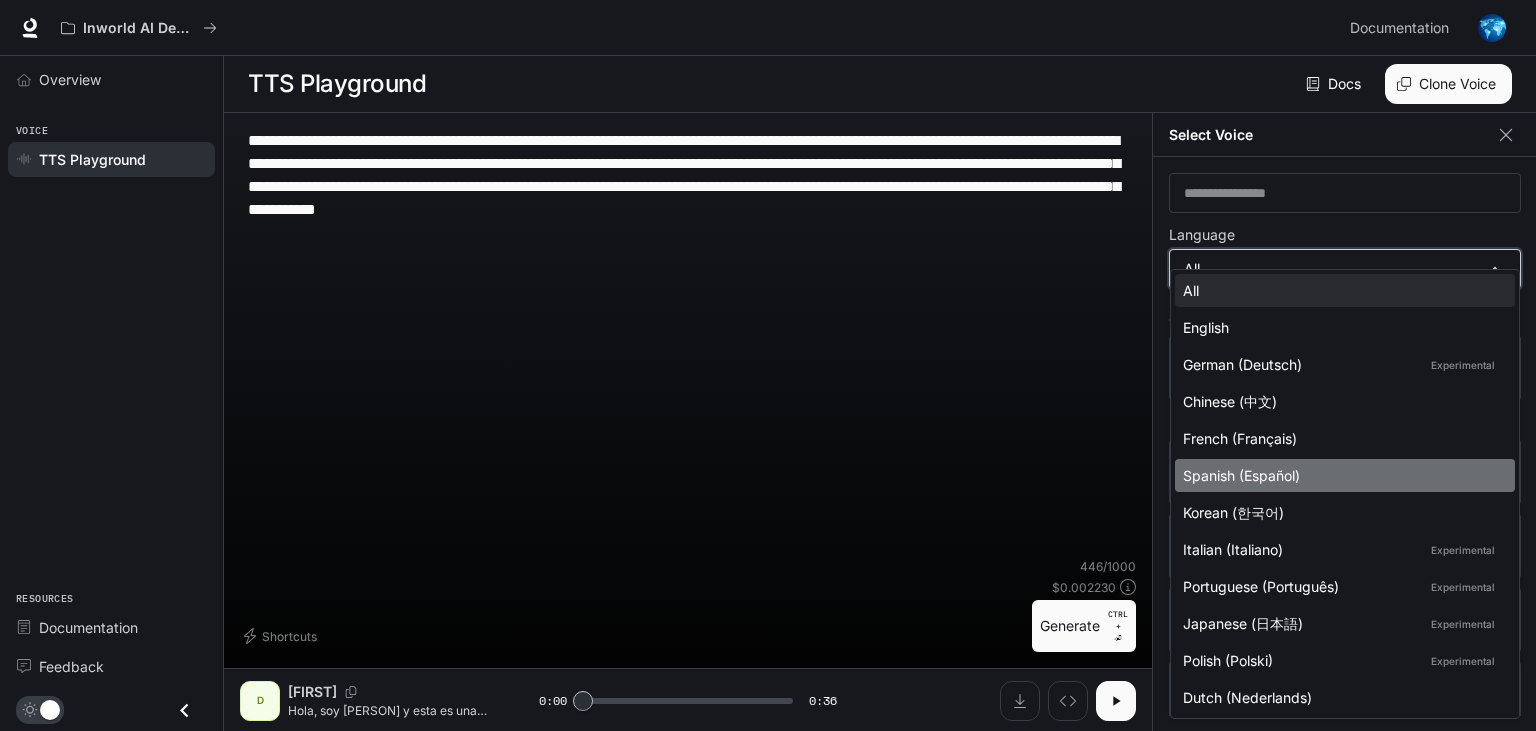 type on "*****" 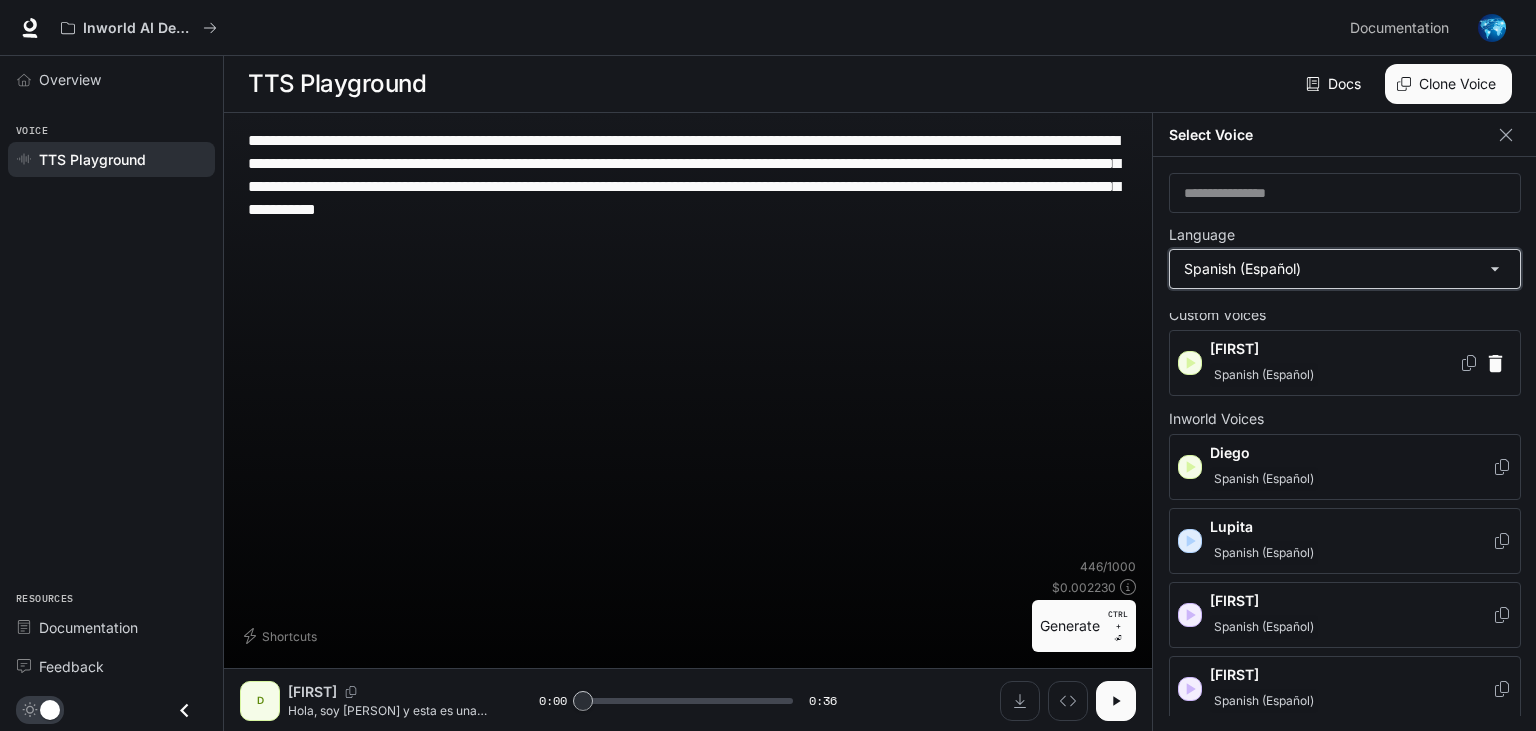 scroll, scrollTop: 9, scrollLeft: 0, axis: vertical 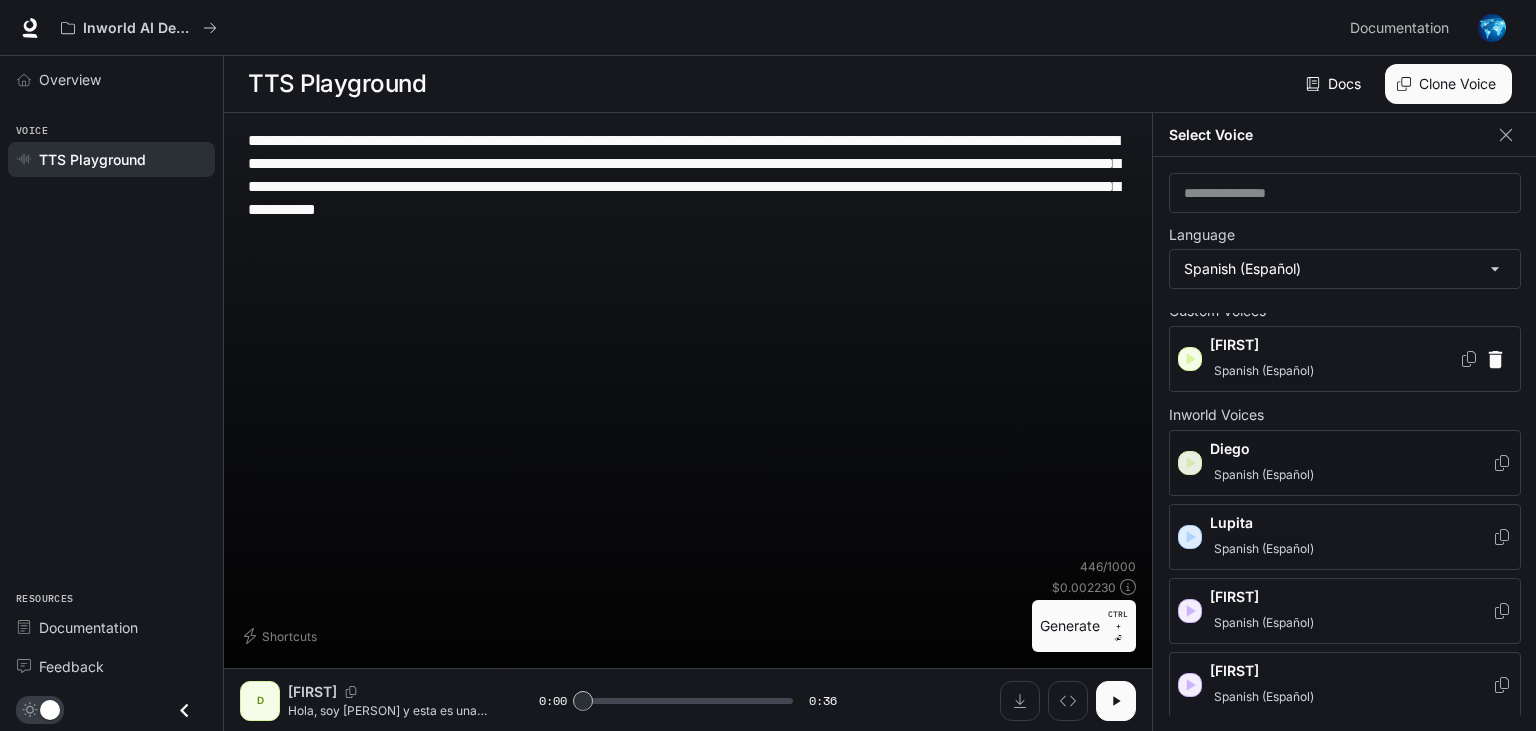 click 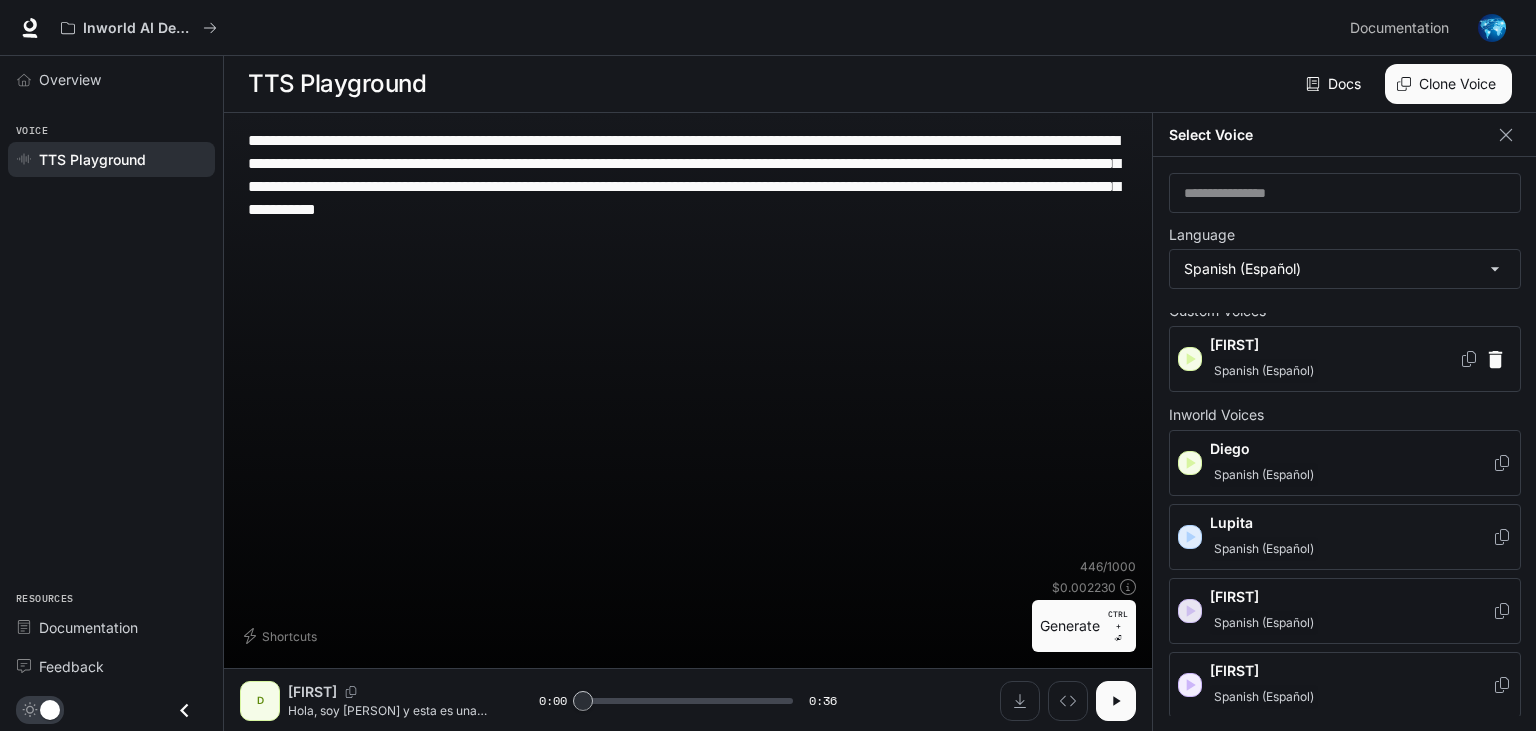 click 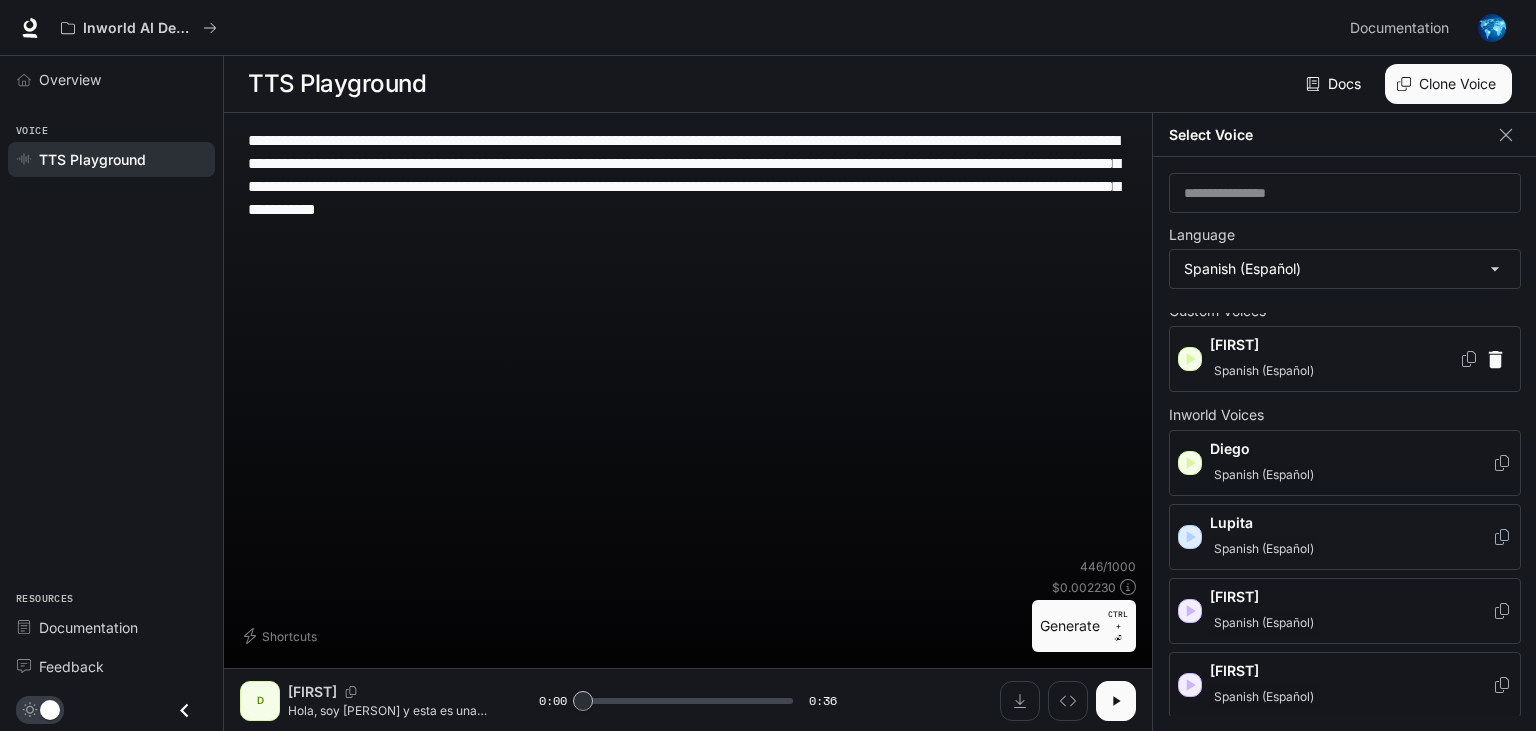 click 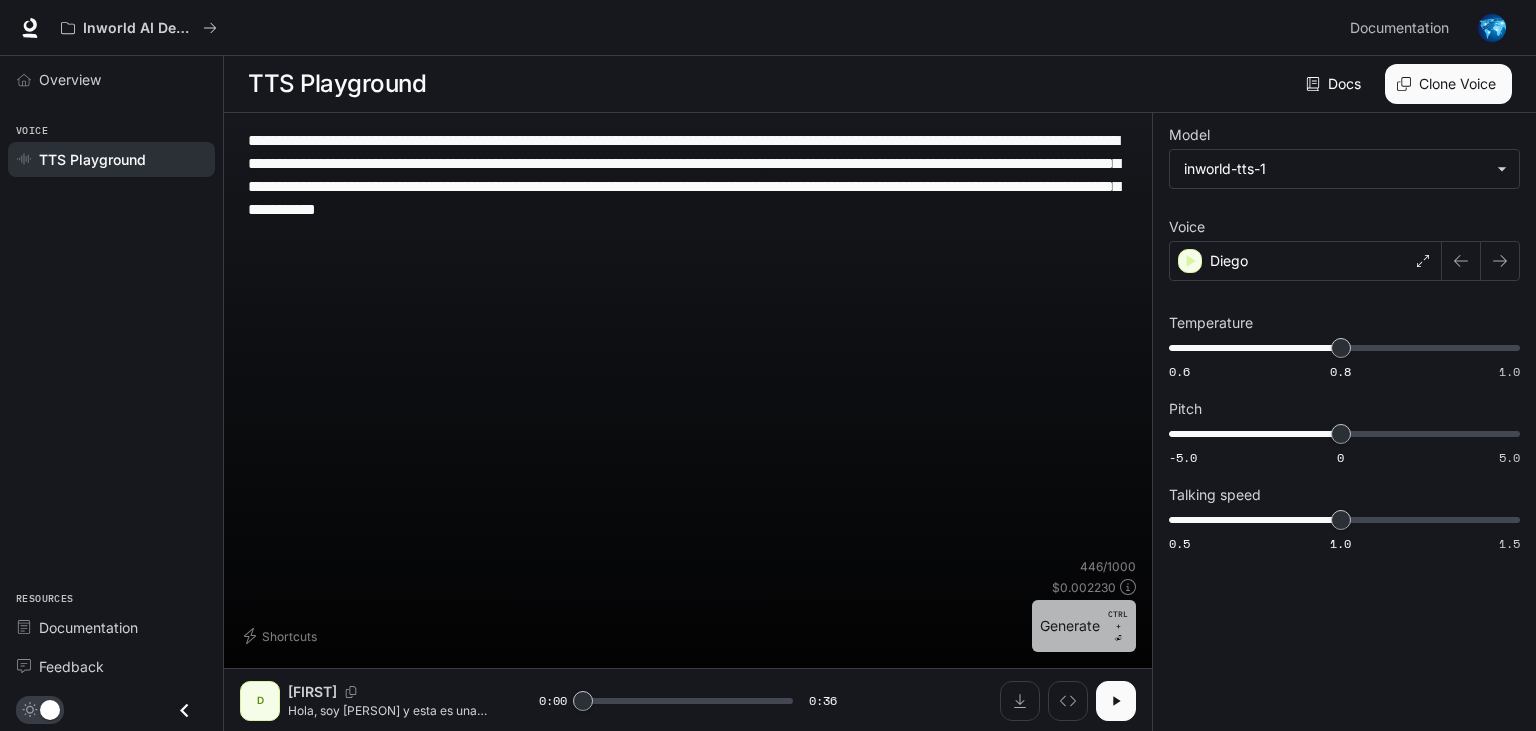 click on "Generate CTRL +  ⏎" at bounding box center (1084, 626) 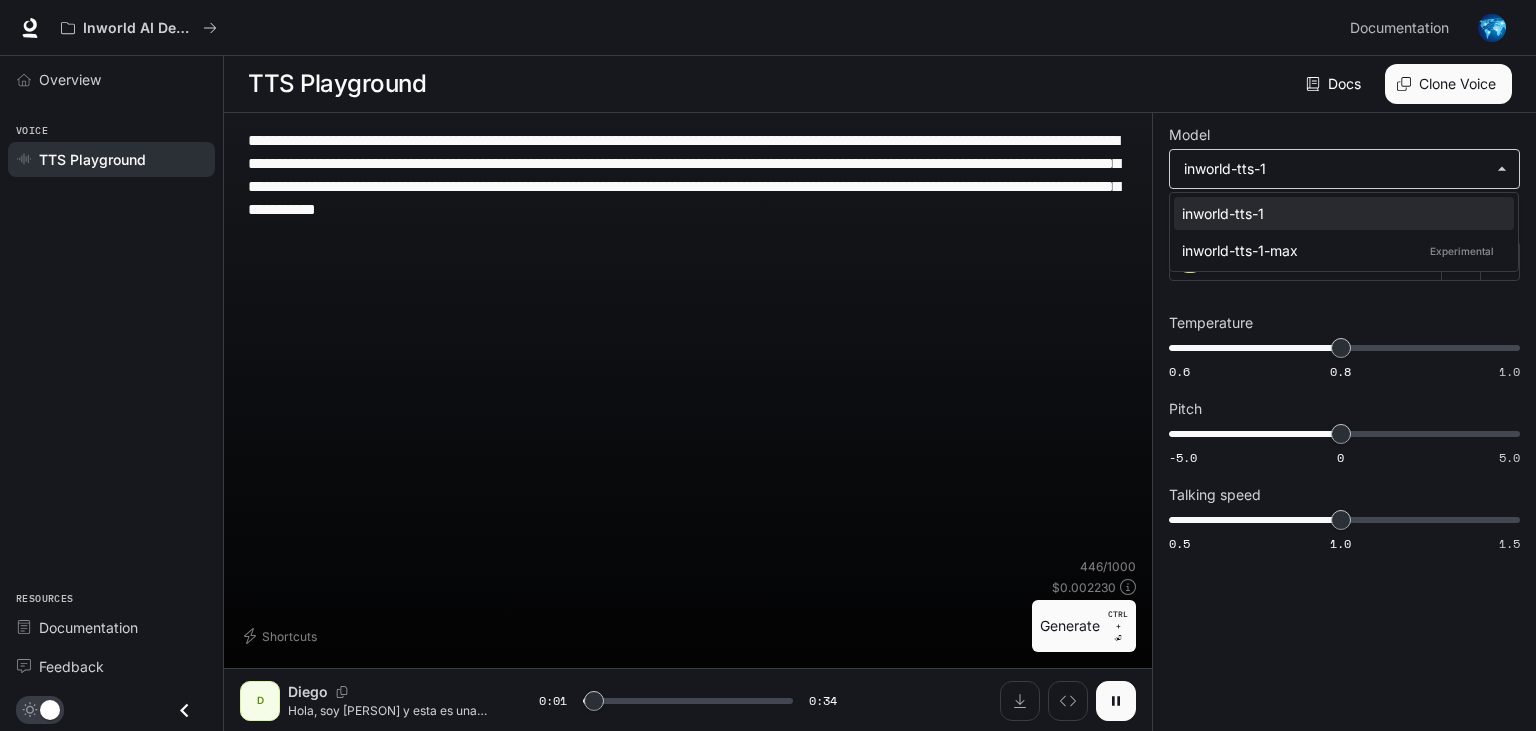 click on "**********" at bounding box center [768, 366] 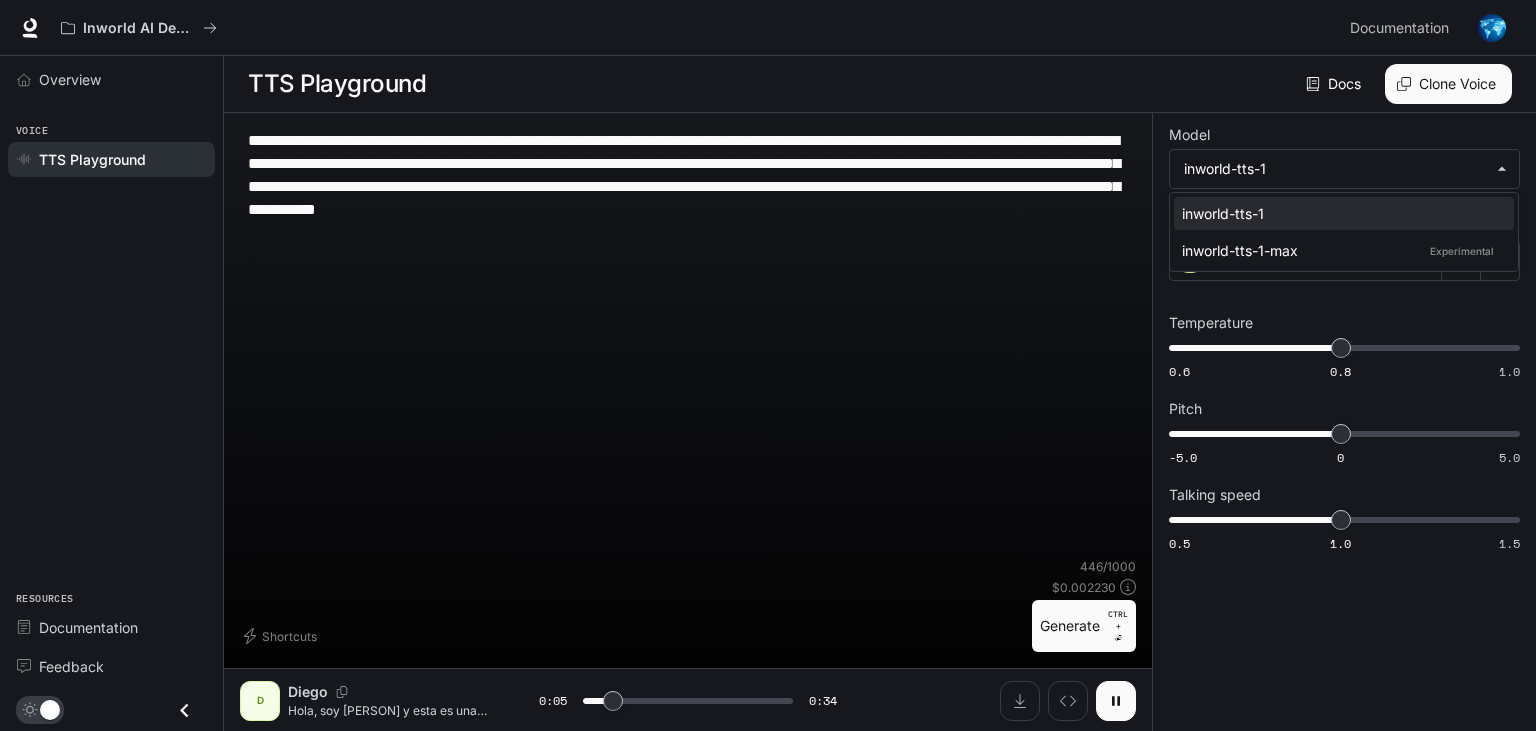 click at bounding box center (768, 365) 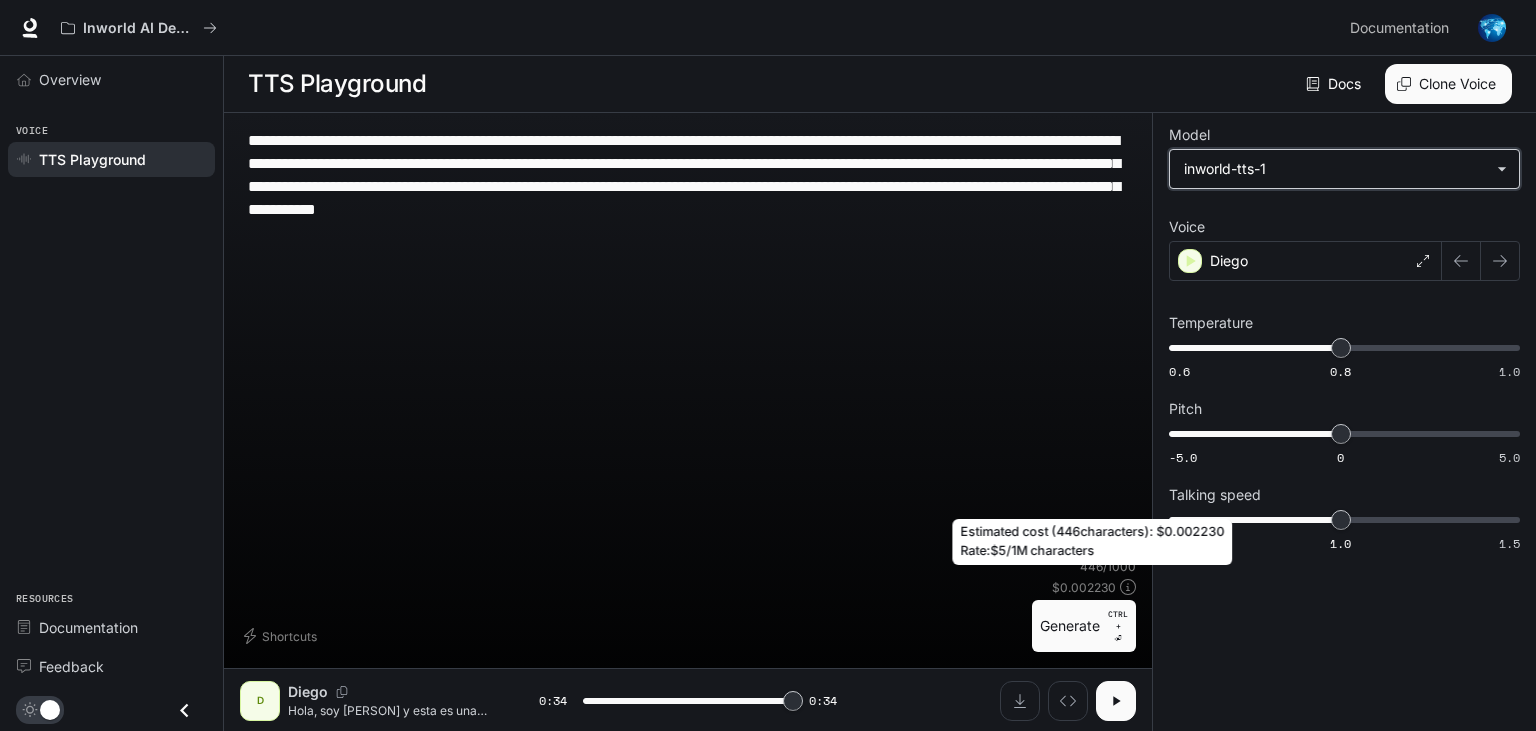 type on "*" 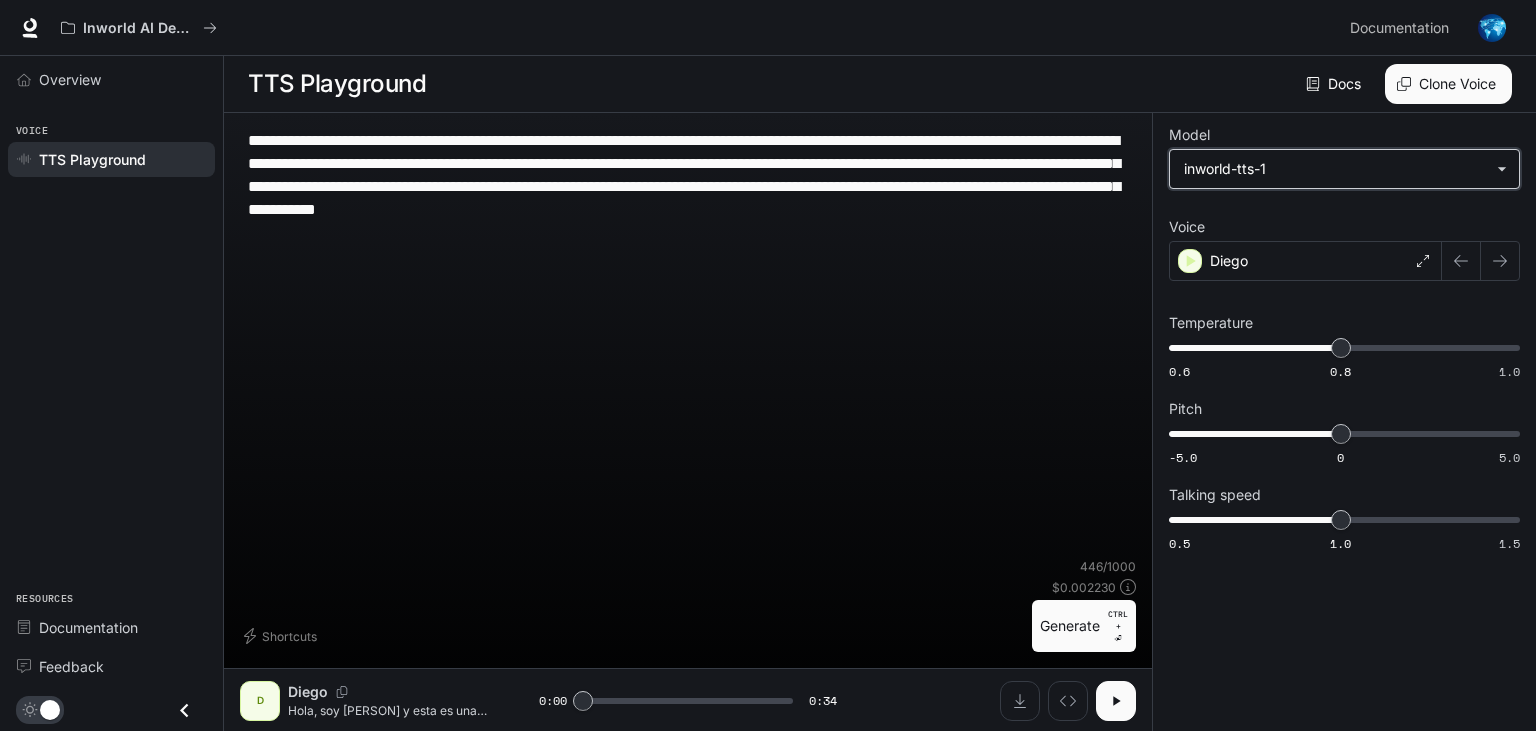 scroll, scrollTop: 0, scrollLeft: 0, axis: both 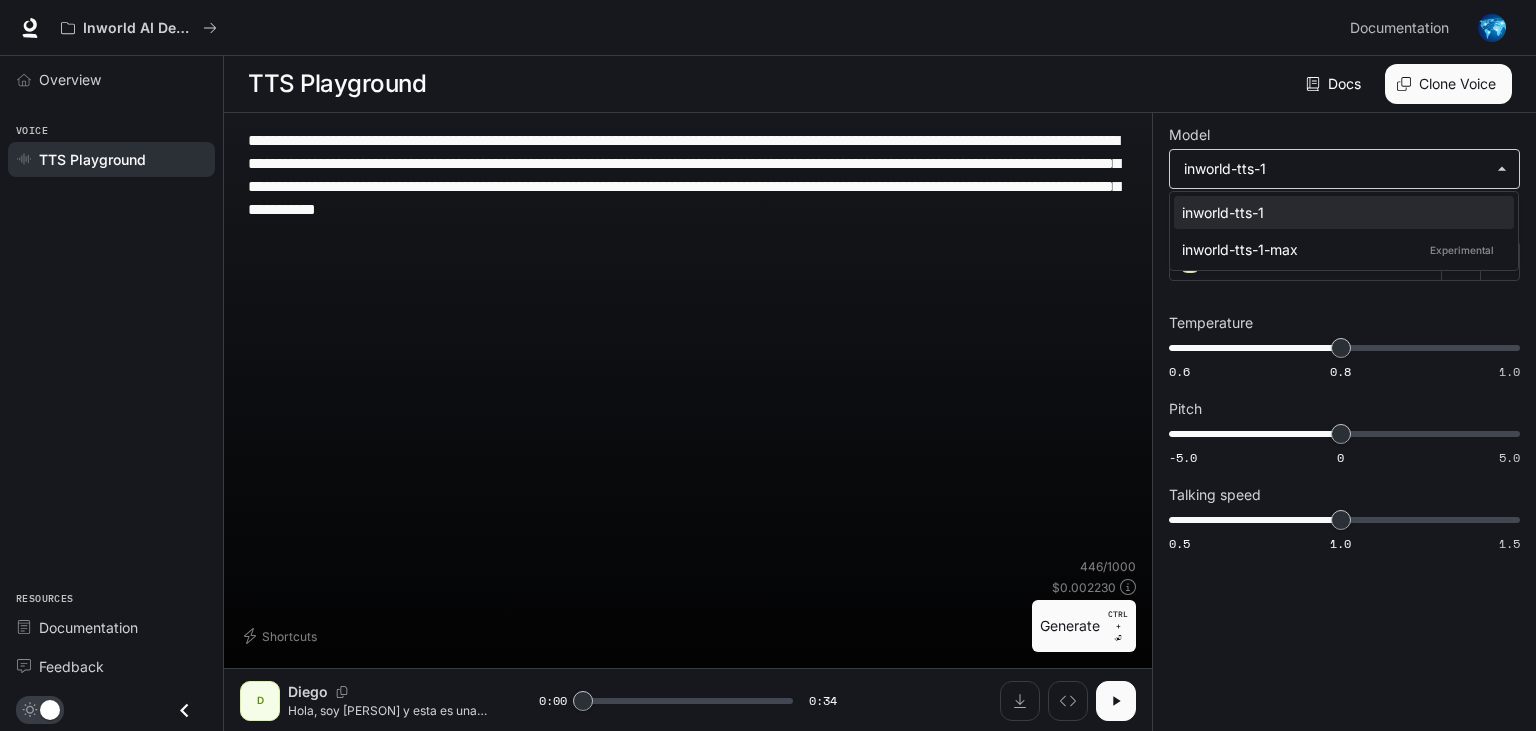 click on "**********" at bounding box center (768, 366) 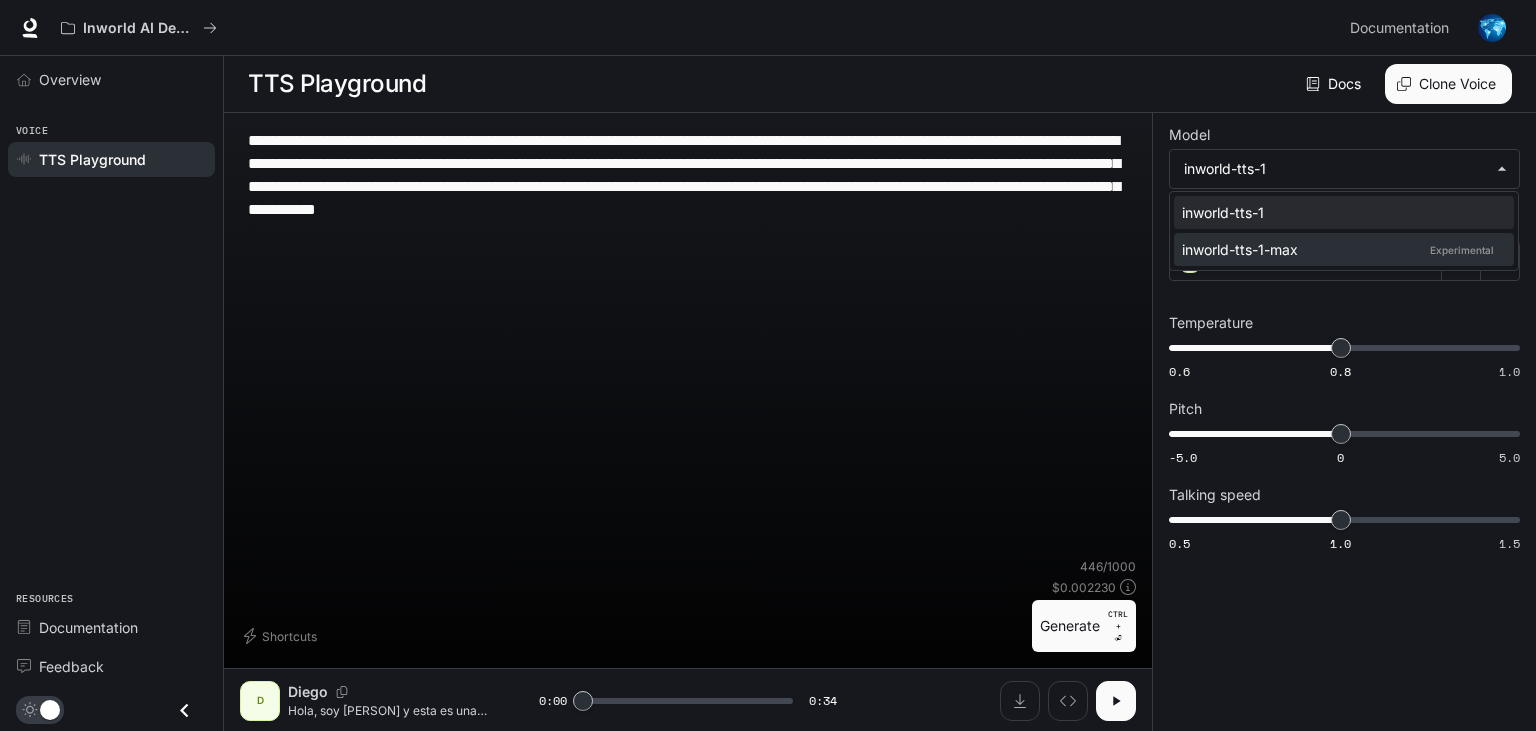 click on "inworld-tts-1-max Experimental" at bounding box center [1340, 249] 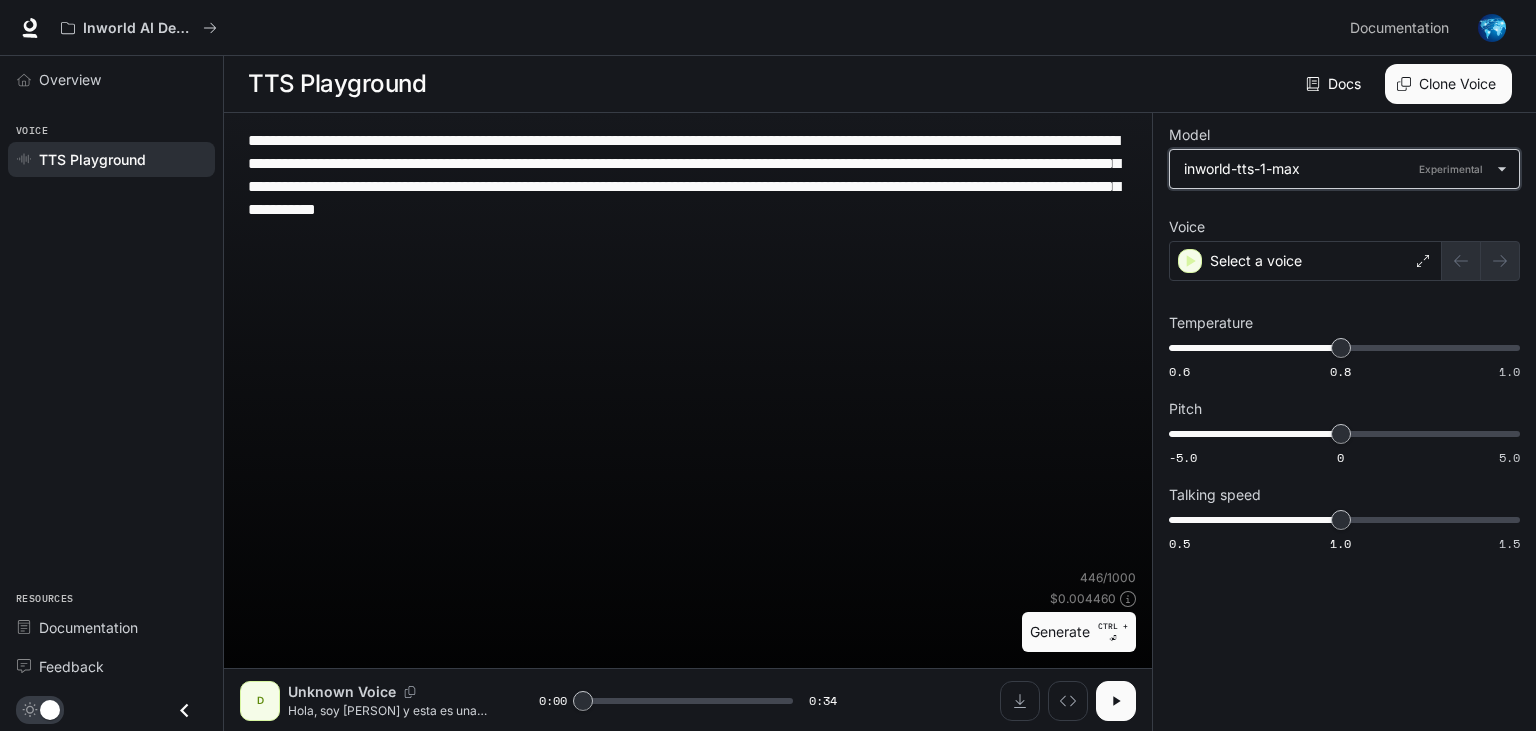 type on "**********" 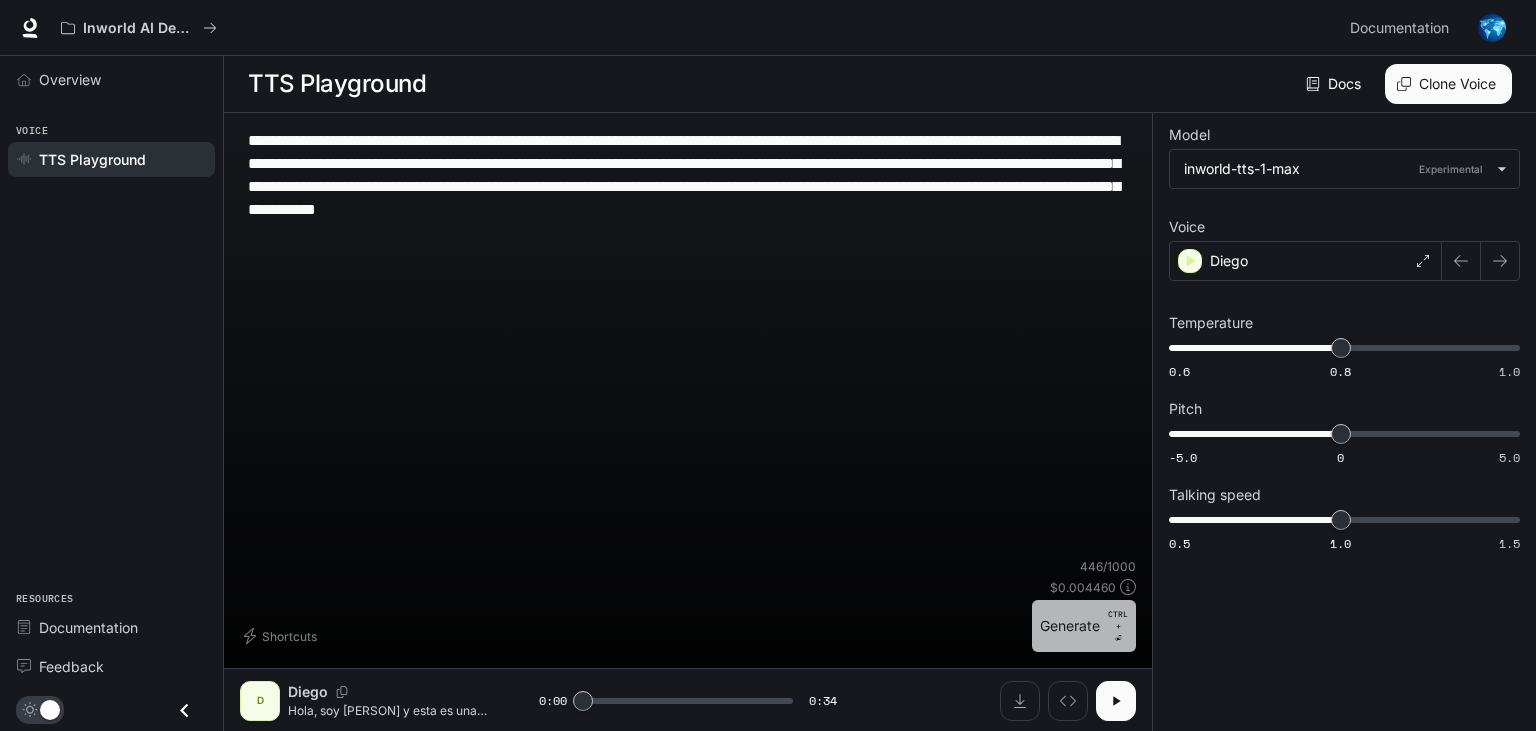 click on "Generate CTRL +  ⏎" at bounding box center [1084, 626] 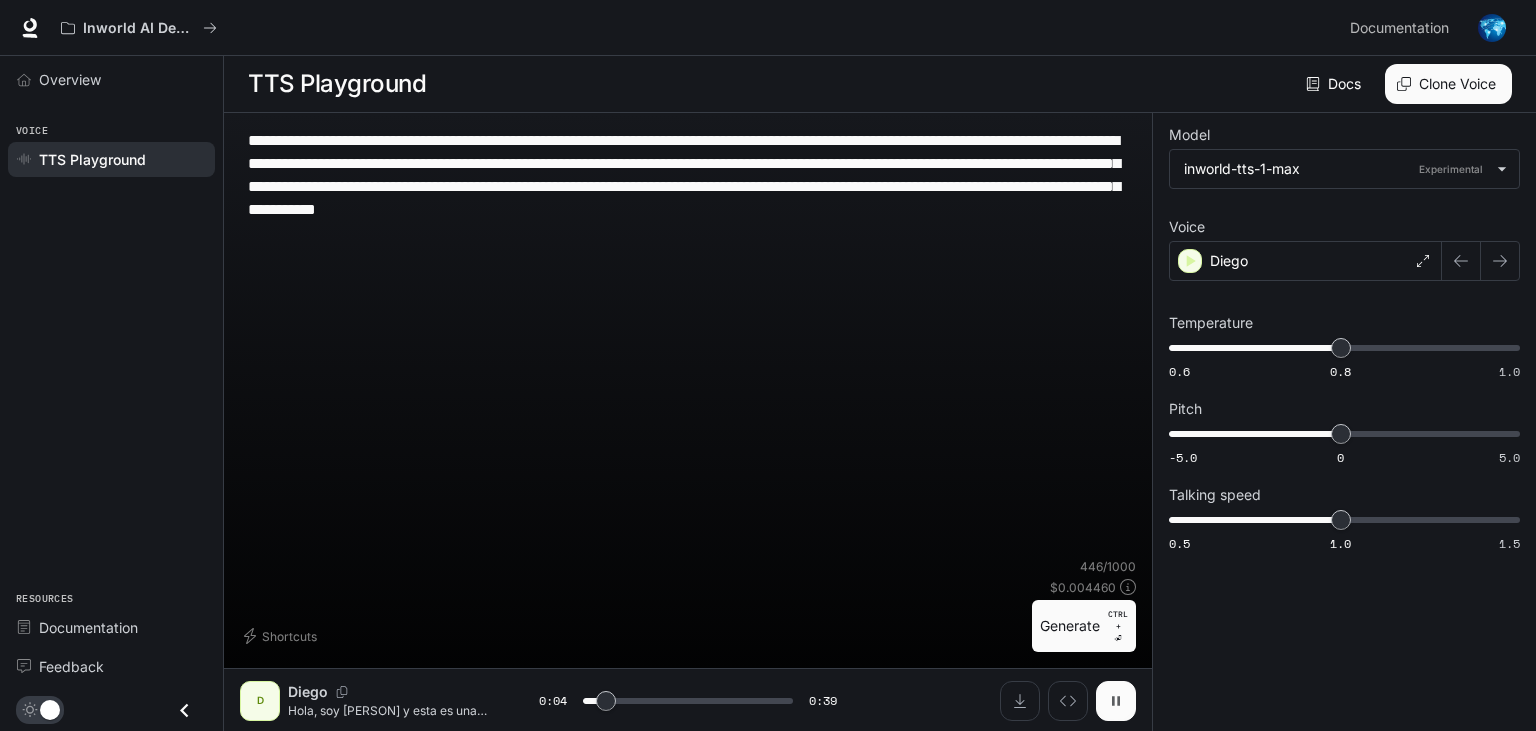 click 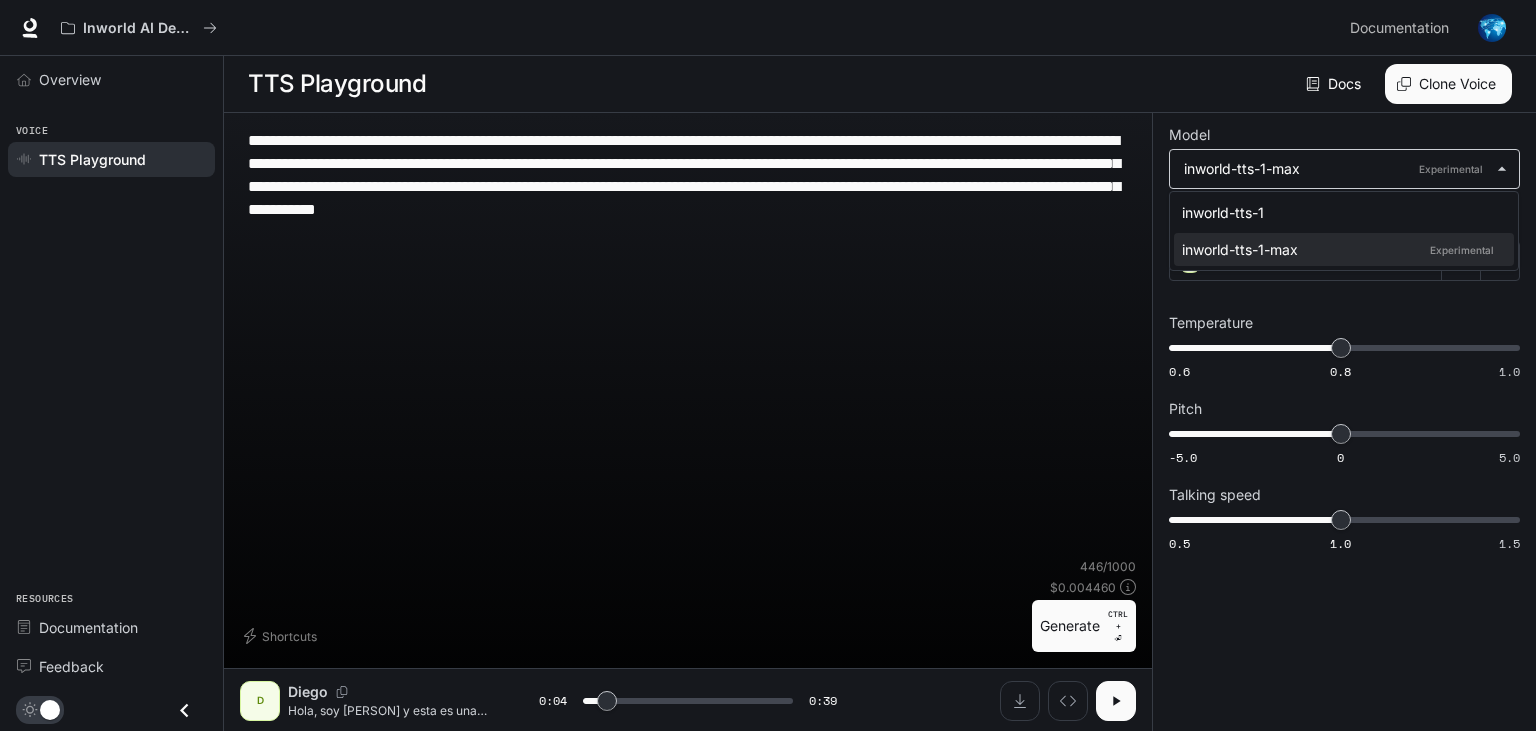 click on "**********" at bounding box center [768, 366] 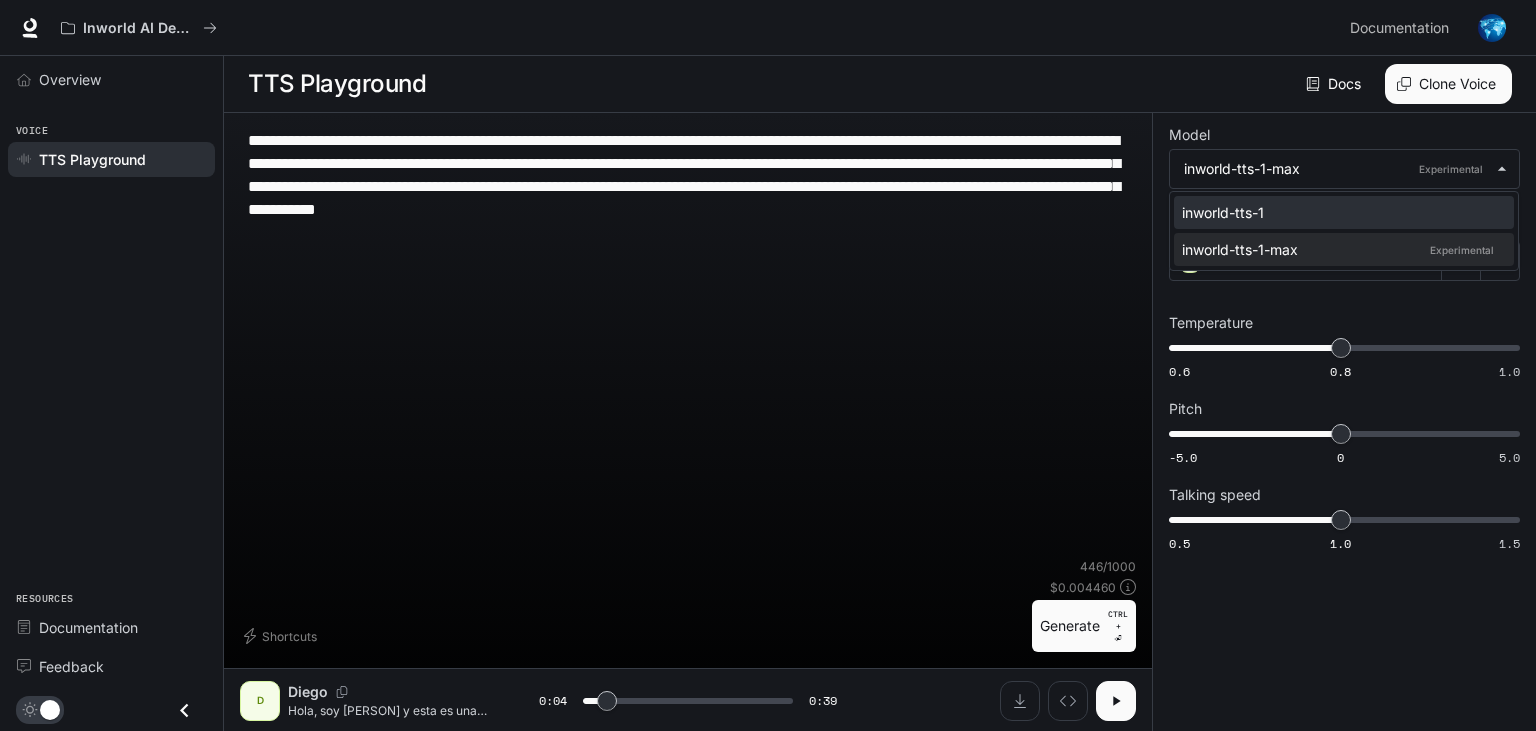 click on "inworld-tts-1" at bounding box center [1344, 212] 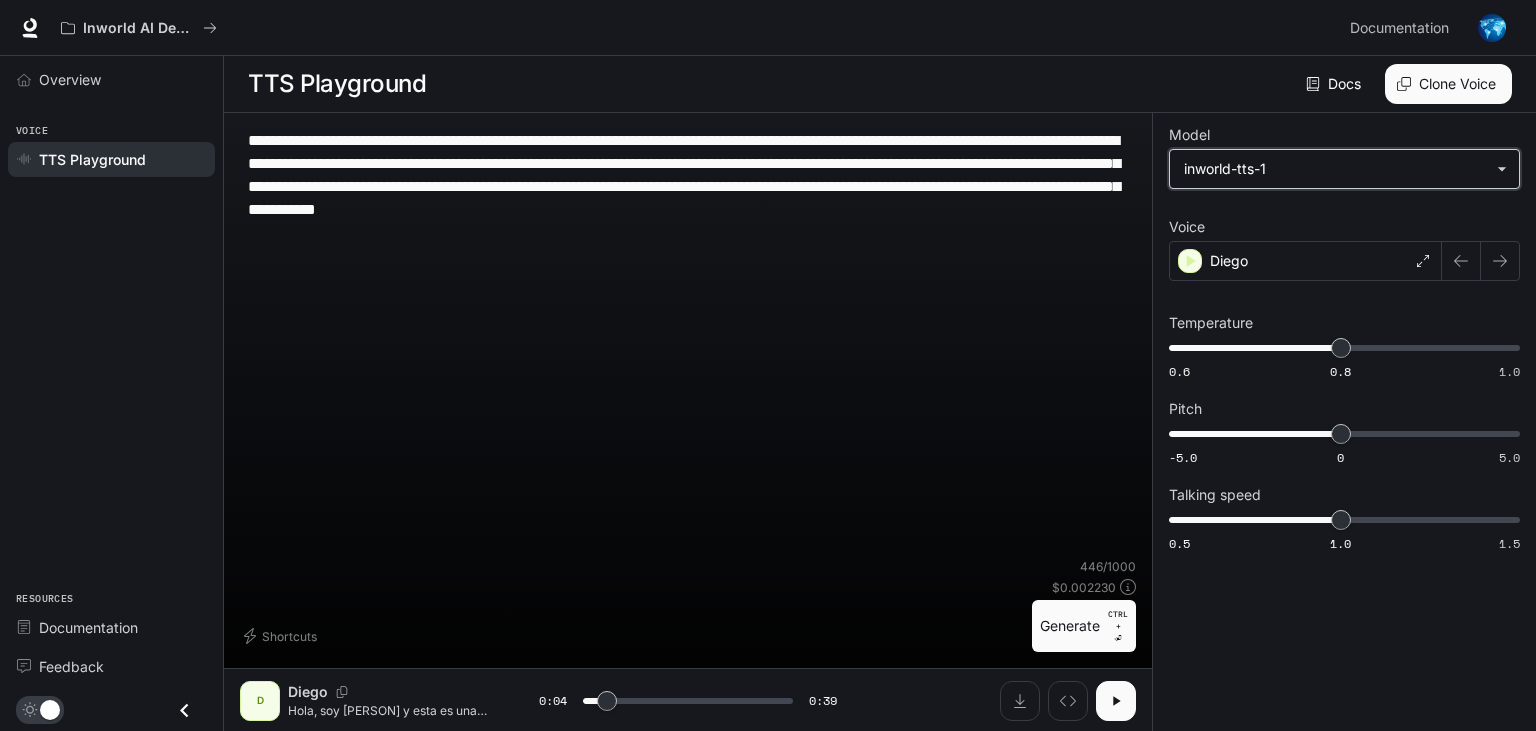 type on "***" 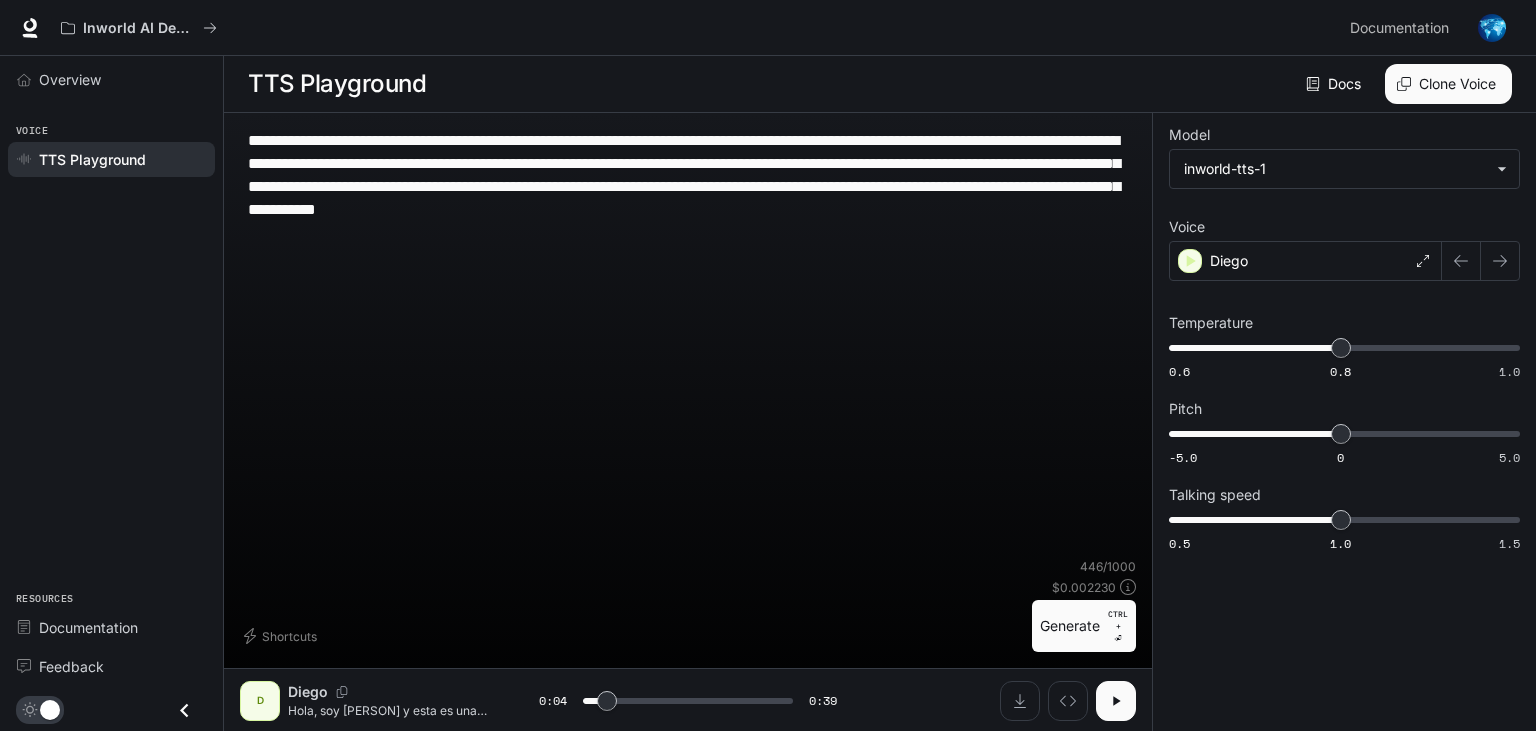 click on "**********" at bounding box center [1344, 422] 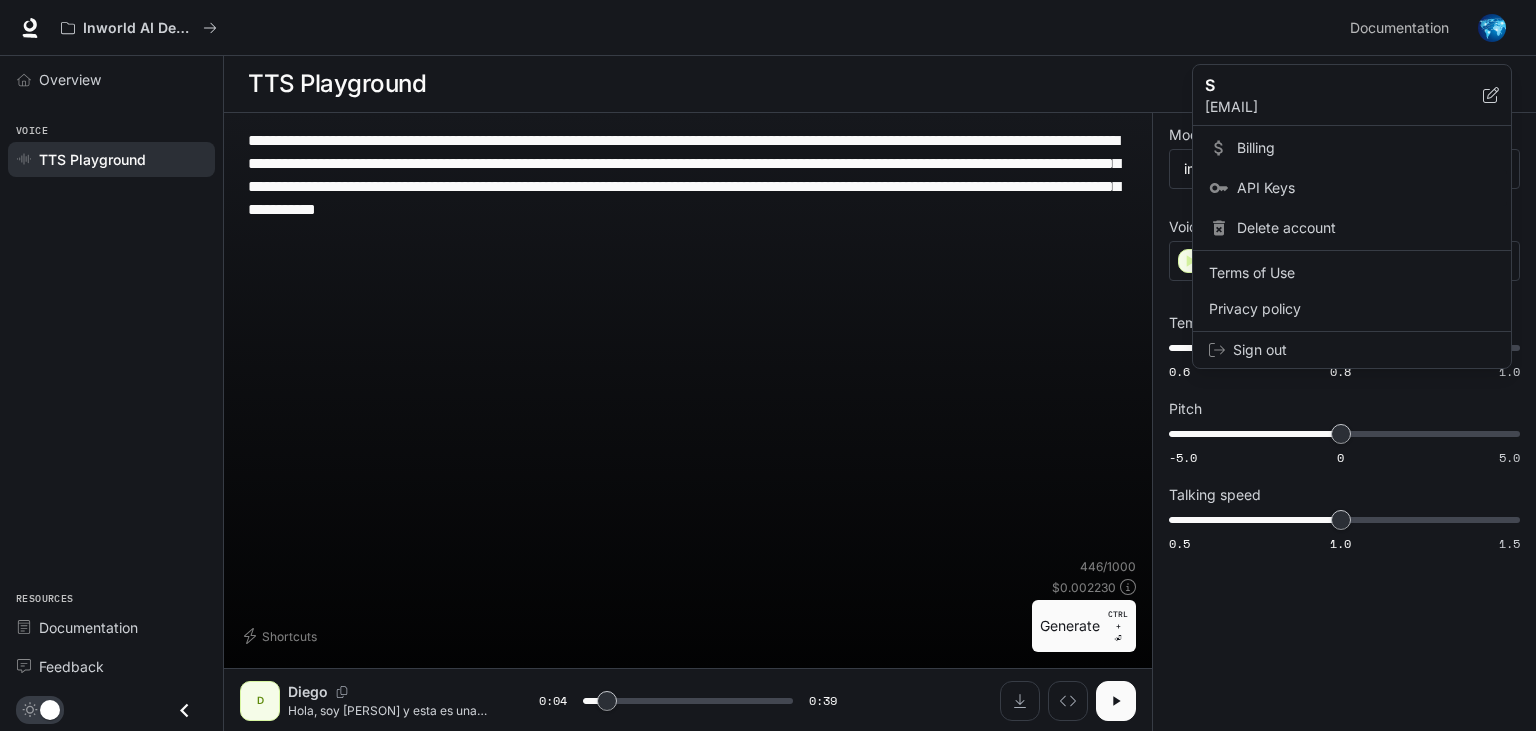 click on "API Keys" at bounding box center (1366, 188) 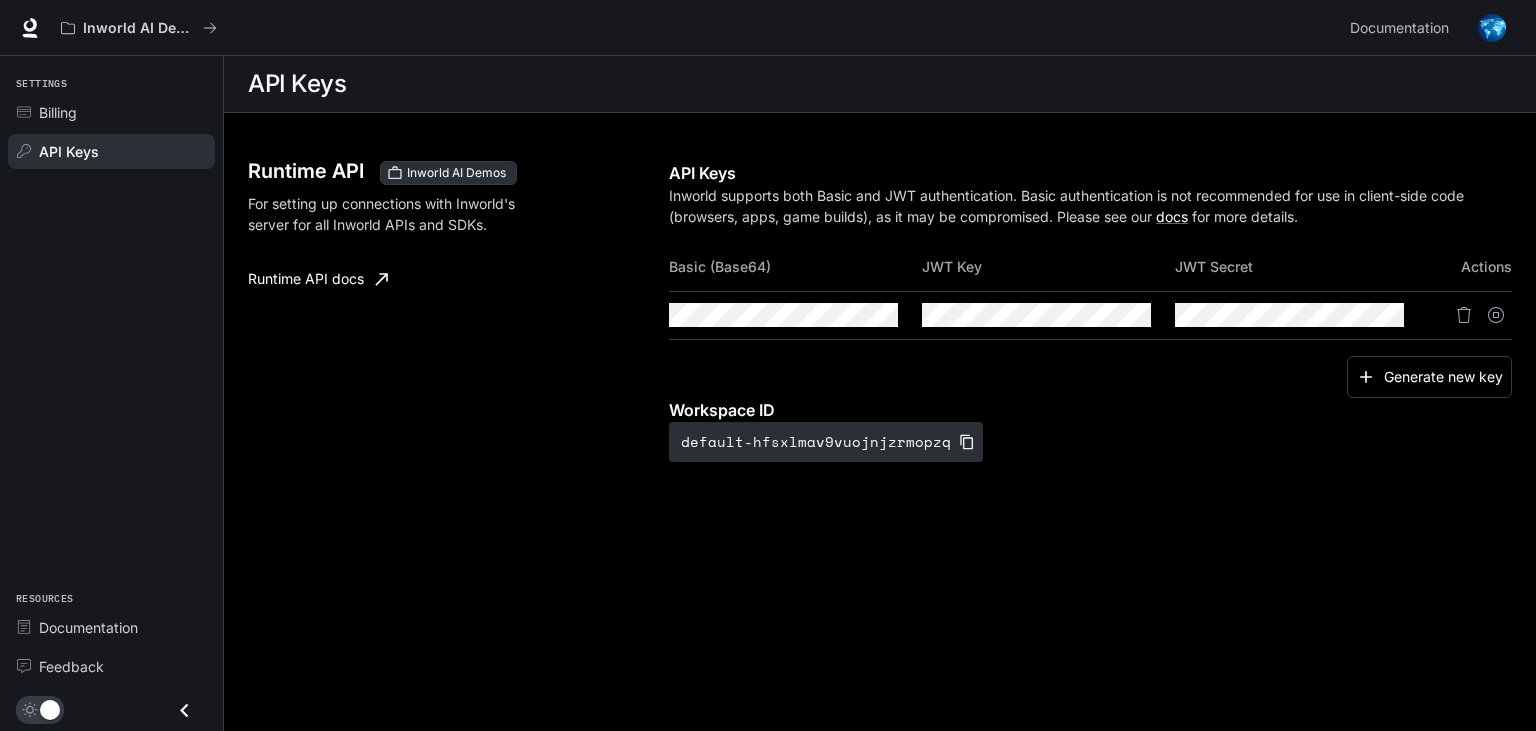 scroll, scrollTop: 0, scrollLeft: 0, axis: both 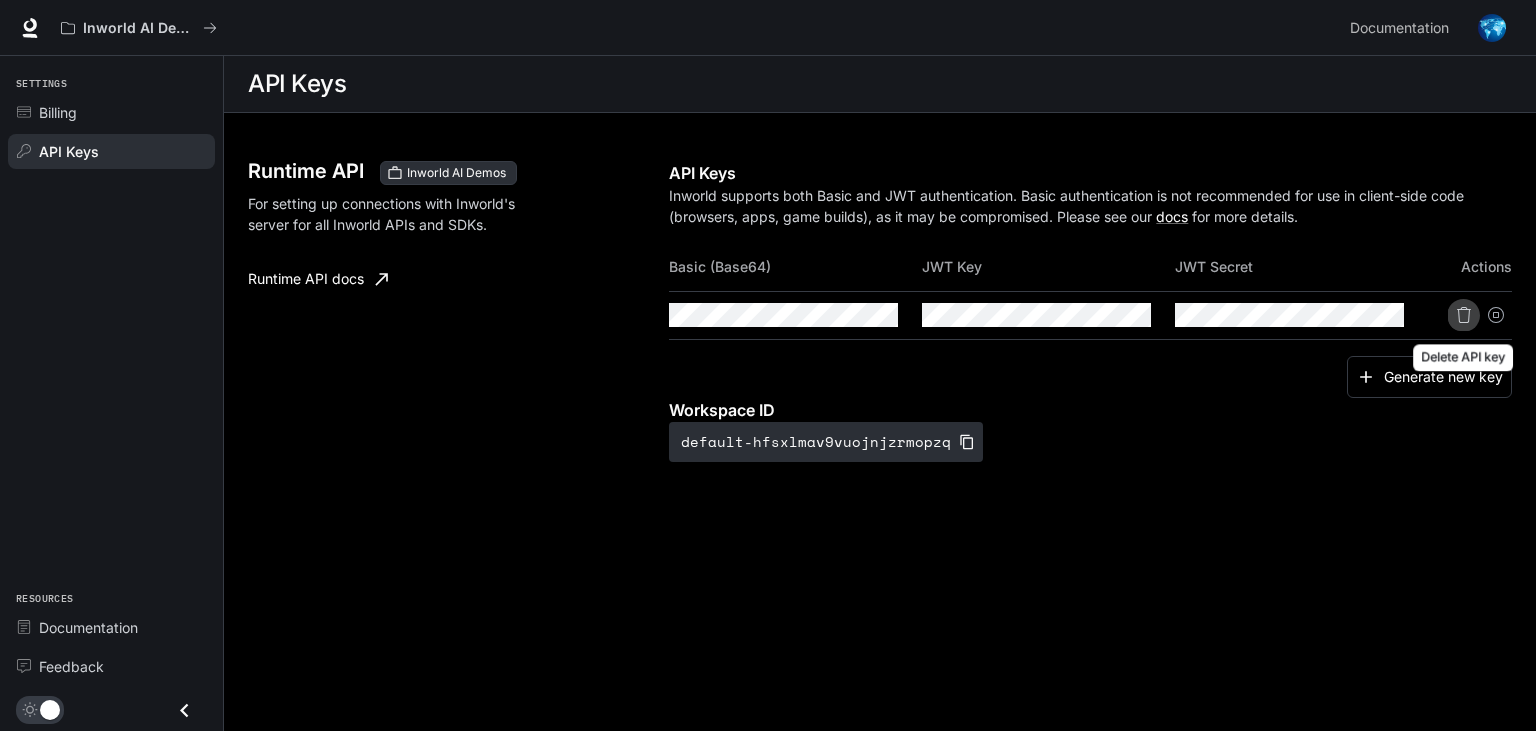 click 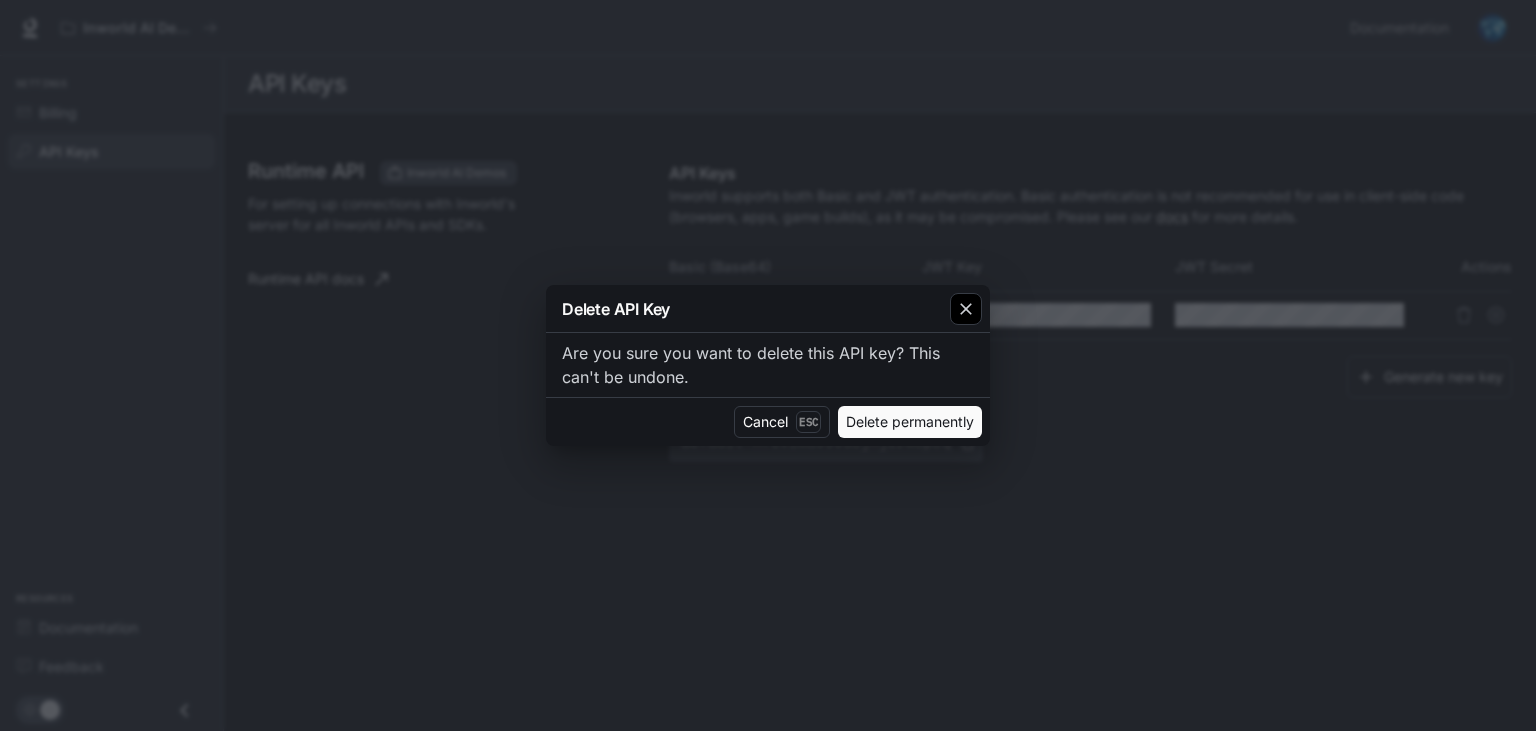 click 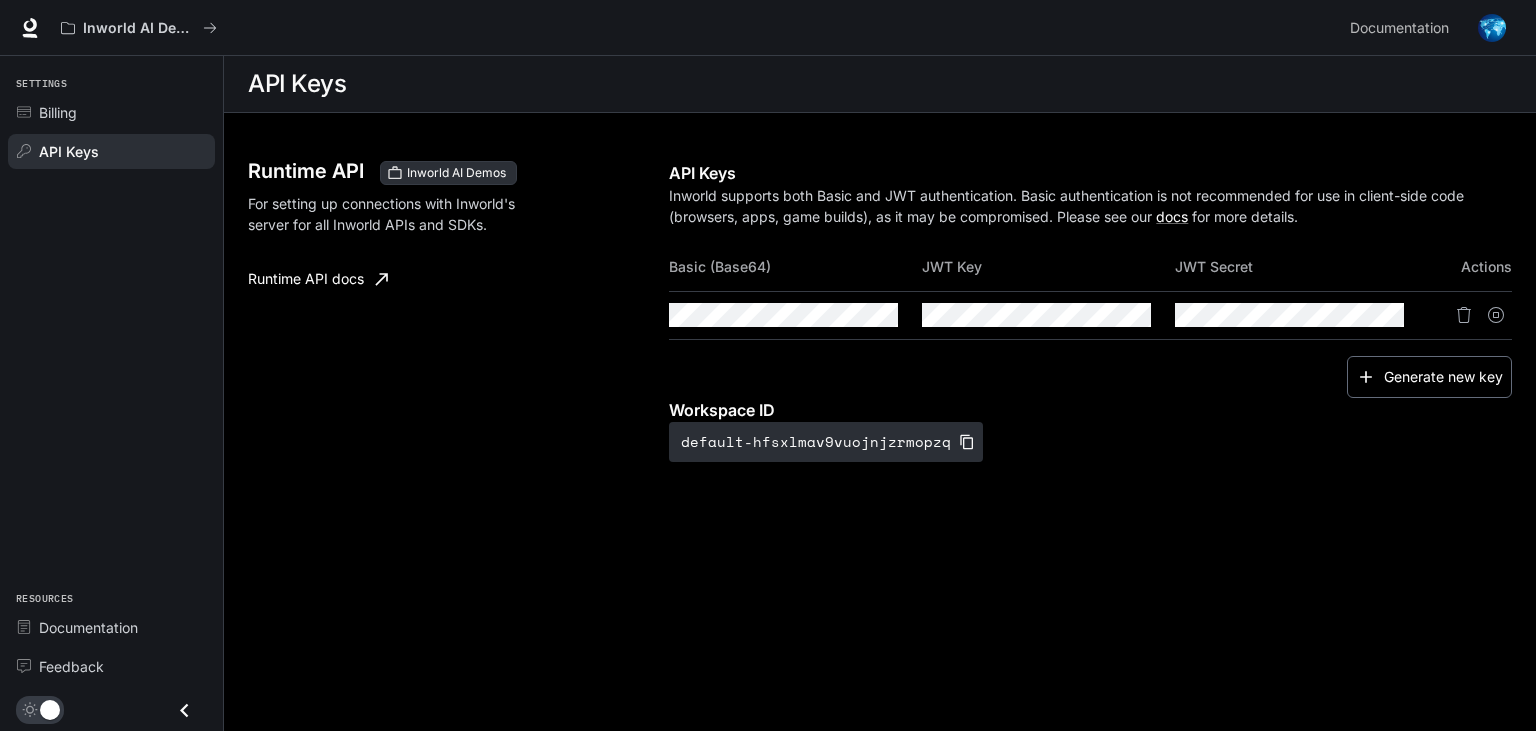 click on "Generate new key" at bounding box center (1429, 377) 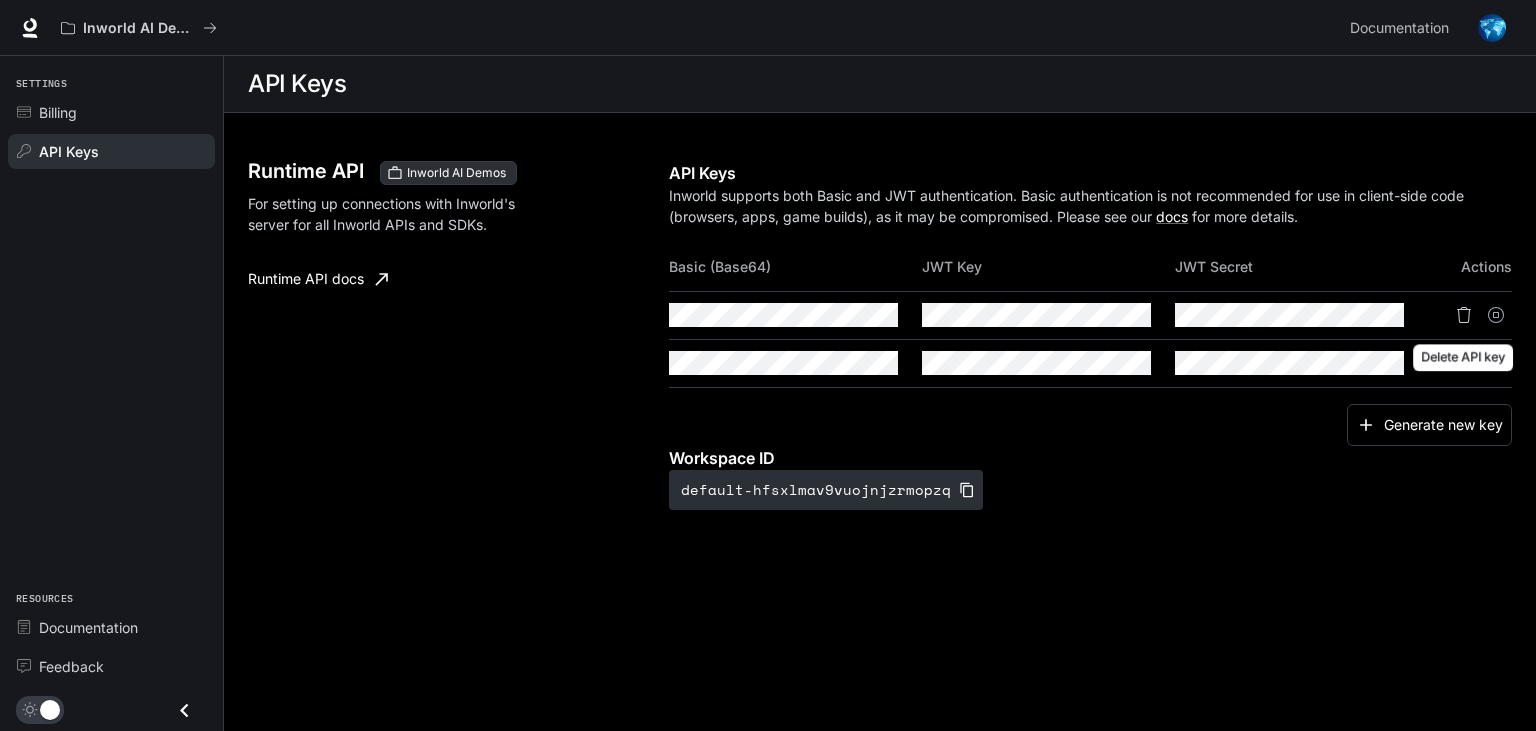 click 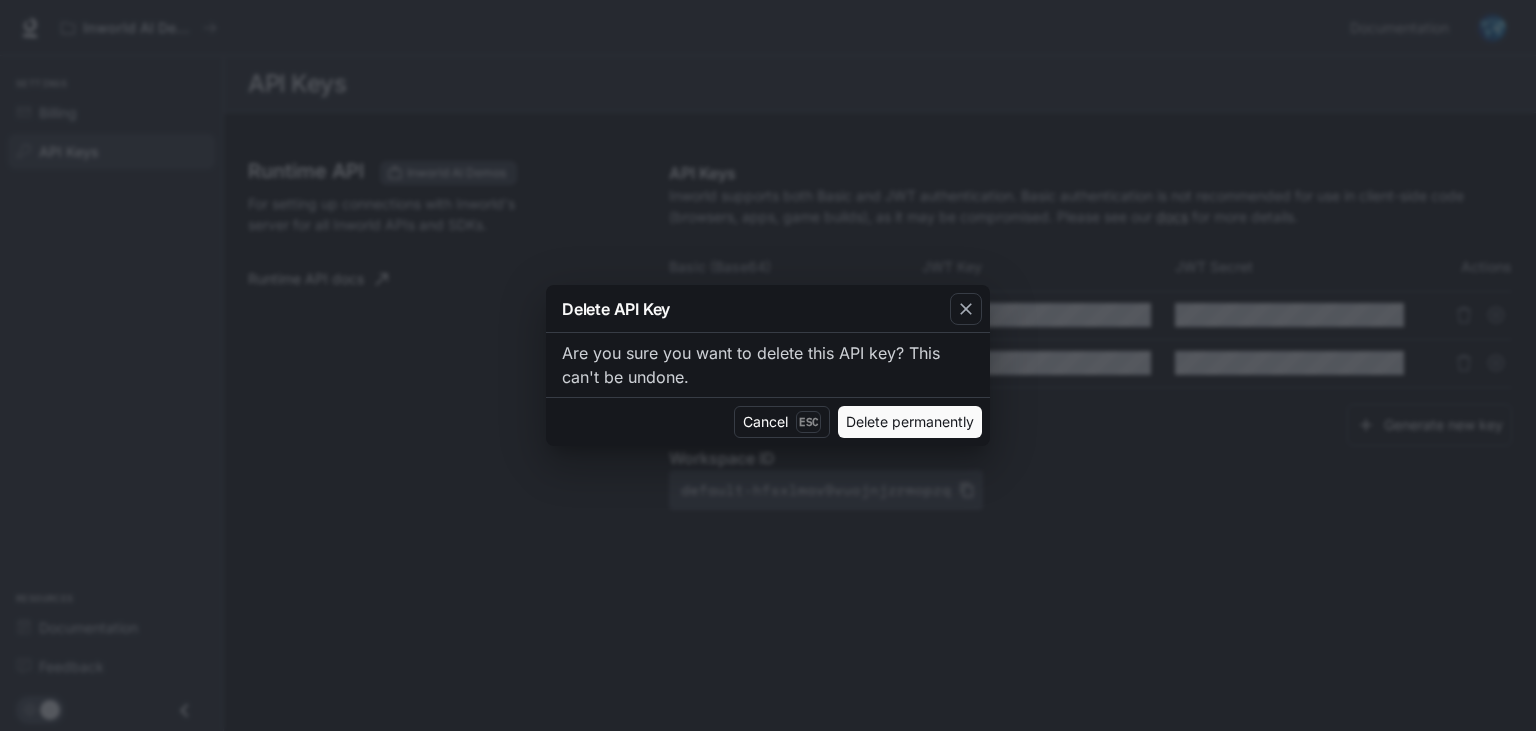 click on "Delete permanently" at bounding box center [910, 422] 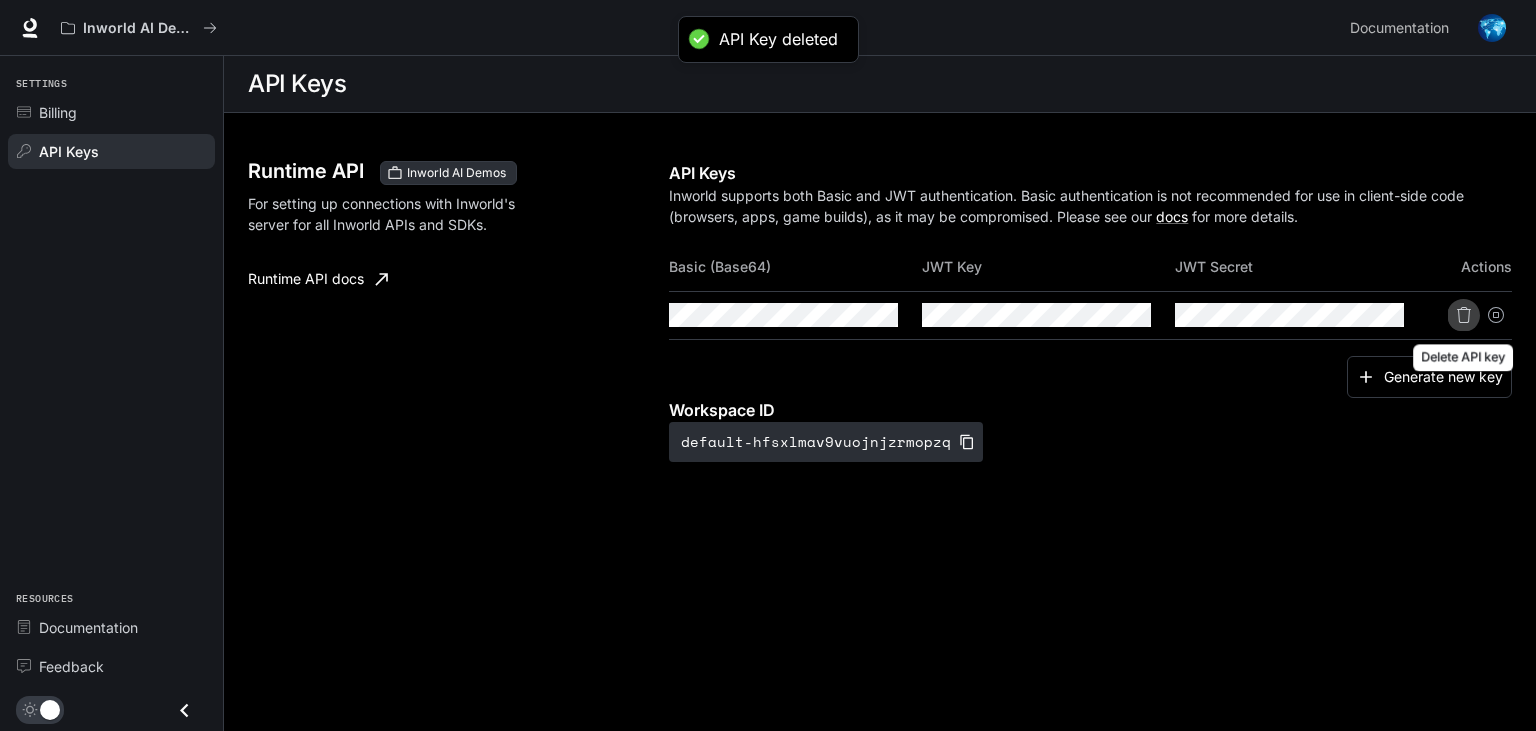 click 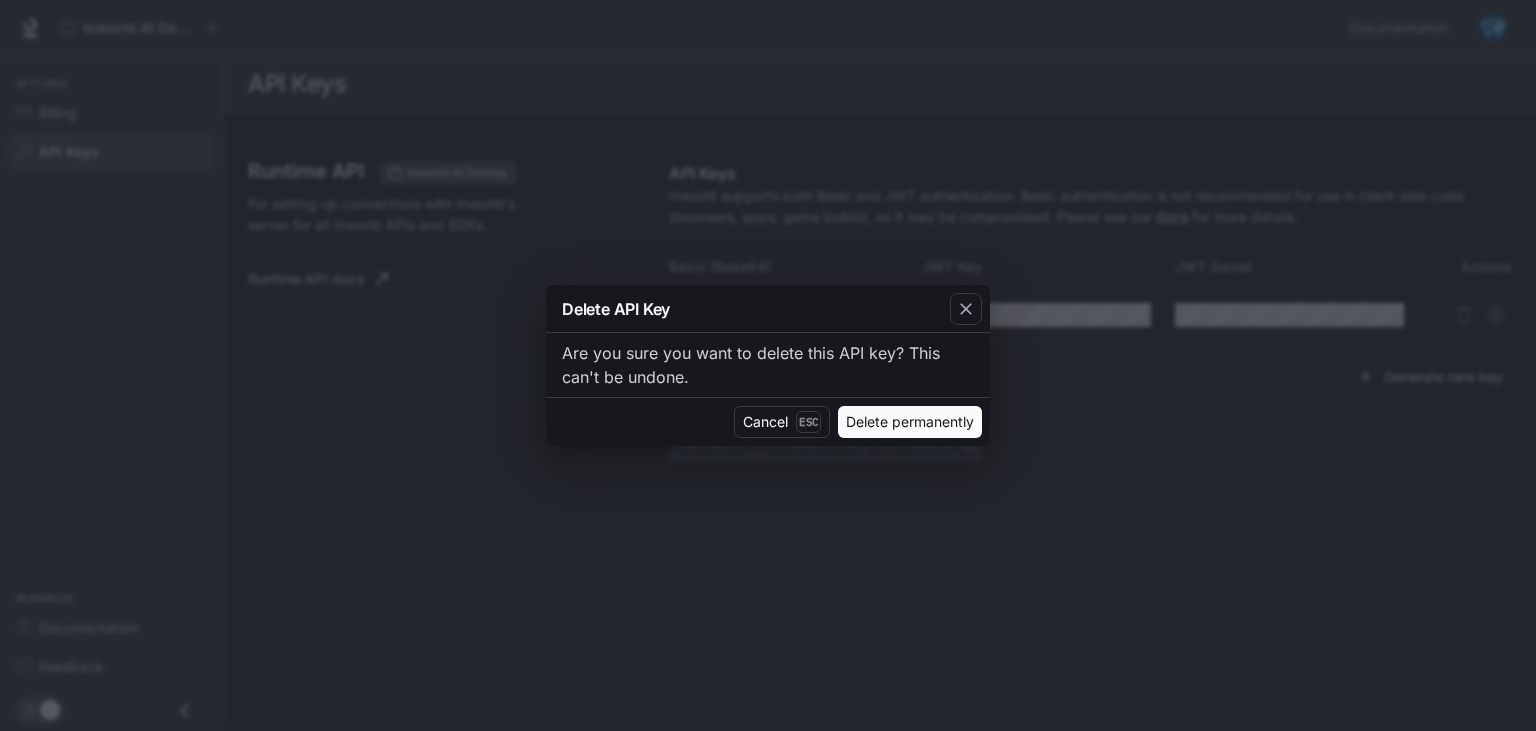 click on "Delete permanently" at bounding box center [910, 422] 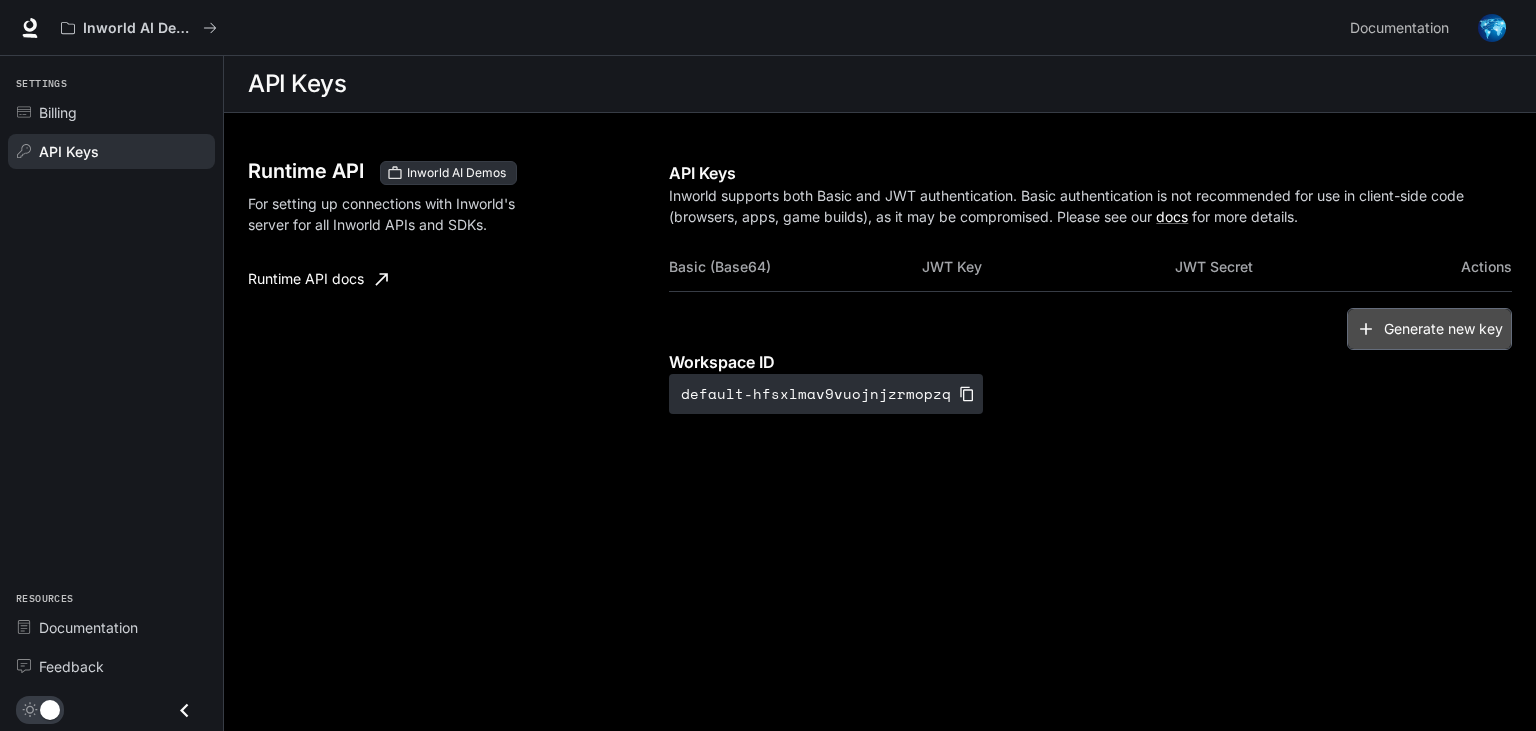 click on "Generate new key" at bounding box center (1429, 329) 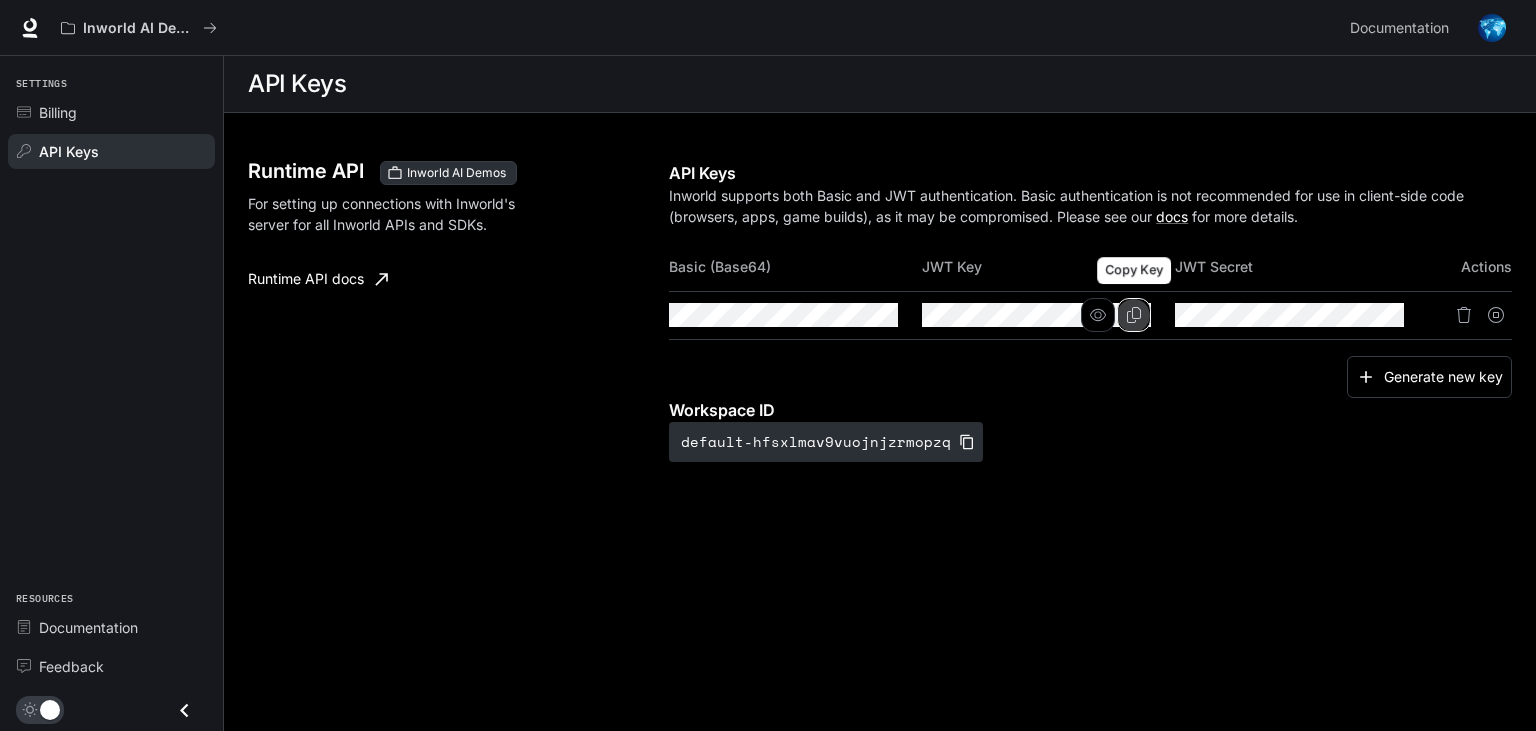 click 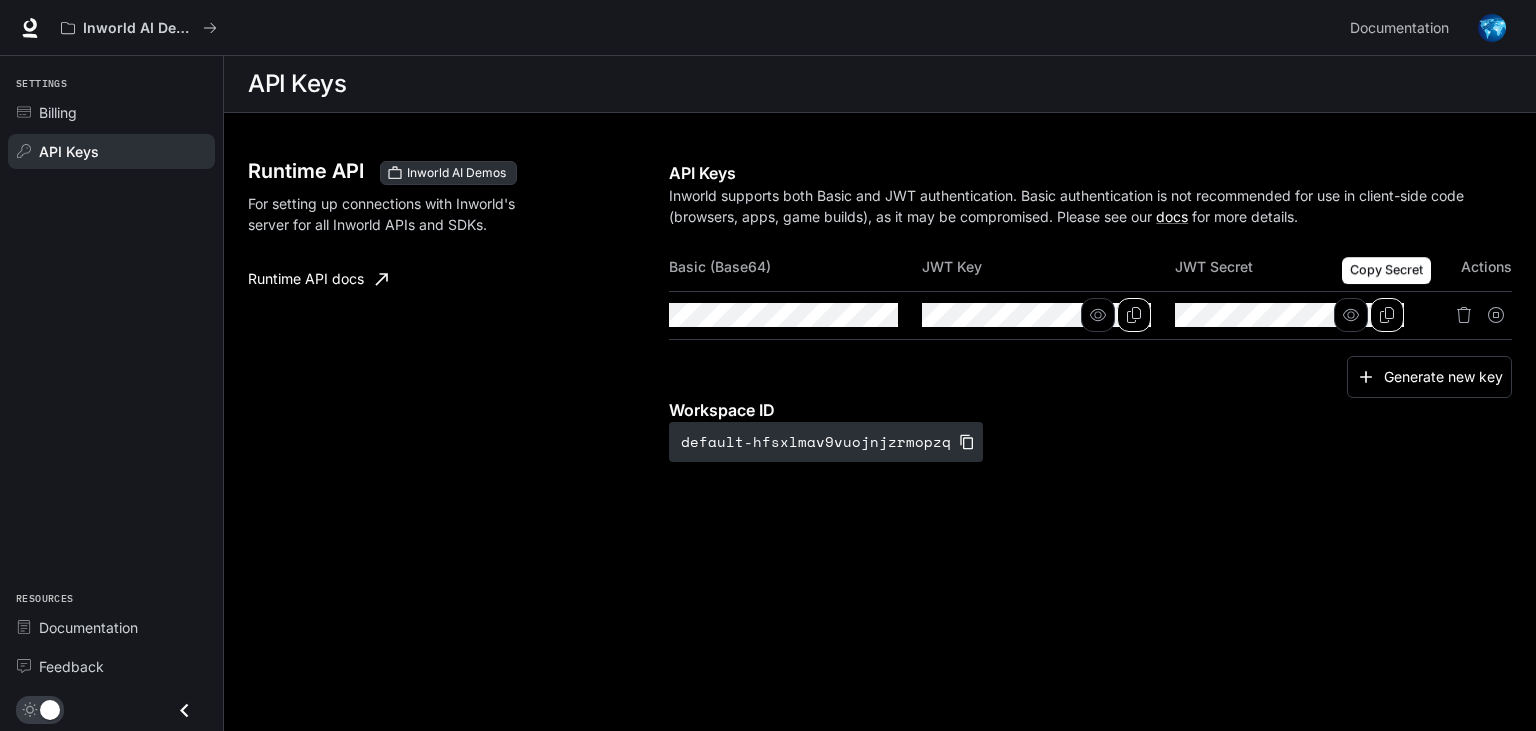 click 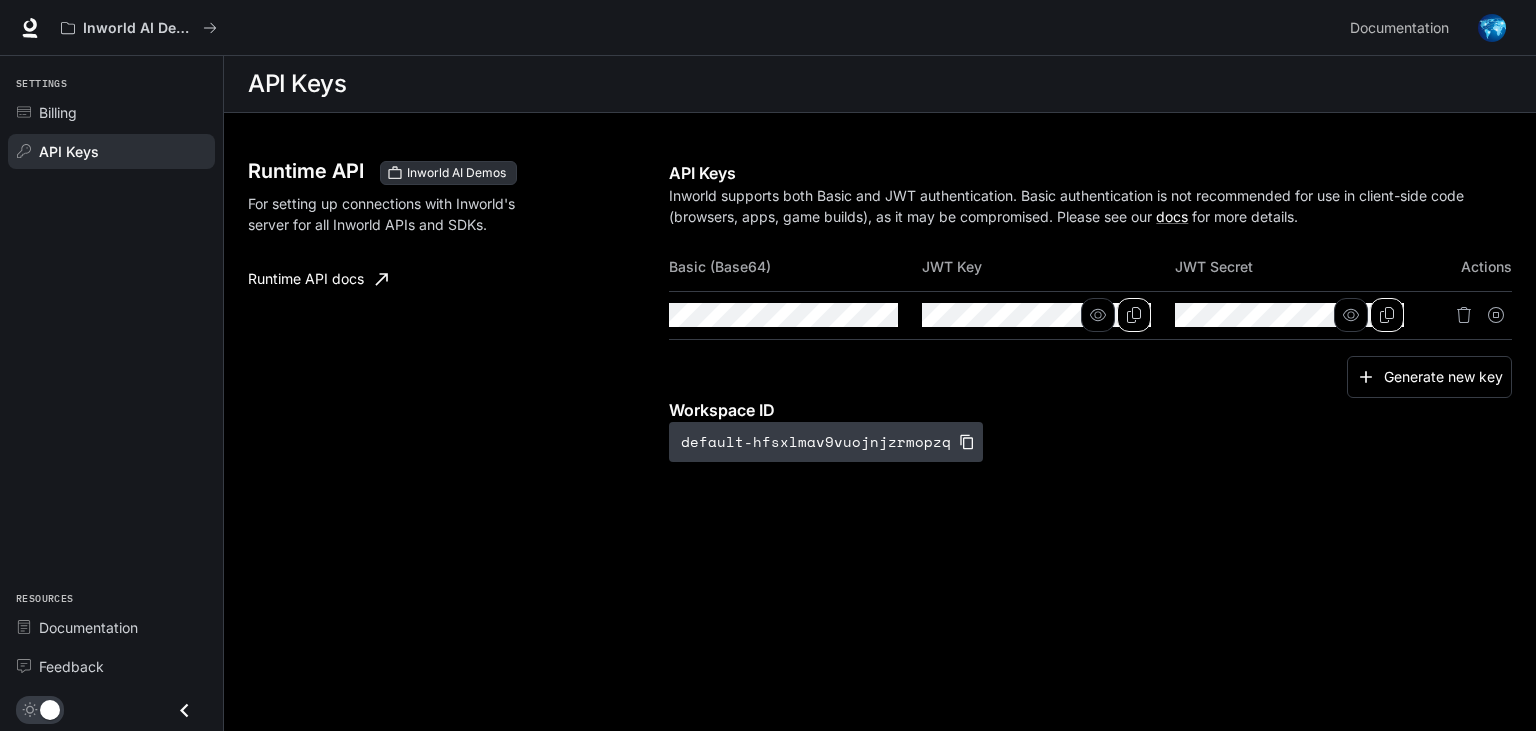 click 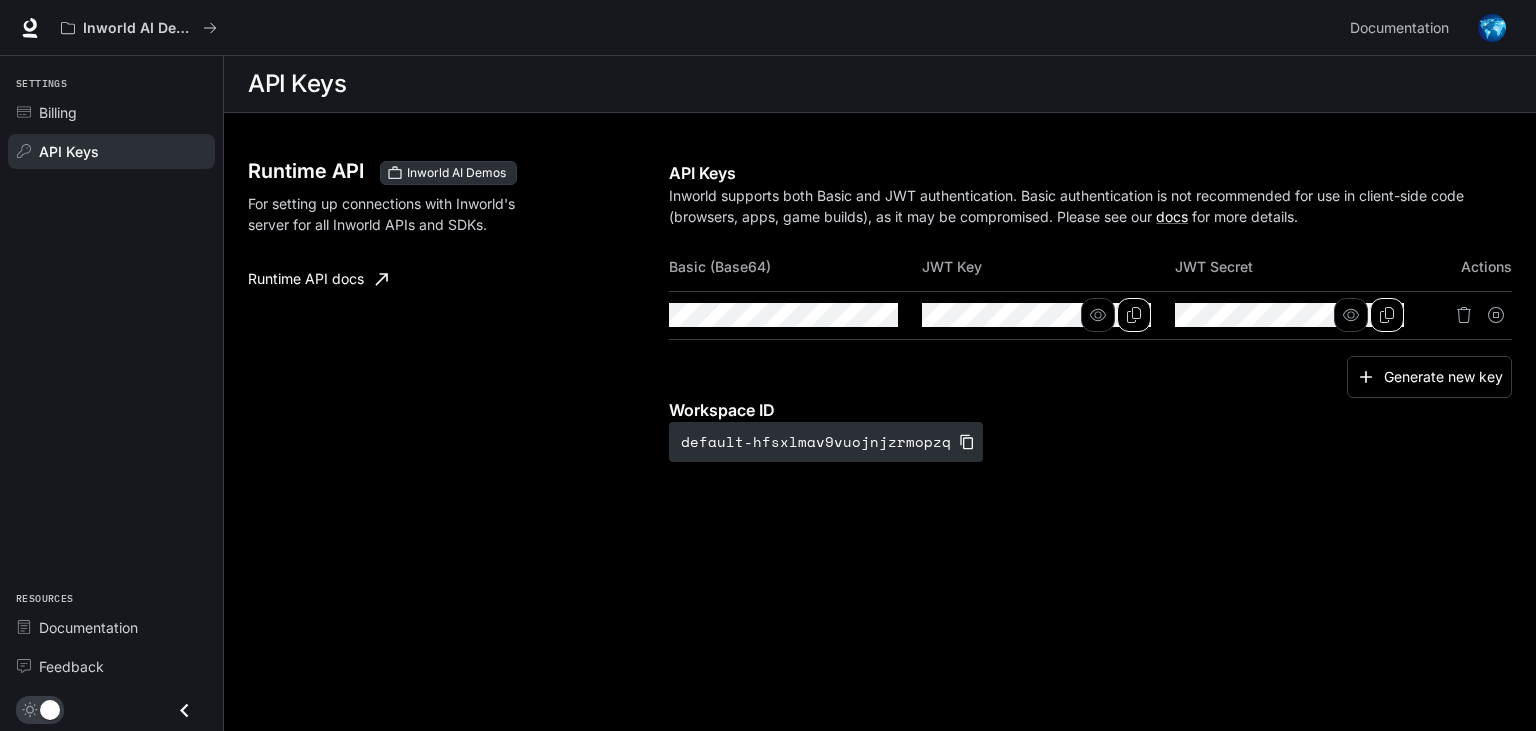 click at bounding box center [1492, 28] 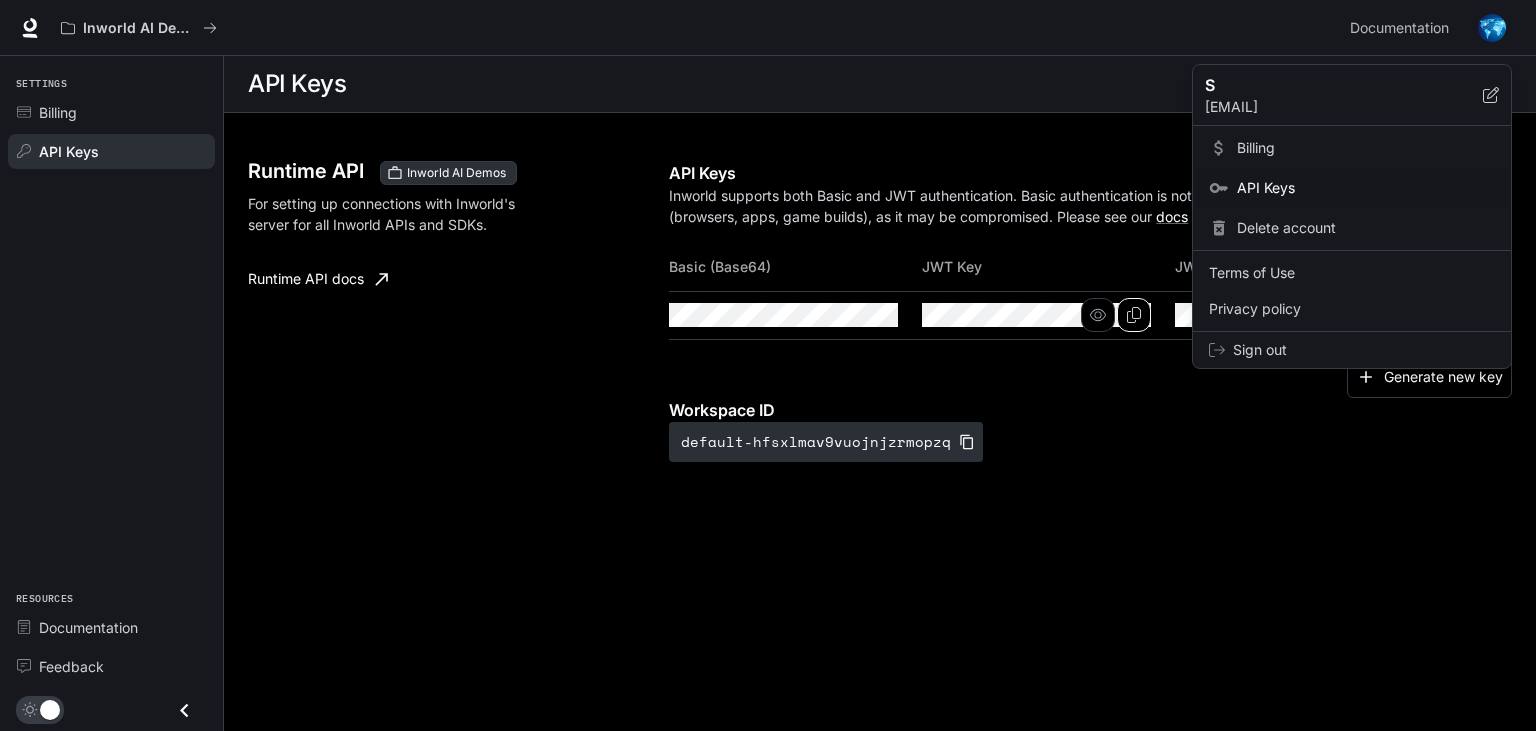 click on "Billing" at bounding box center [1366, 148] 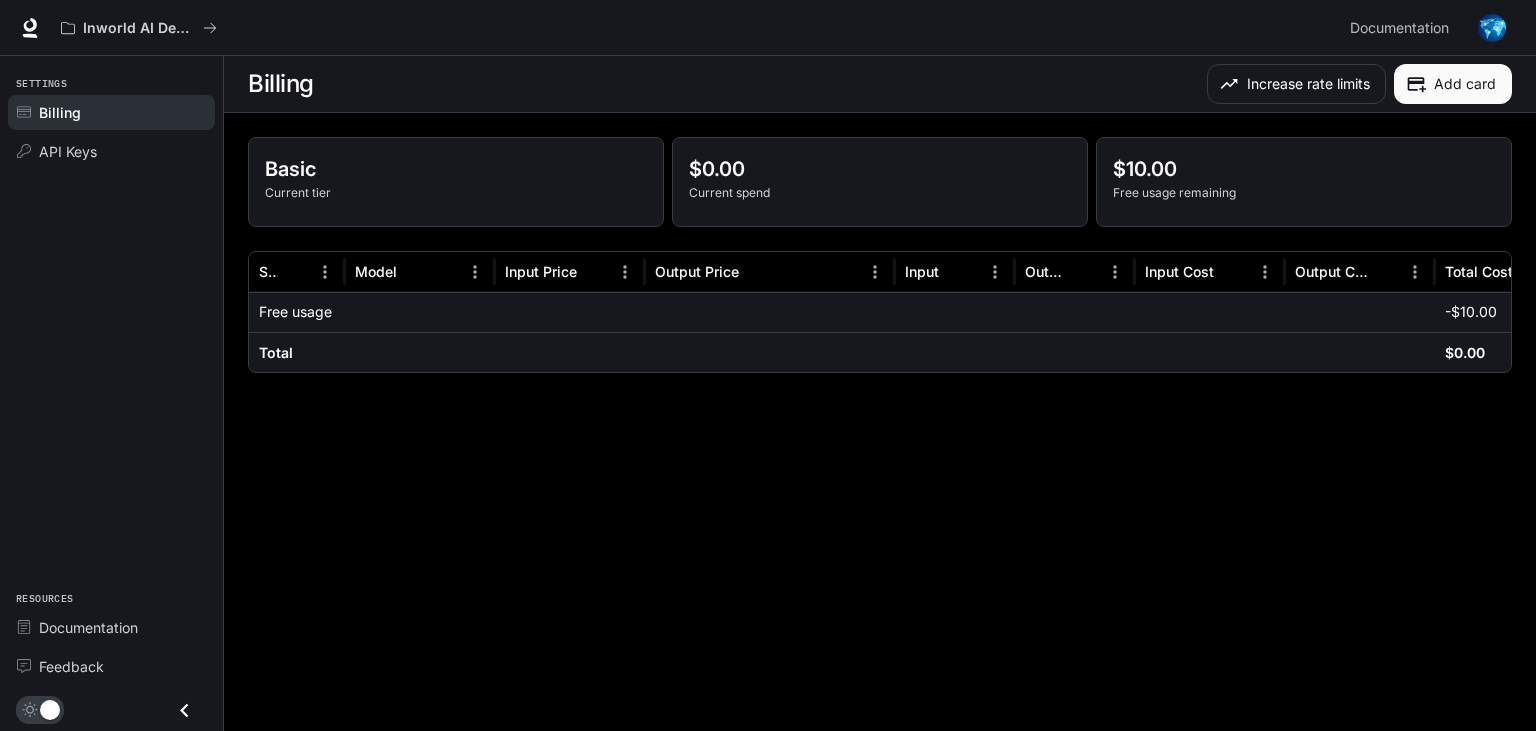 click at bounding box center [1492, 28] 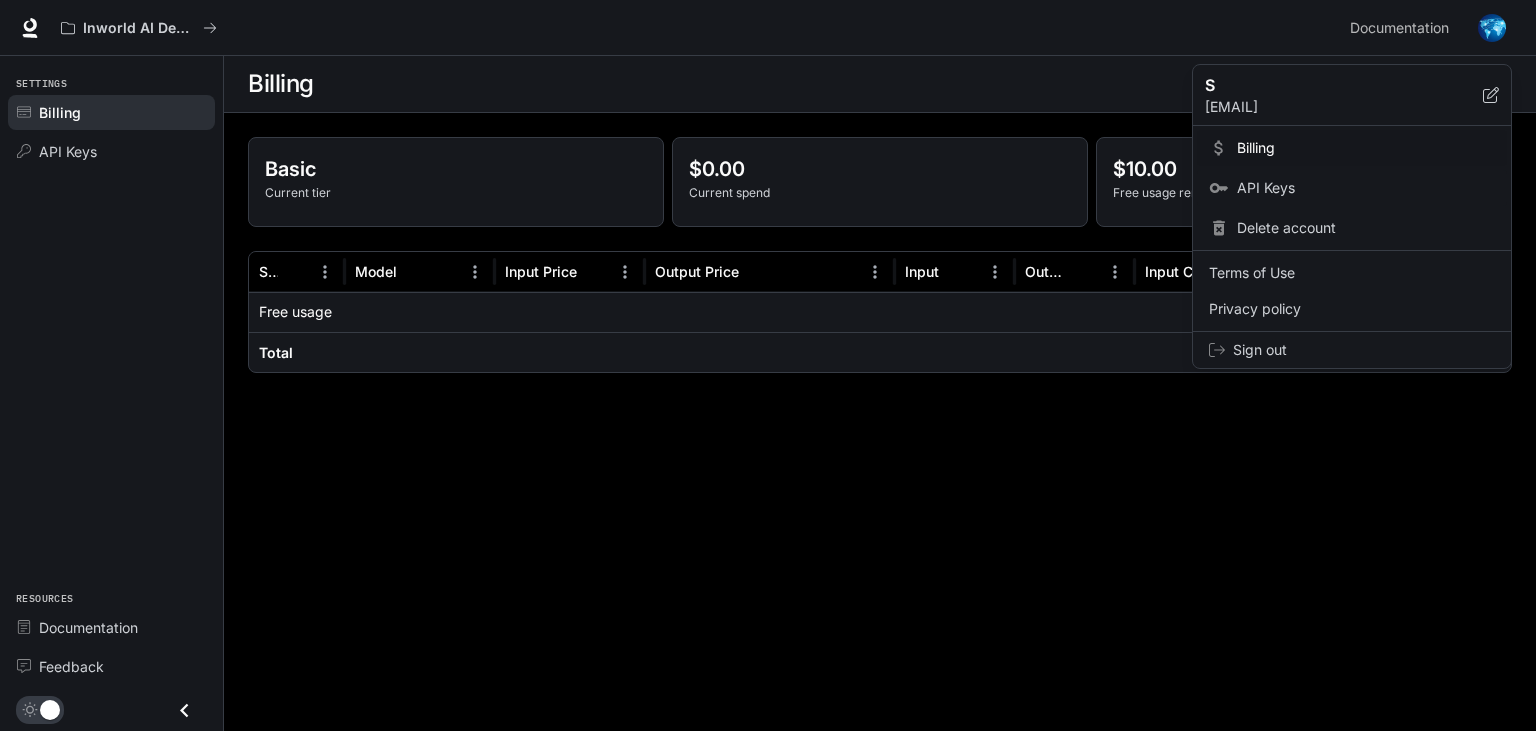 click on "API Keys" at bounding box center (1366, 188) 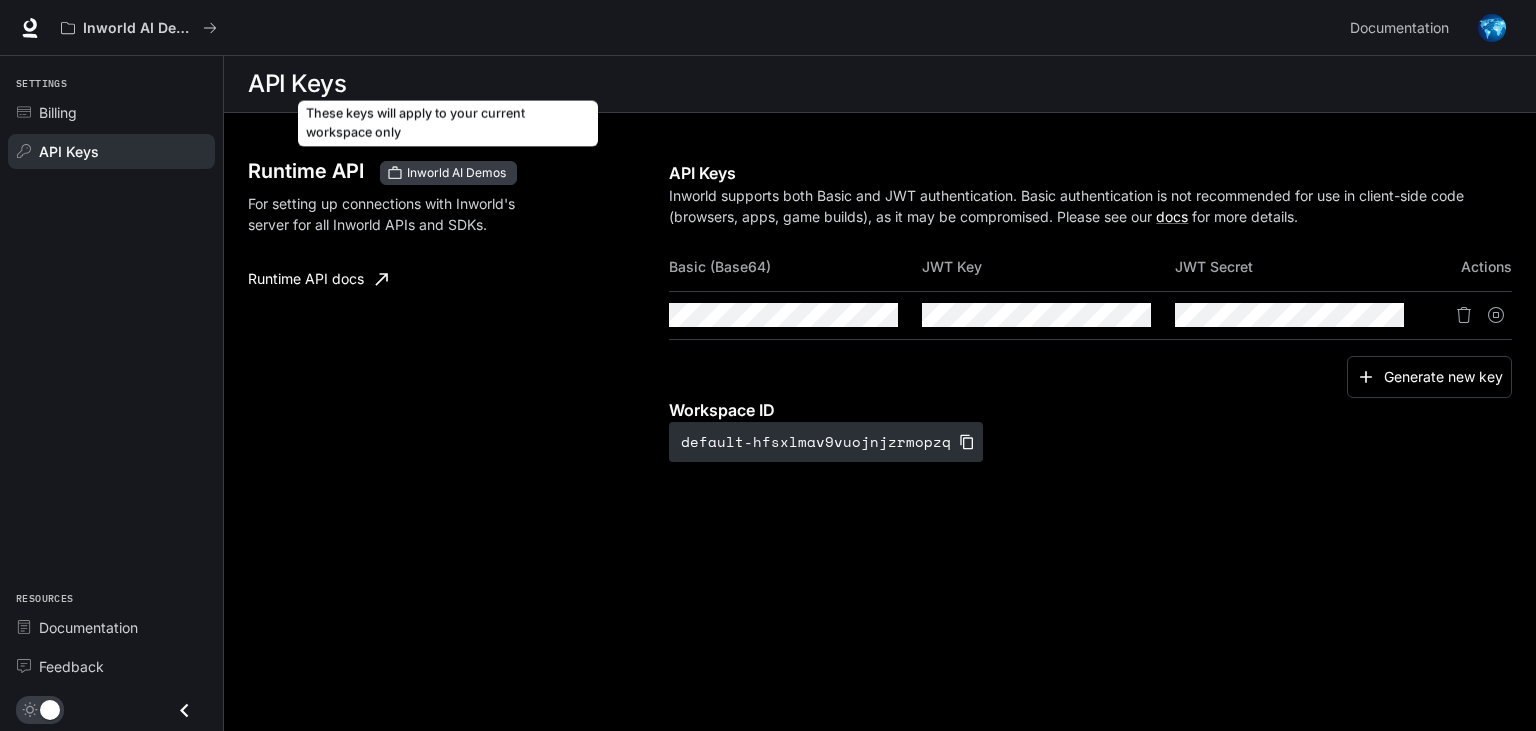 click on "Inworld AI Demos" at bounding box center [456, 173] 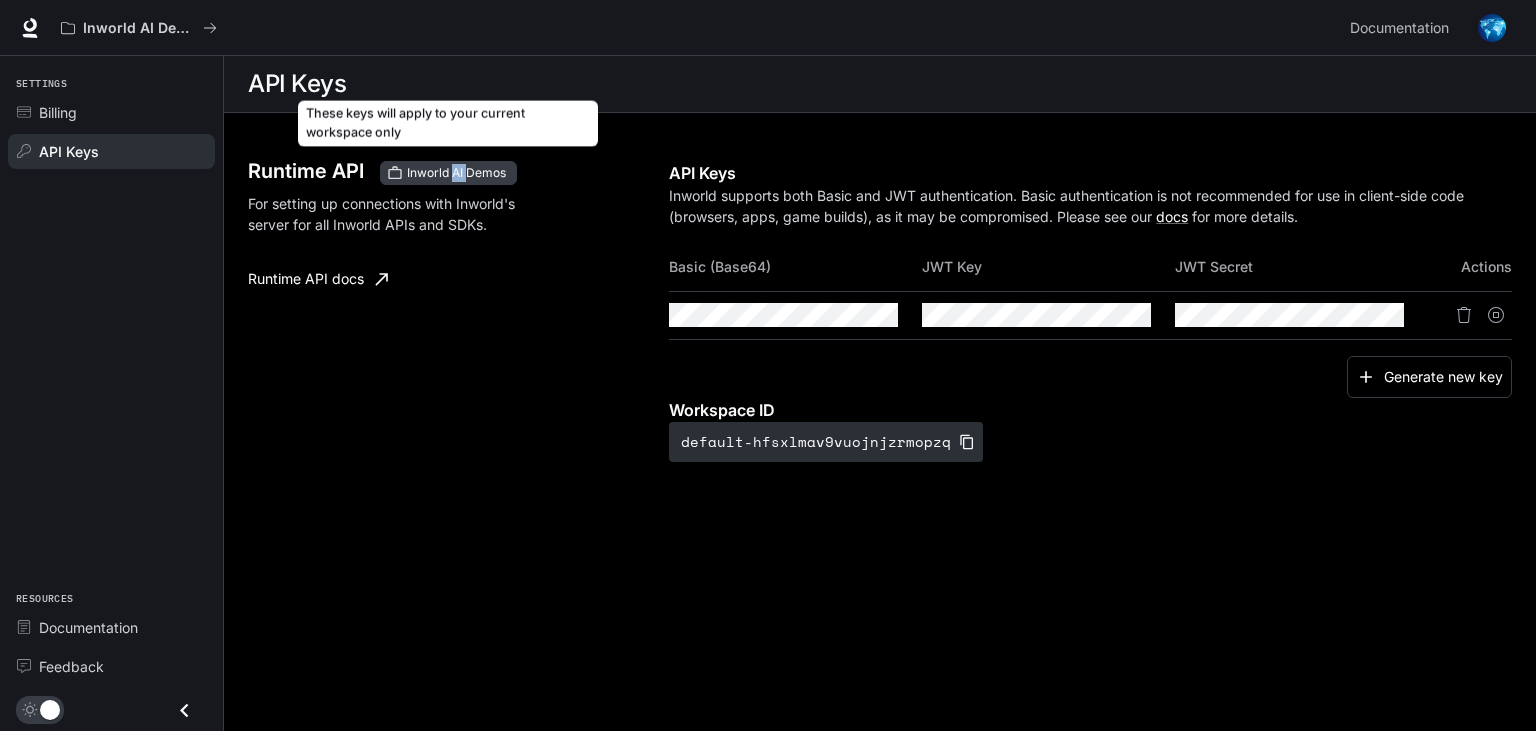 click on "Inworld AI Demos" at bounding box center [456, 173] 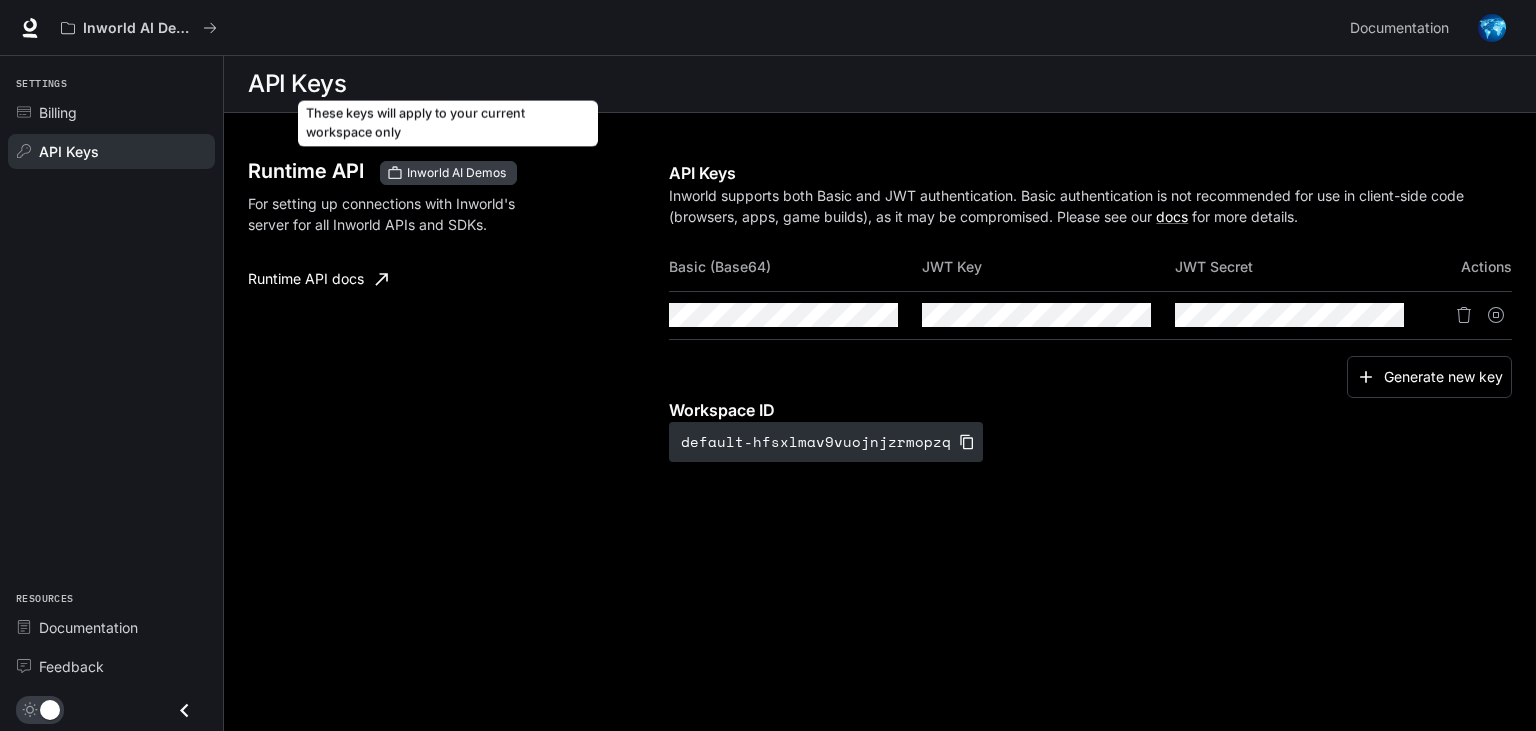 click on "Inworld AI Demos" at bounding box center (456, 173) 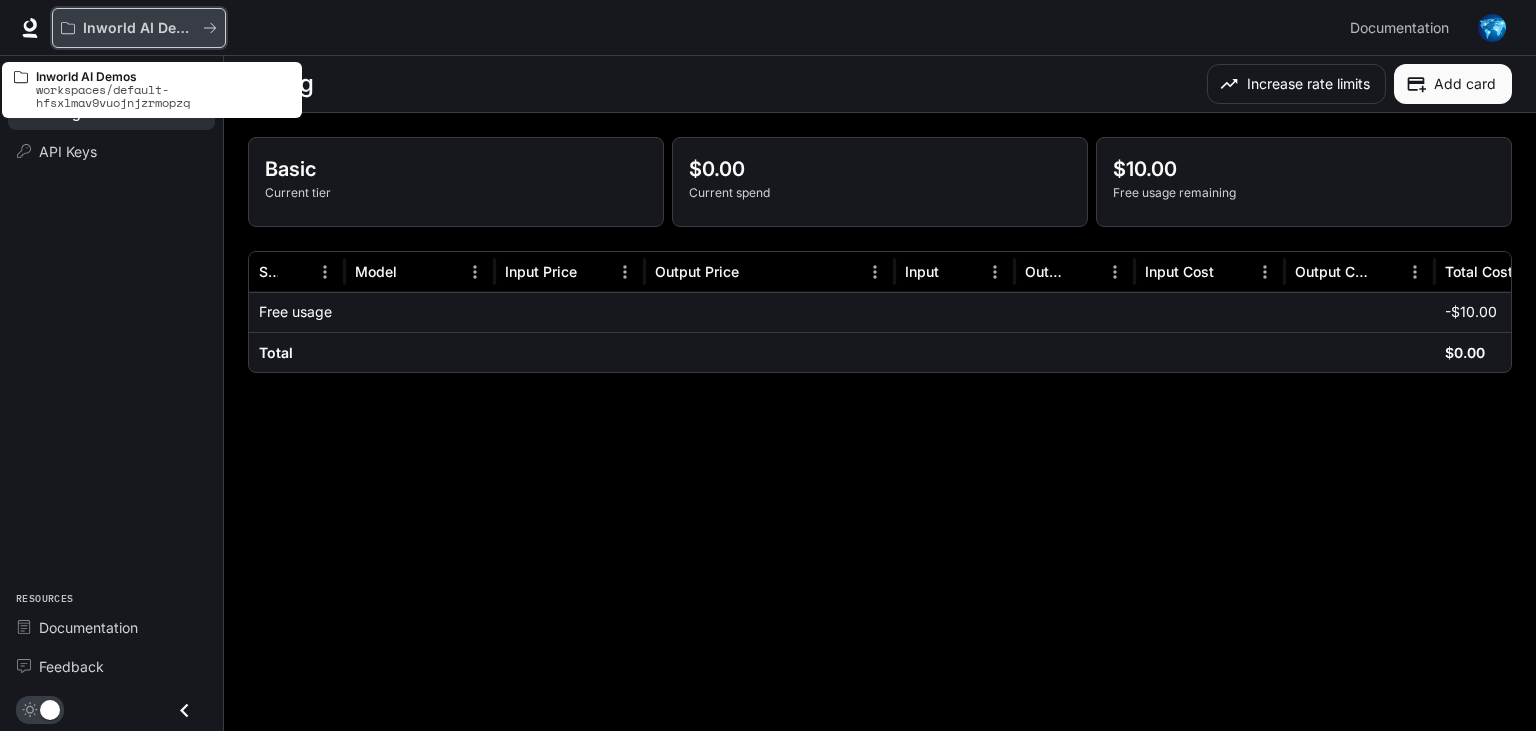 click on "Inworld AI Demos" at bounding box center [139, 28] 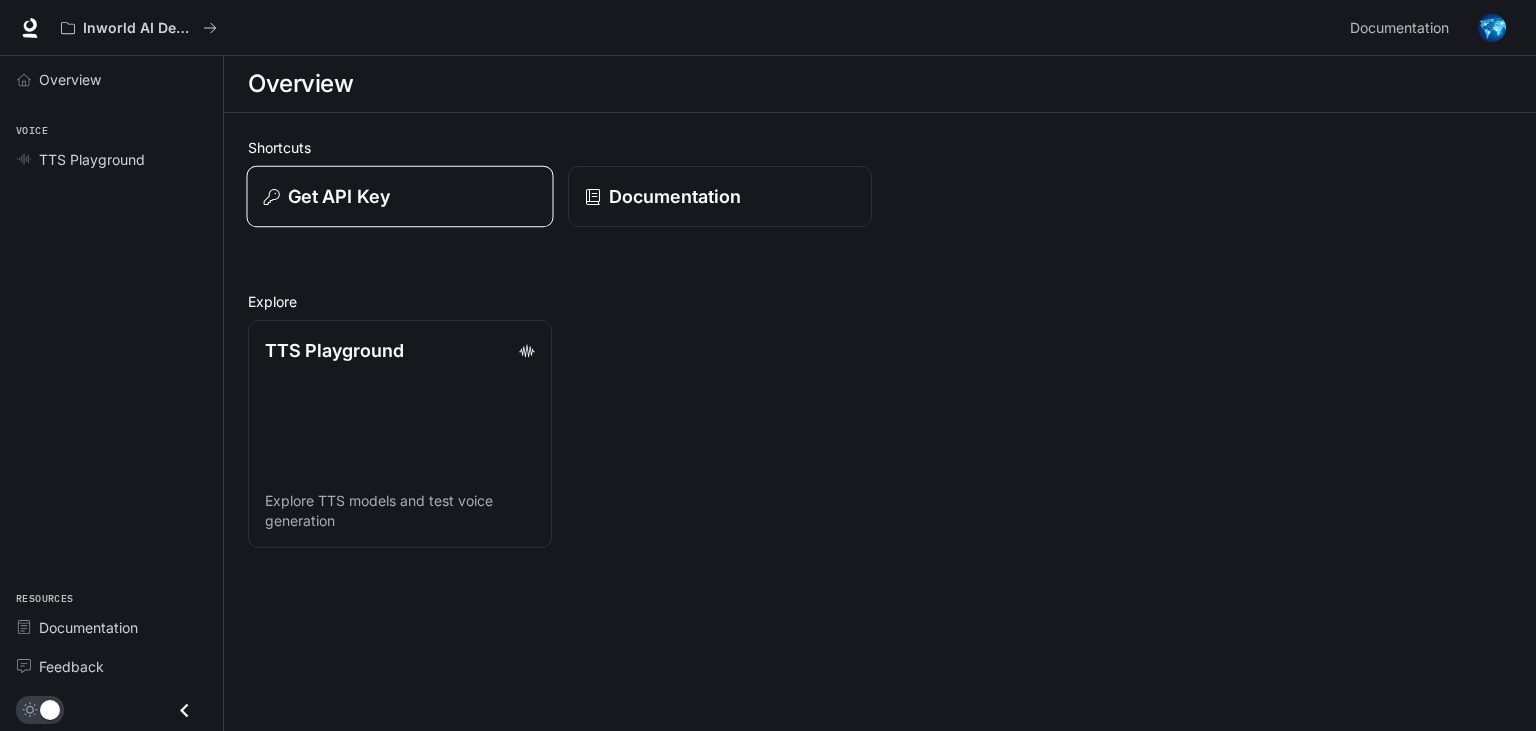 click on "Get API Key" at bounding box center (400, 196) 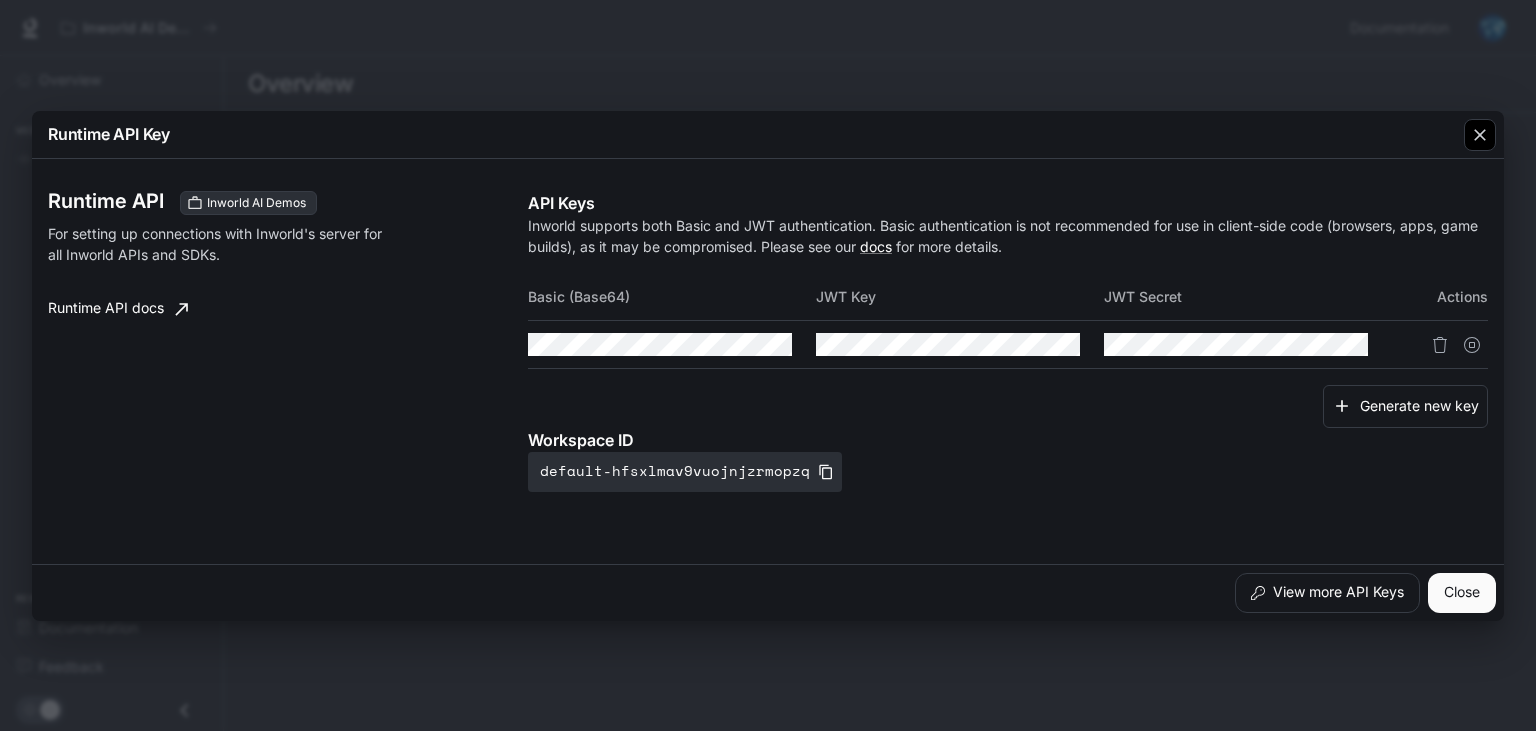 click at bounding box center [1480, 135] 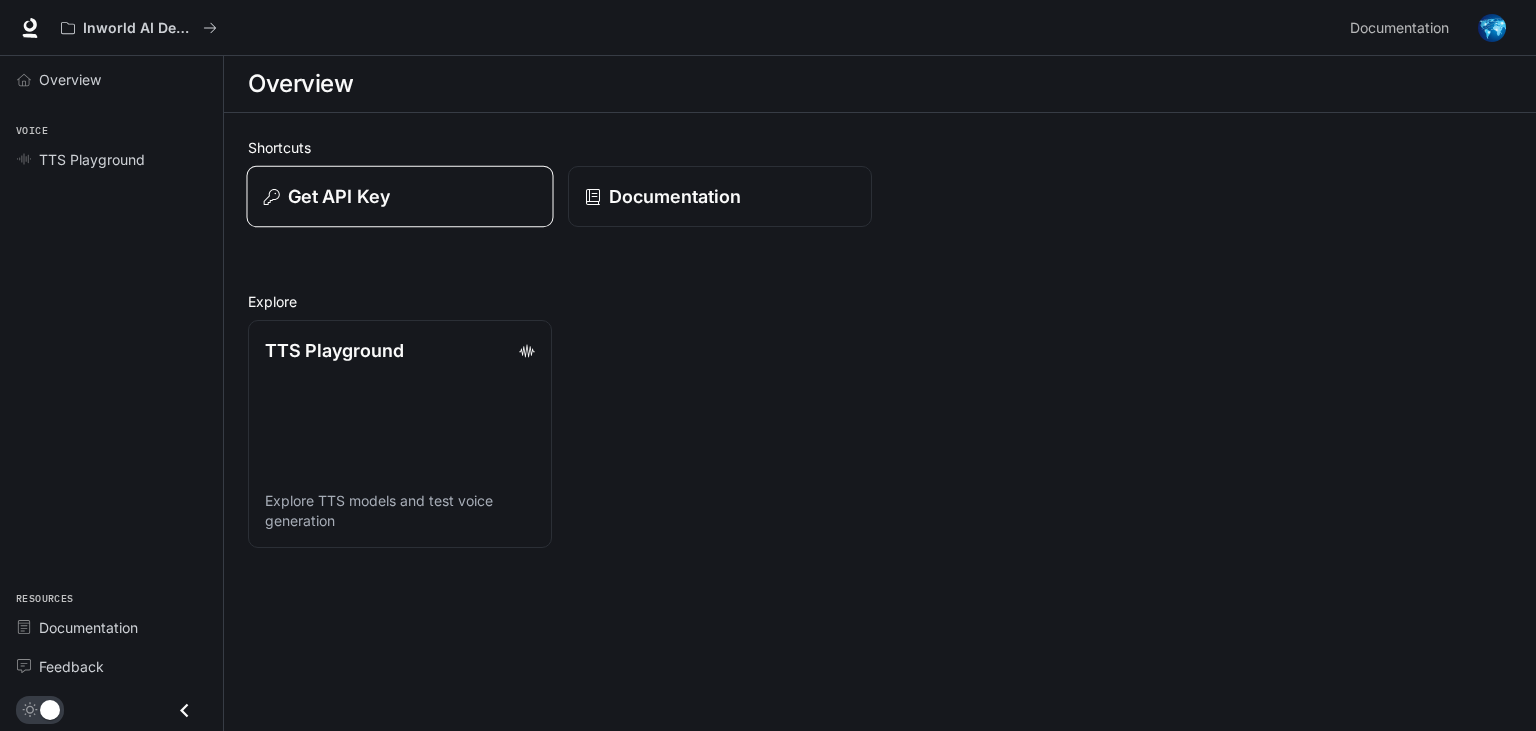 click on "Get API Key" at bounding box center [399, 197] 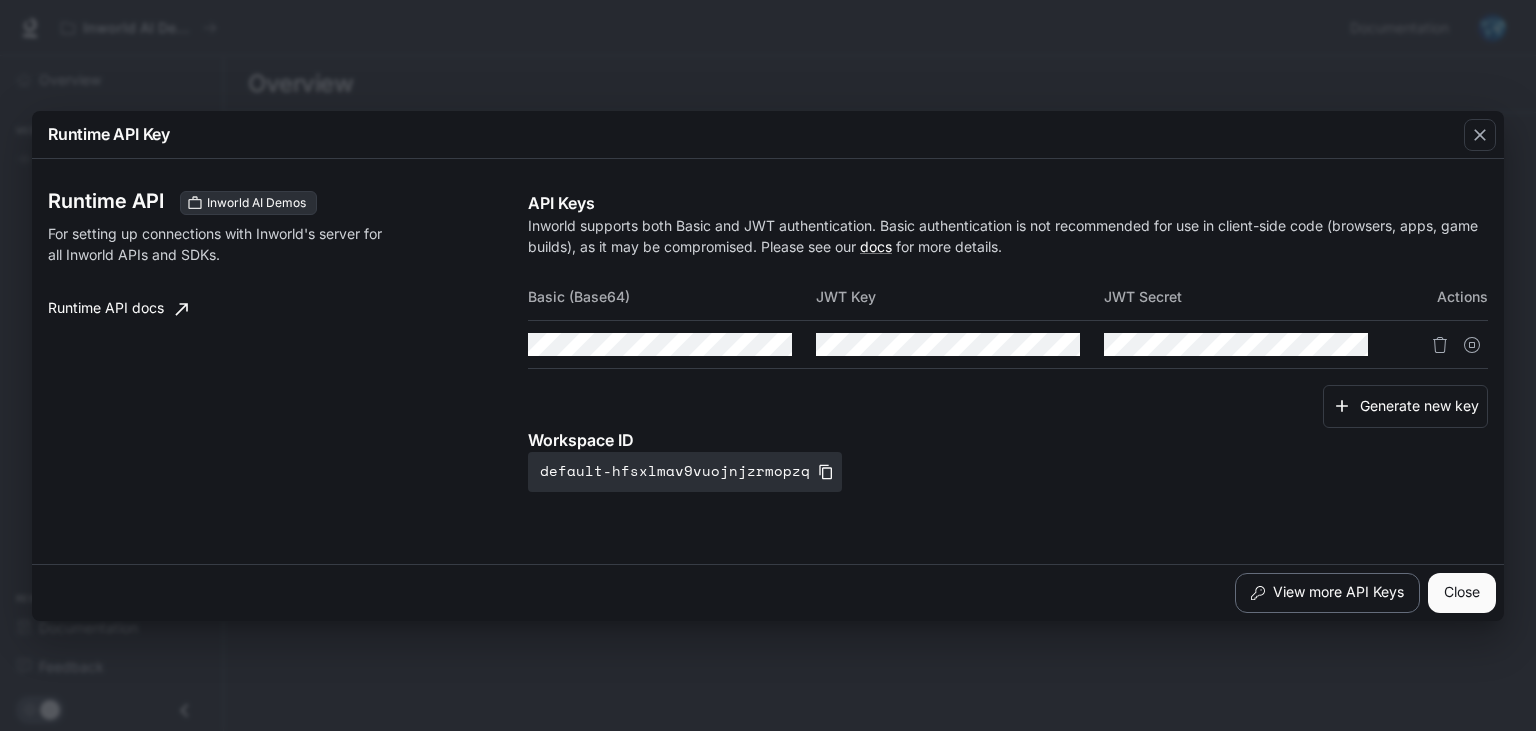 click on "View more API Keys" at bounding box center [1327, 593] 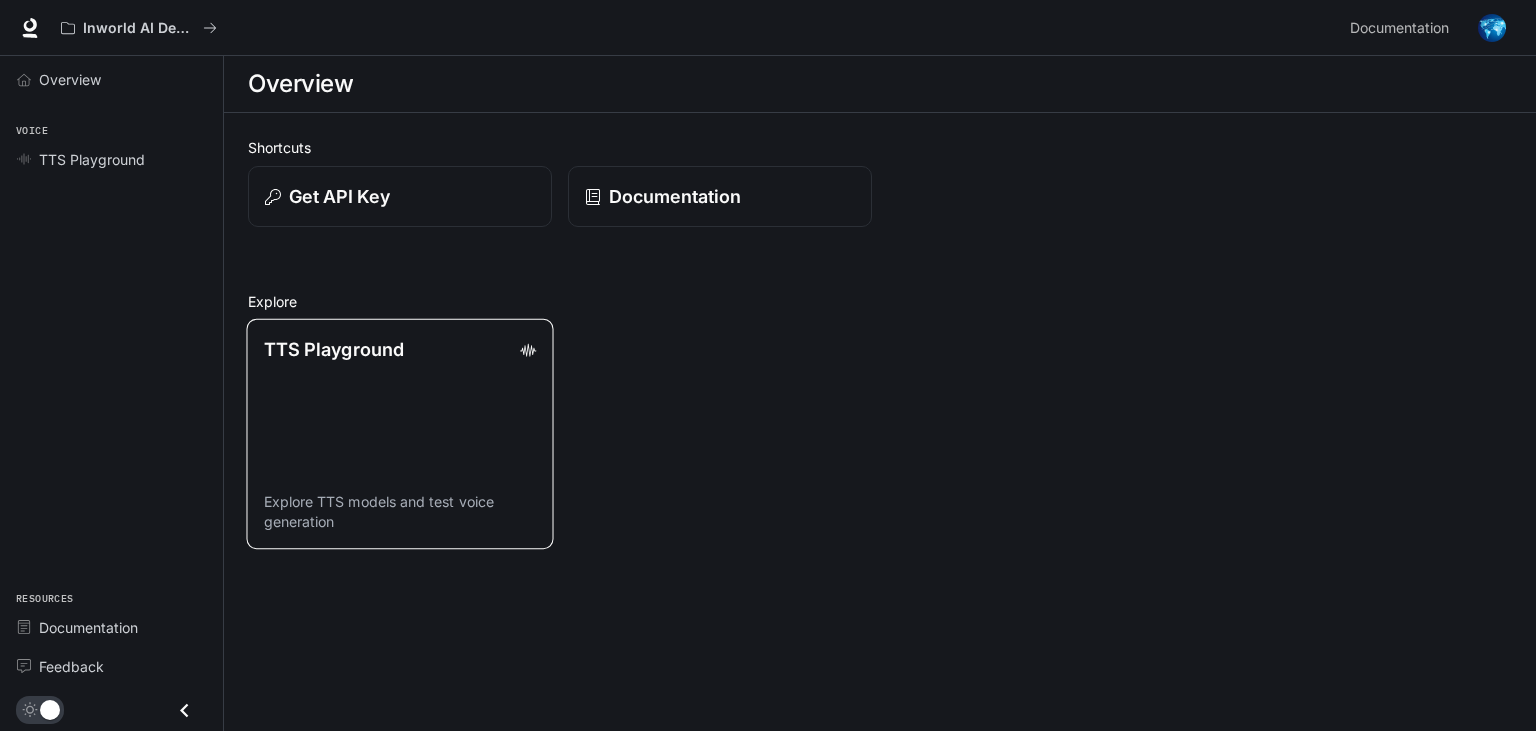 click on "TTS Playground Explore TTS models and test voice generation" at bounding box center (399, 434) 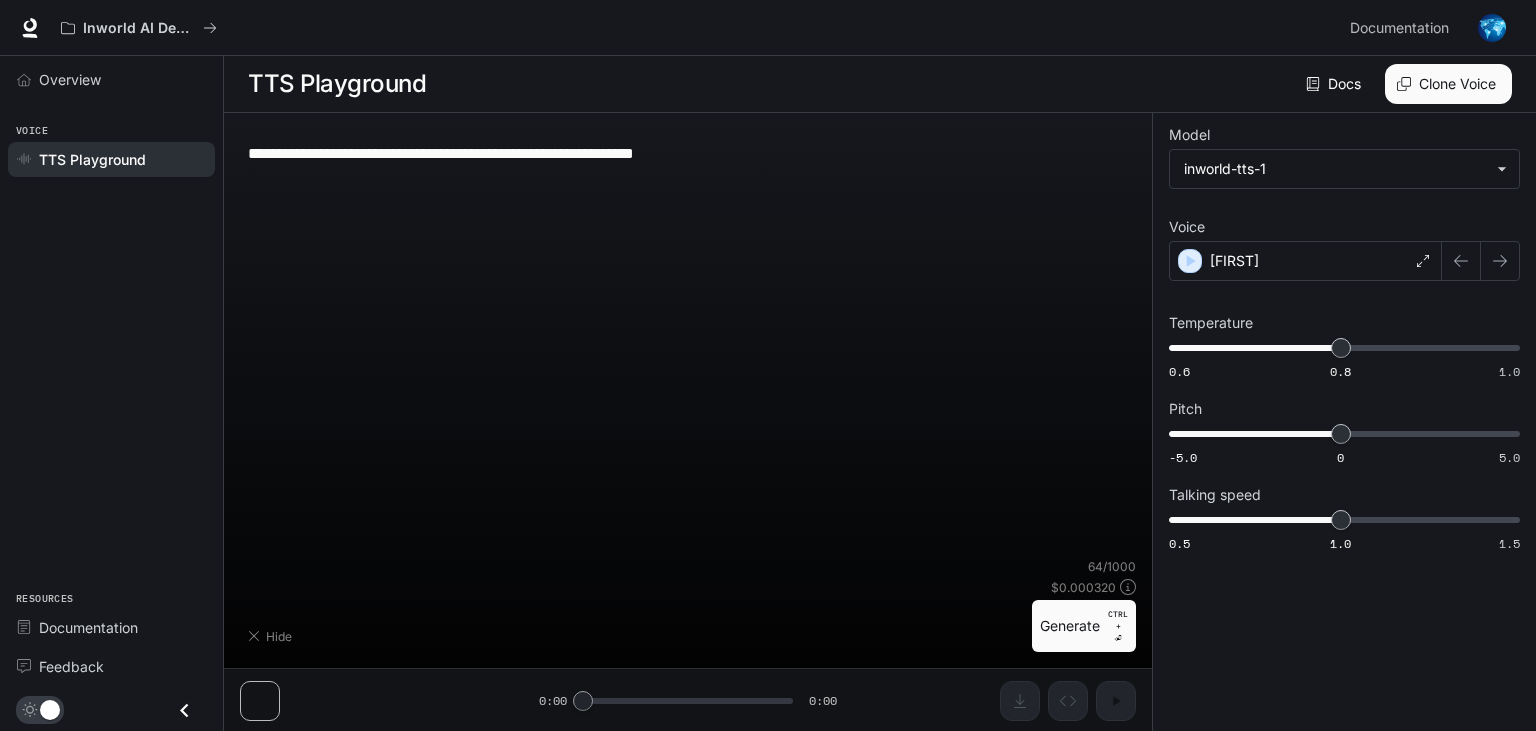 type on "**********" 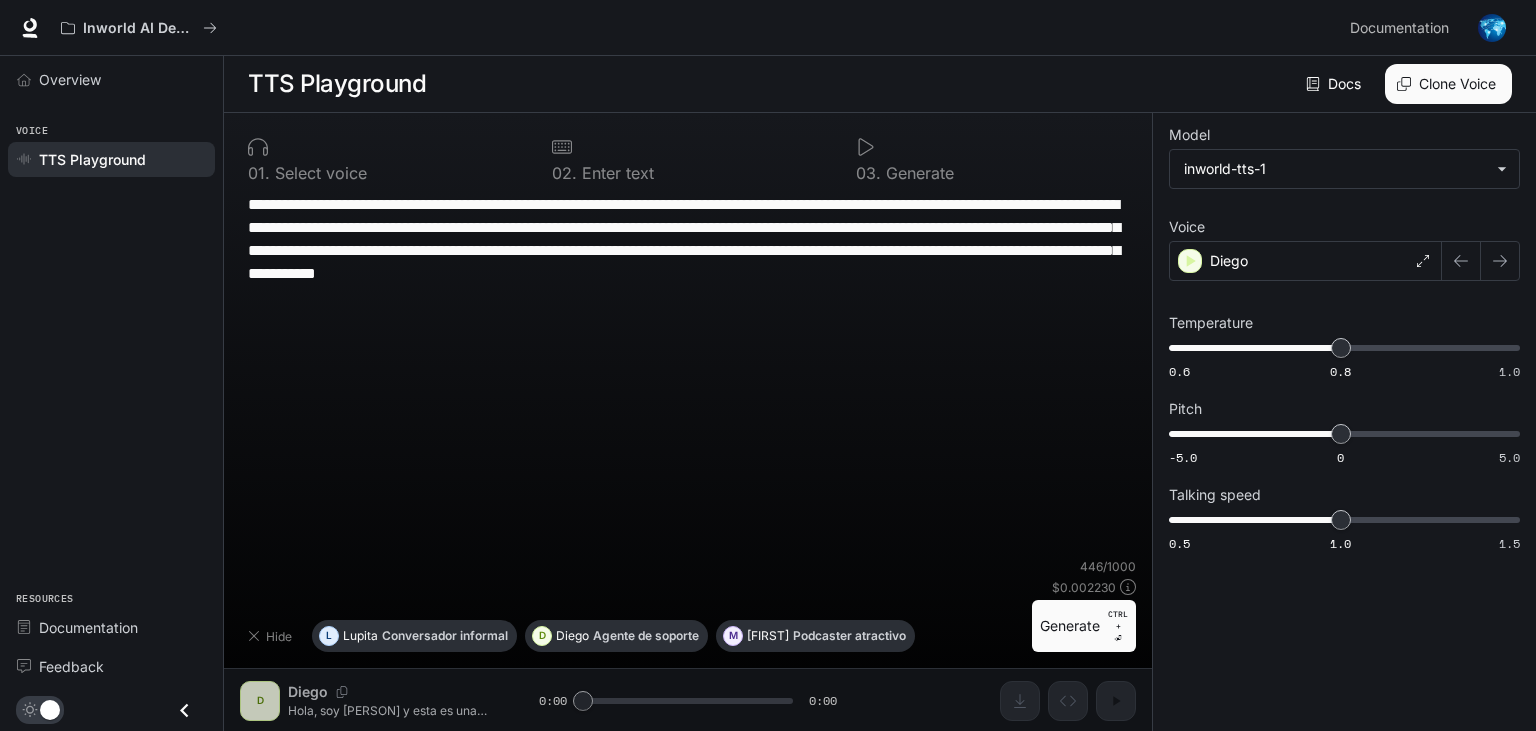 click on "TTS Playground" at bounding box center [92, 159] 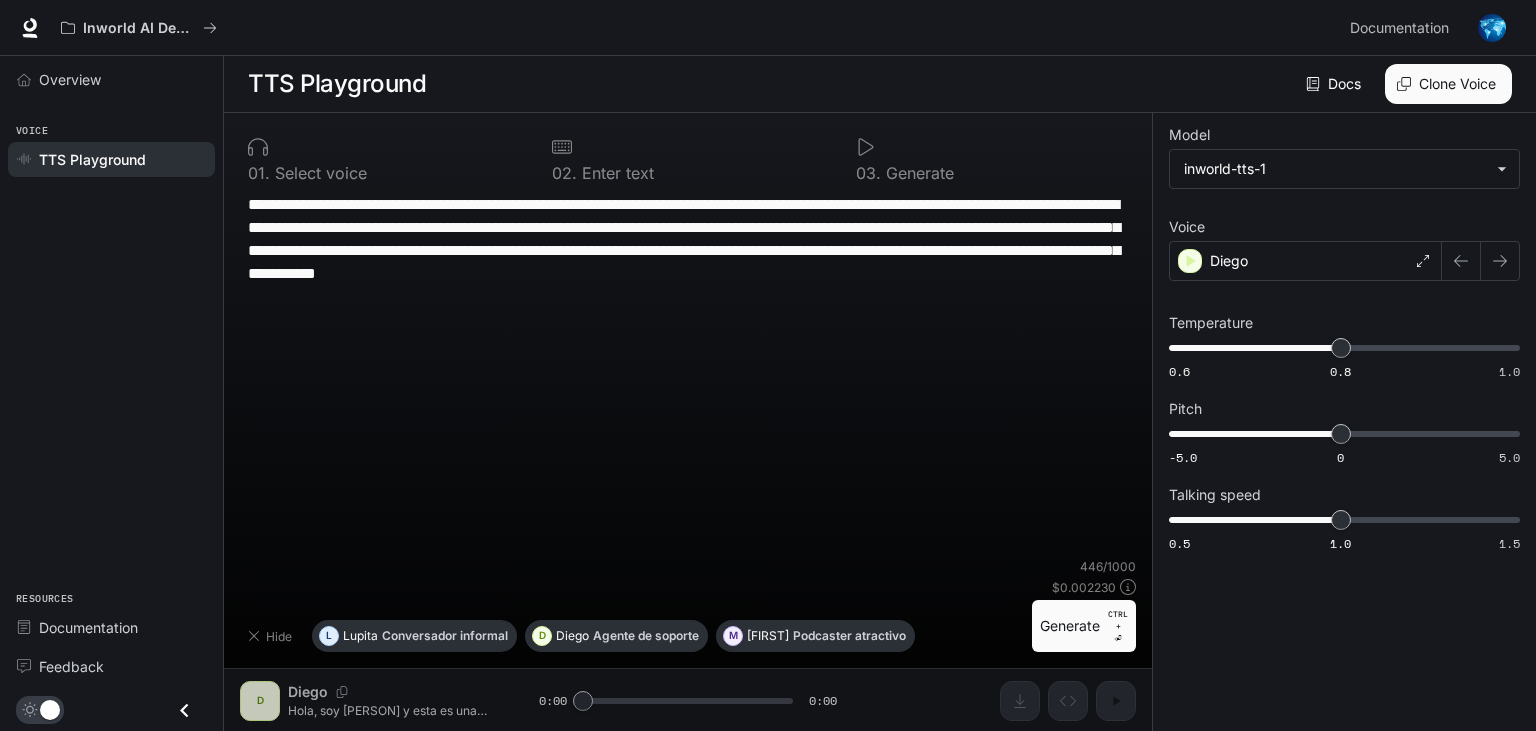 scroll, scrollTop: 0, scrollLeft: 0, axis: both 